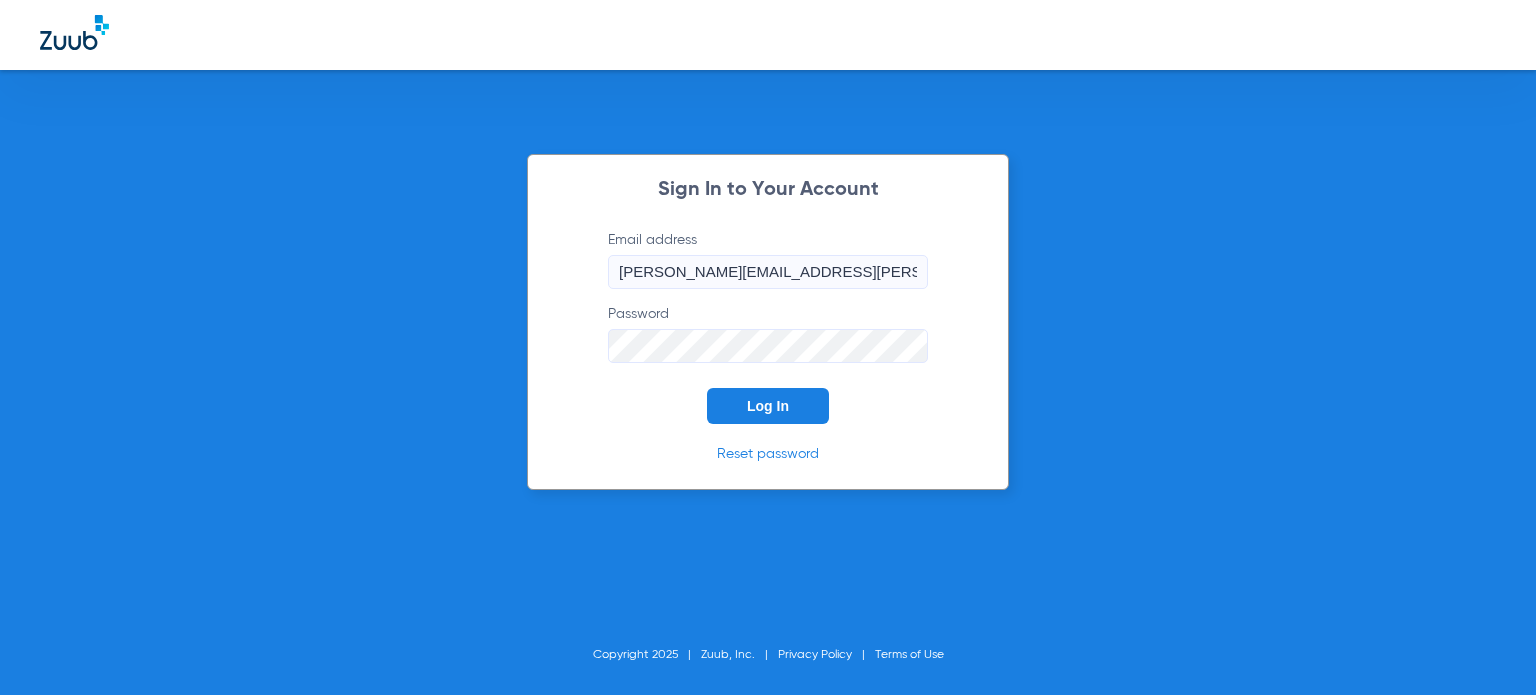 click on "Sign In to Your Account  Email address  [PERSON_NAME][EMAIL_ADDRESS][PERSON_NAME][DOMAIN_NAME]  Password  Log In Reset password" 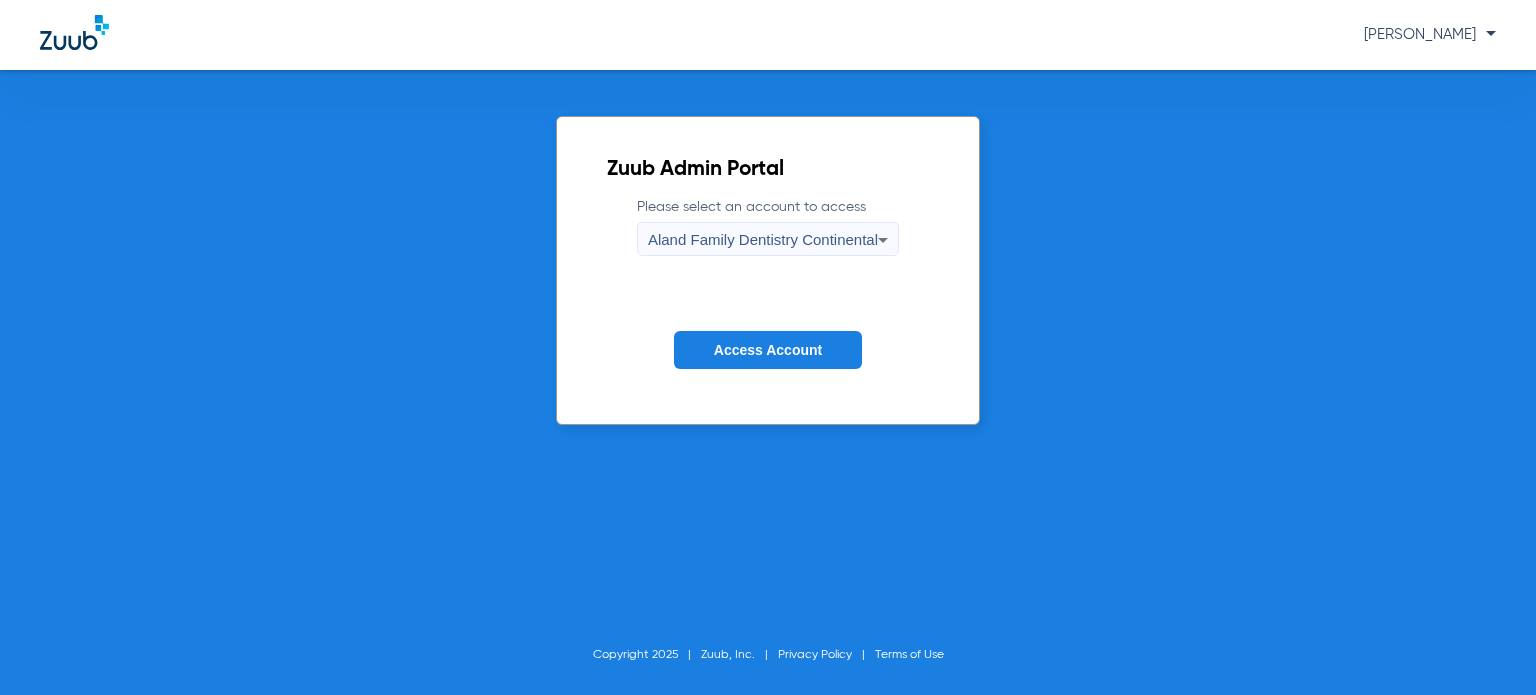 click on "Zuub Admin Portal  Please select an account to access  Aland Family Dentistry Continental Access Account Copyright 2025 Zuub, Inc. Privacy Policy Terms of Use" 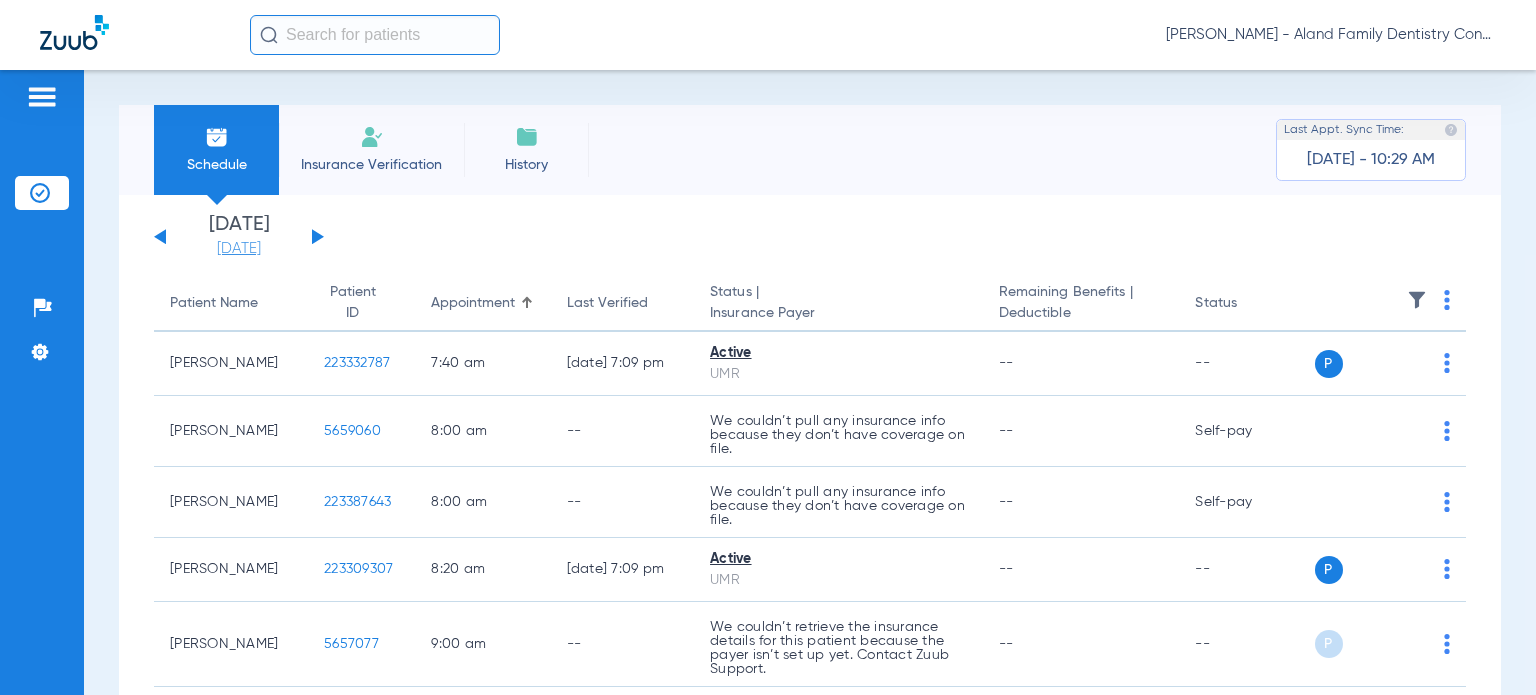 click on "[DATE]" 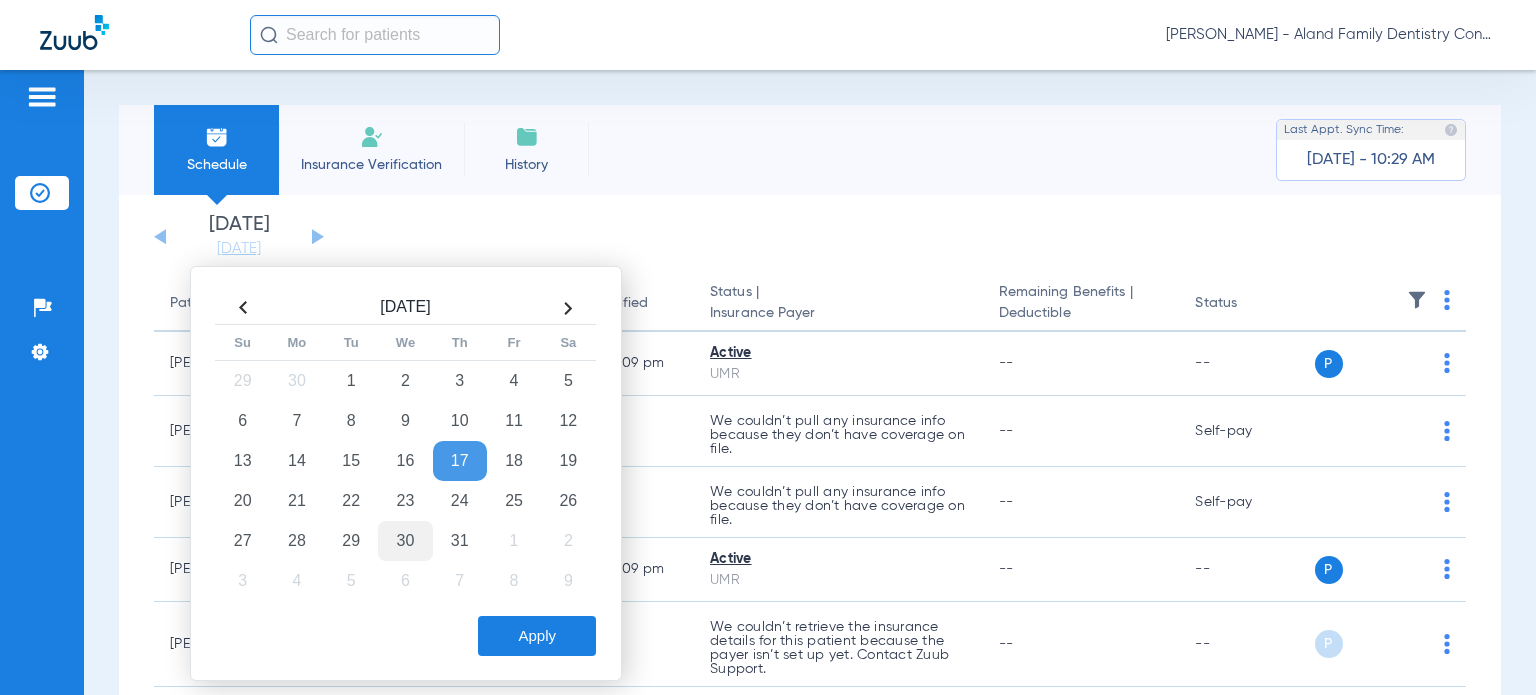drag, startPoint x: 364, startPoint y: 503, endPoint x: 404, endPoint y: 532, distance: 49.40648 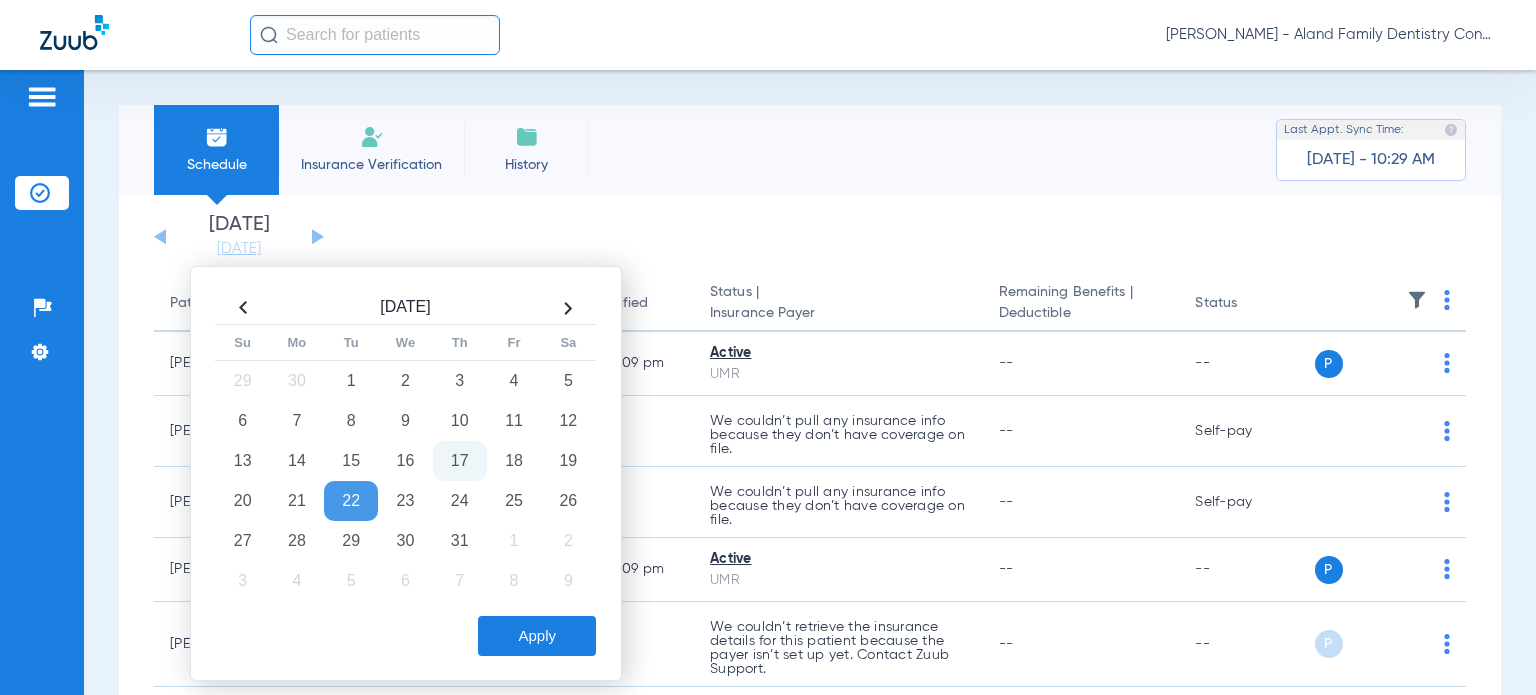 click on "Apply" 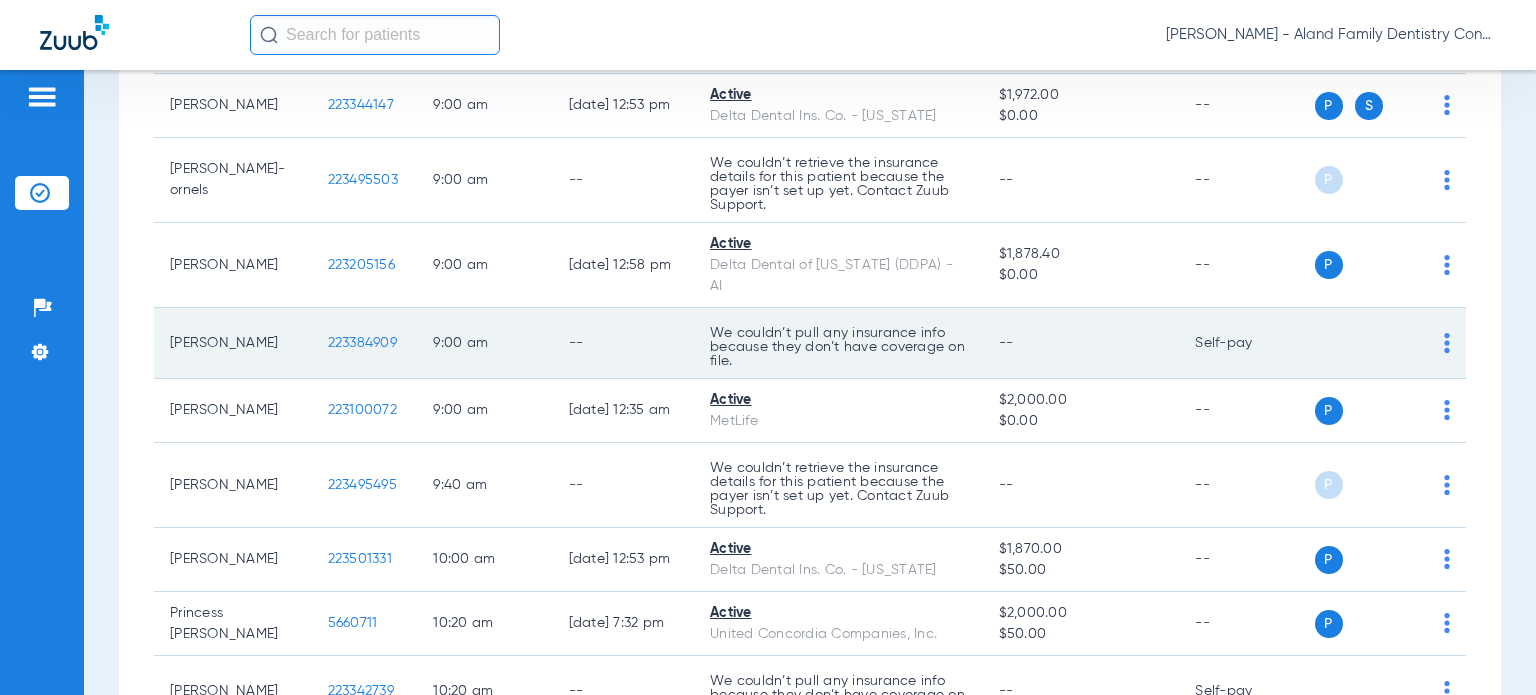 scroll, scrollTop: 600, scrollLeft: 0, axis: vertical 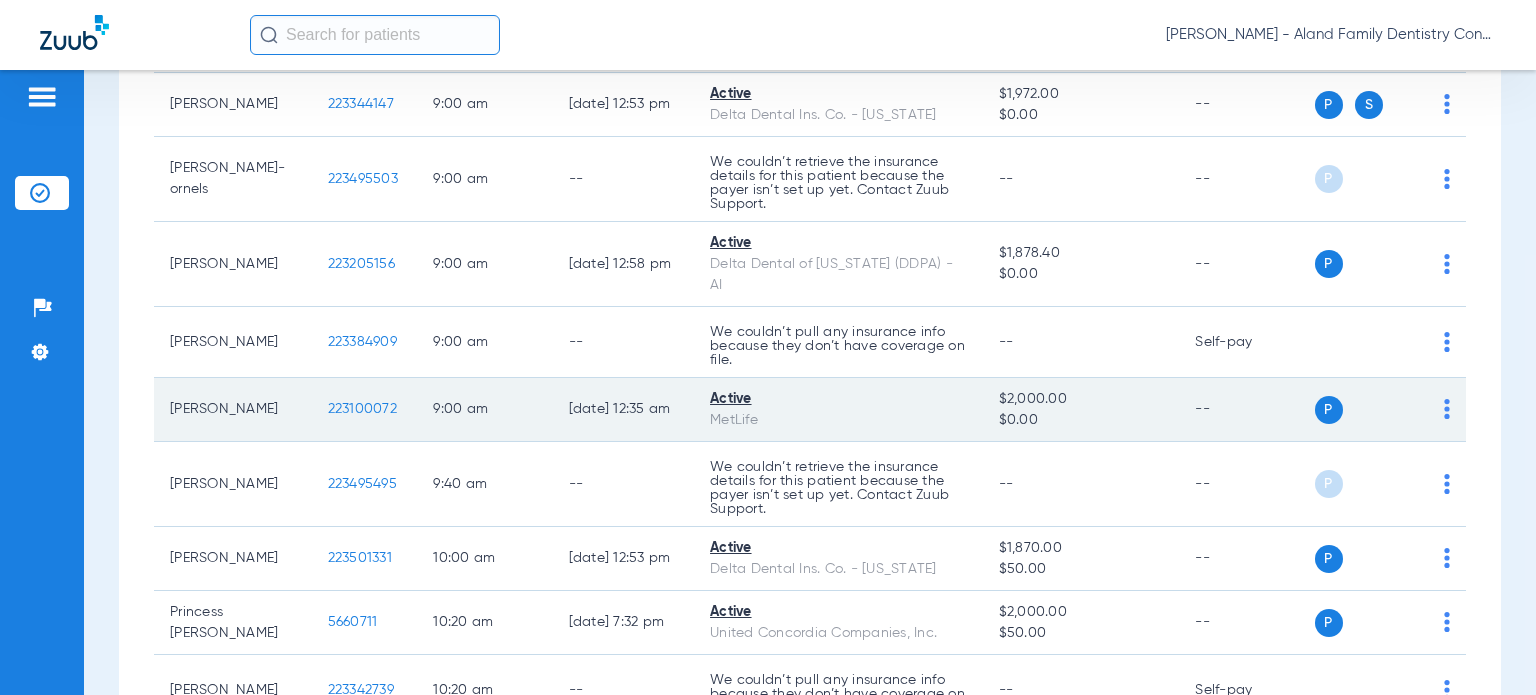 click on "P S" 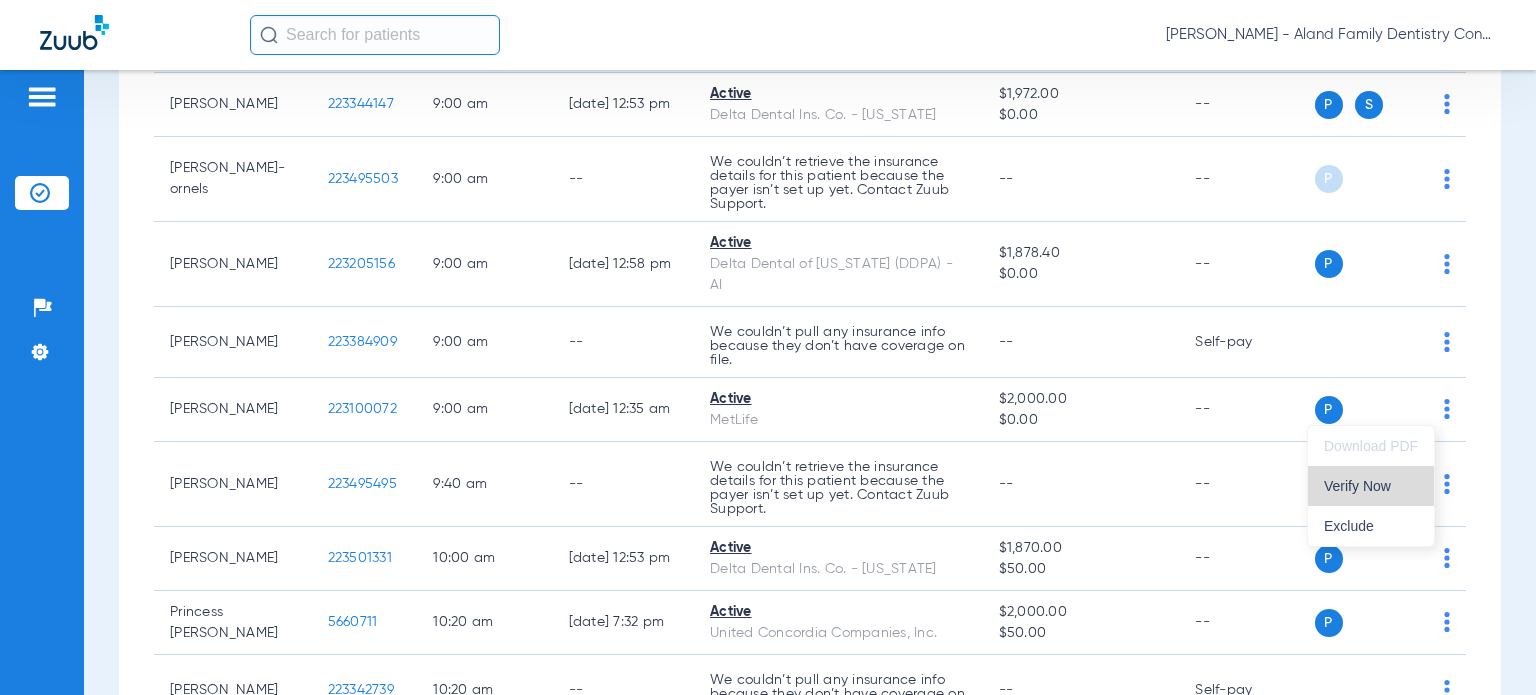 click on "Verify Now" at bounding box center (1371, 486) 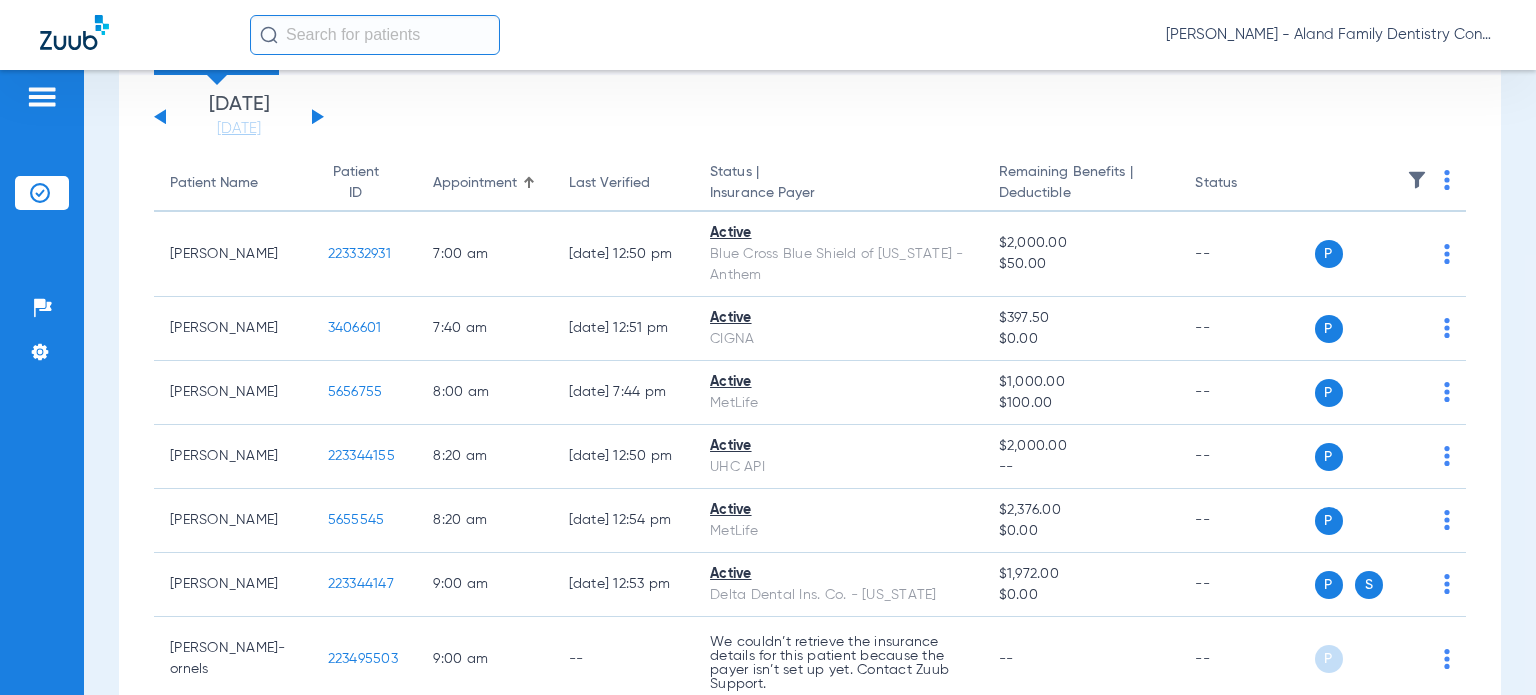 scroll, scrollTop: 0, scrollLeft: 0, axis: both 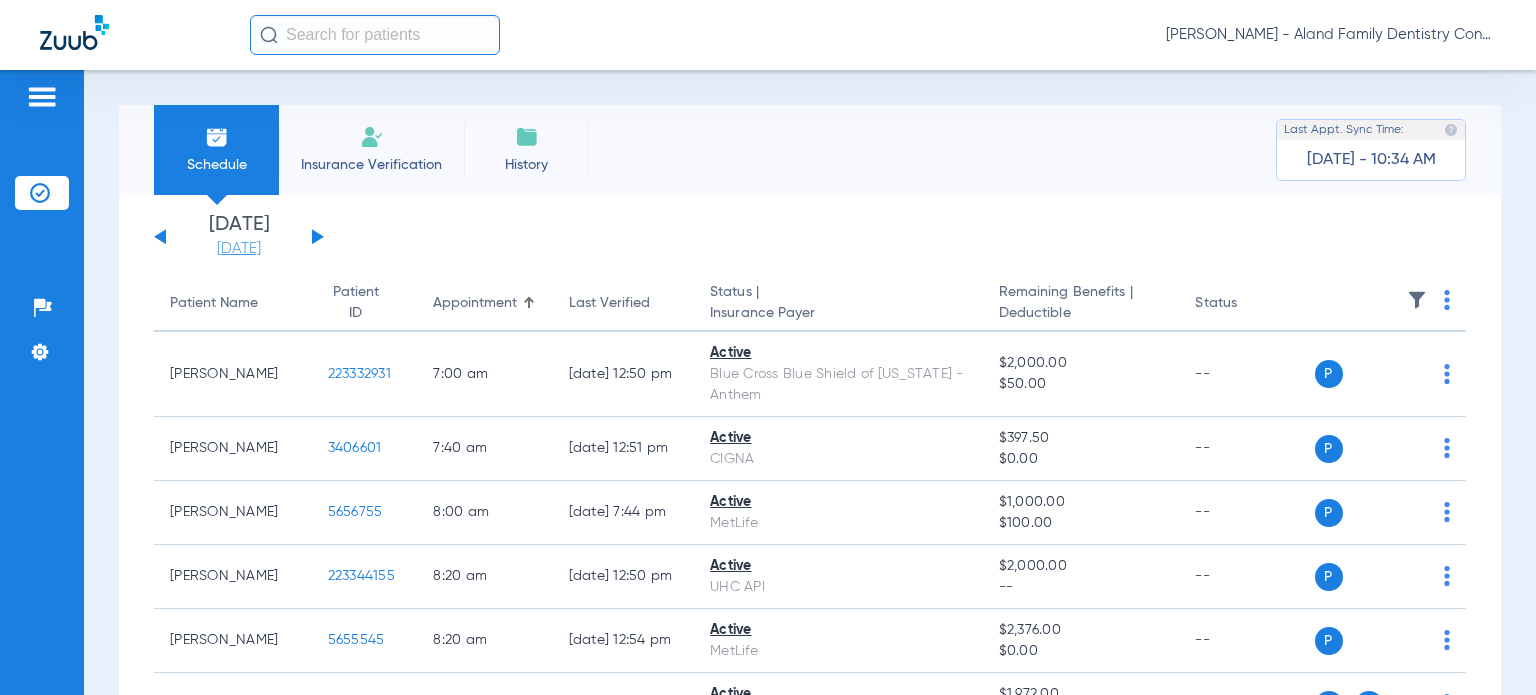 click on "[DATE]" 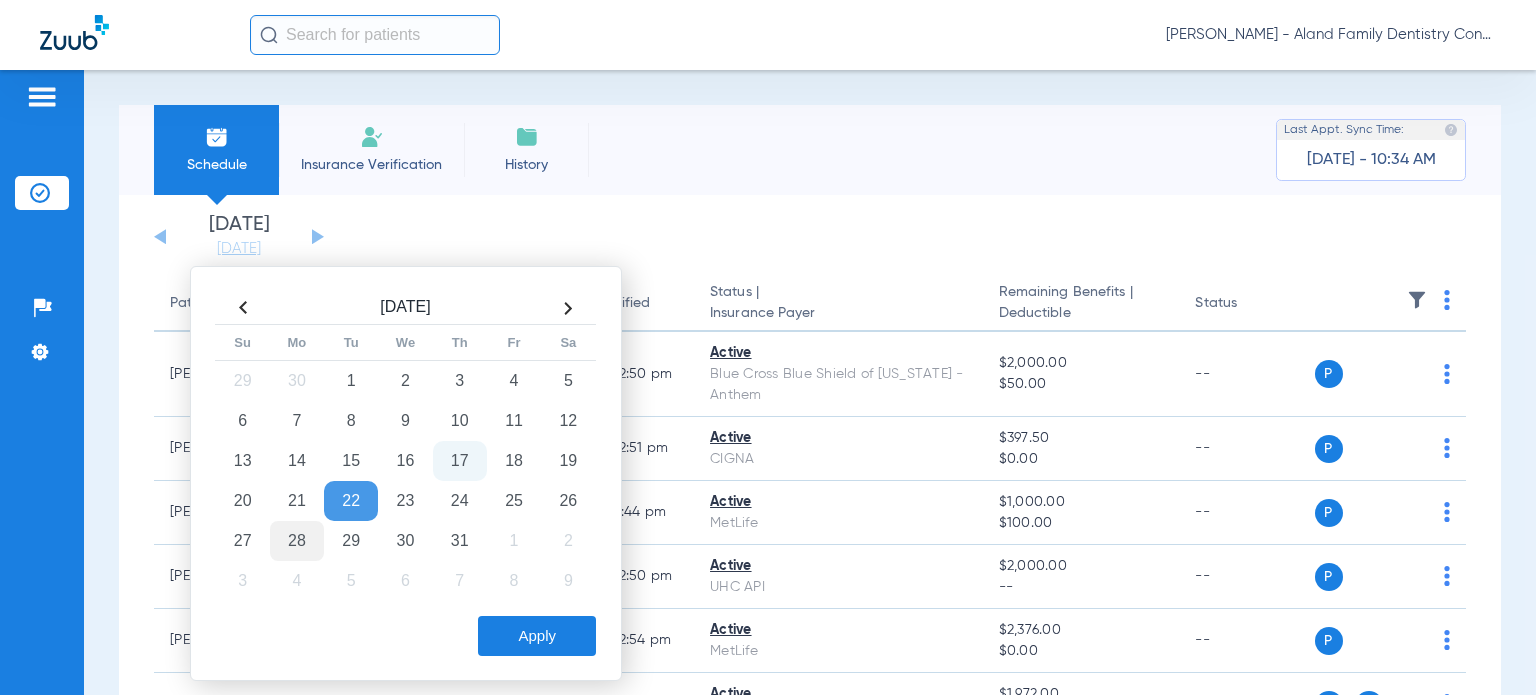 click on "28" 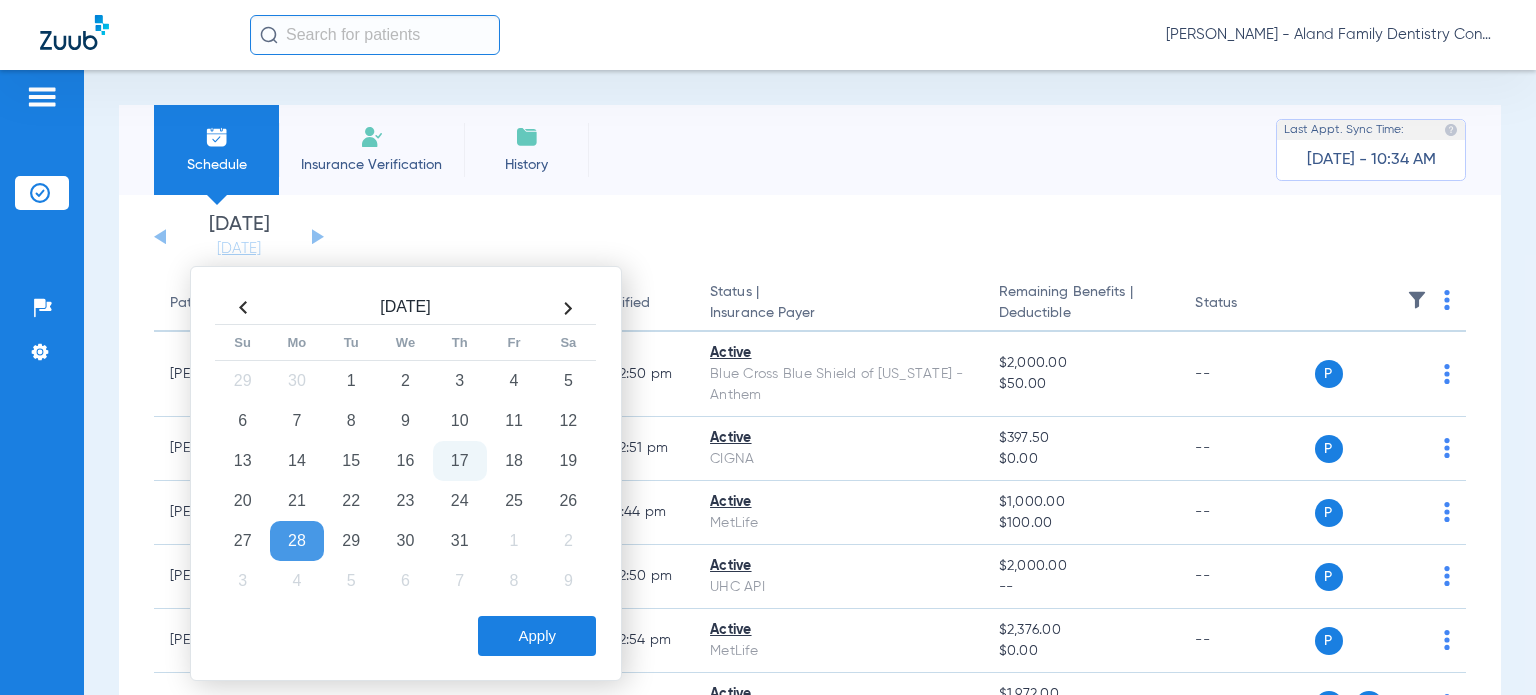 click on "Apply" 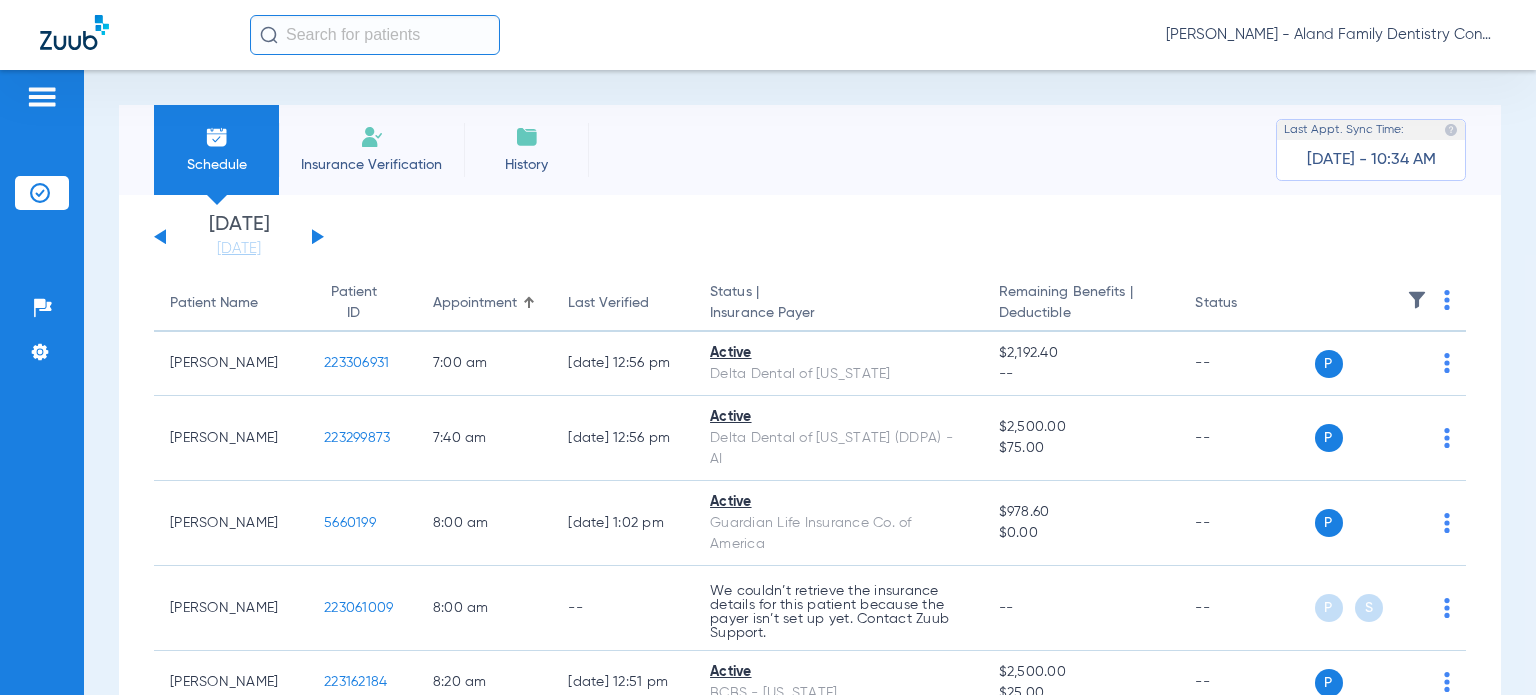 click on "Patients  Insurance Verification  Setup  Help Center Settings" 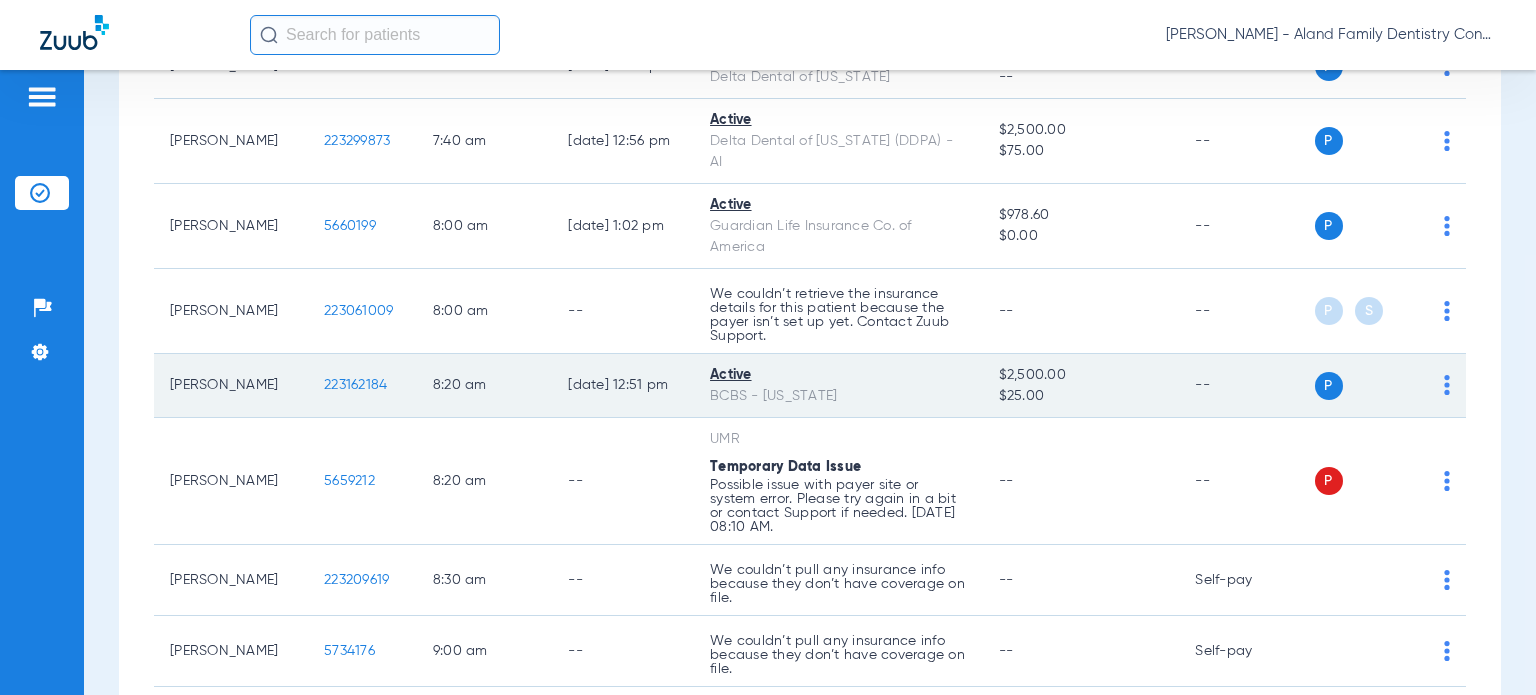 scroll, scrollTop: 300, scrollLeft: 0, axis: vertical 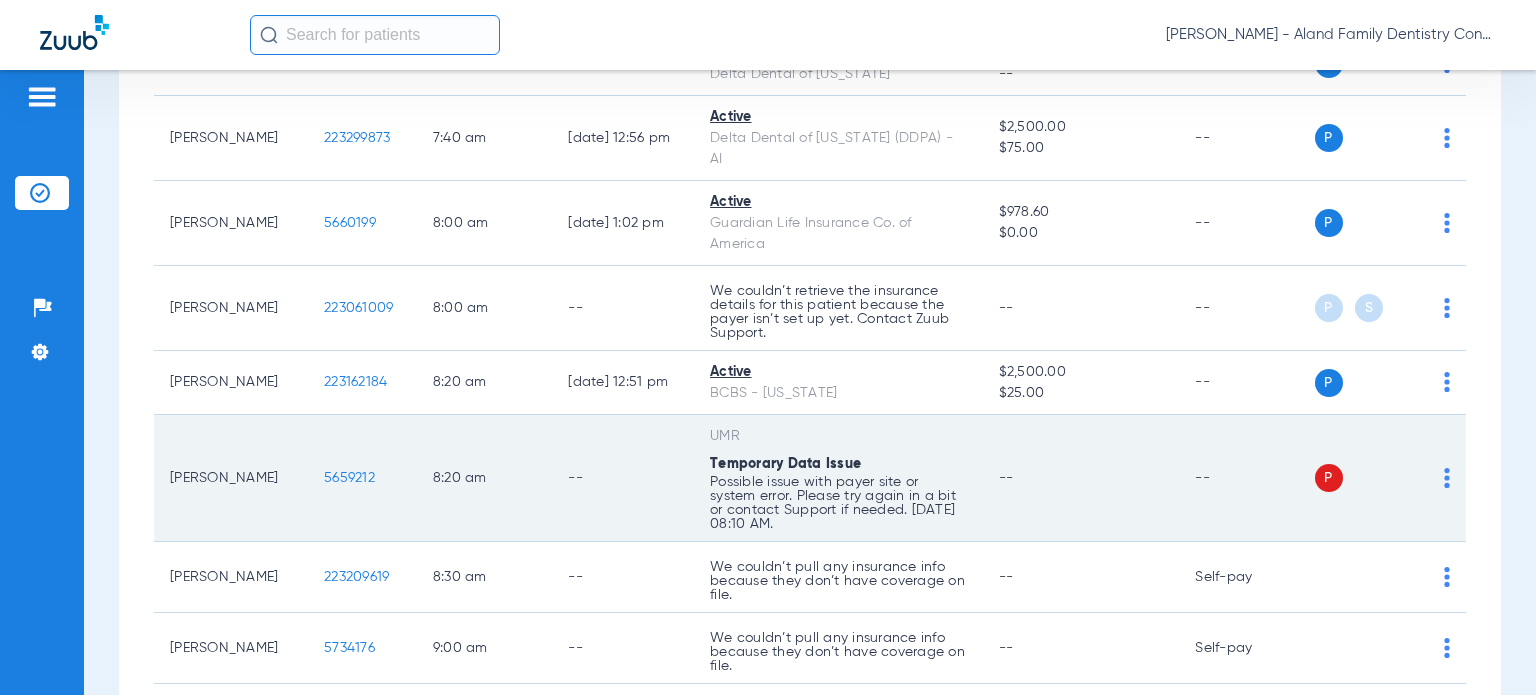 click on "5659212" 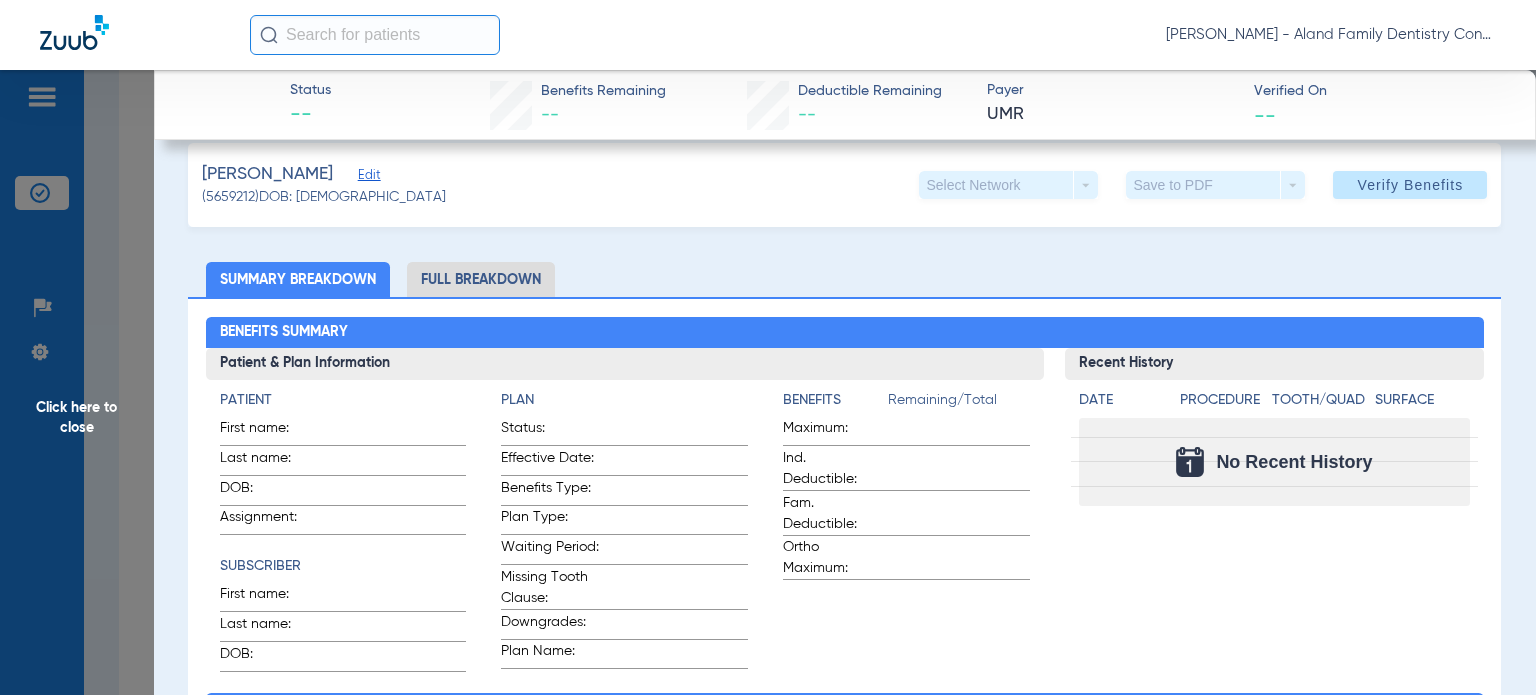 scroll, scrollTop: 200, scrollLeft: 0, axis: vertical 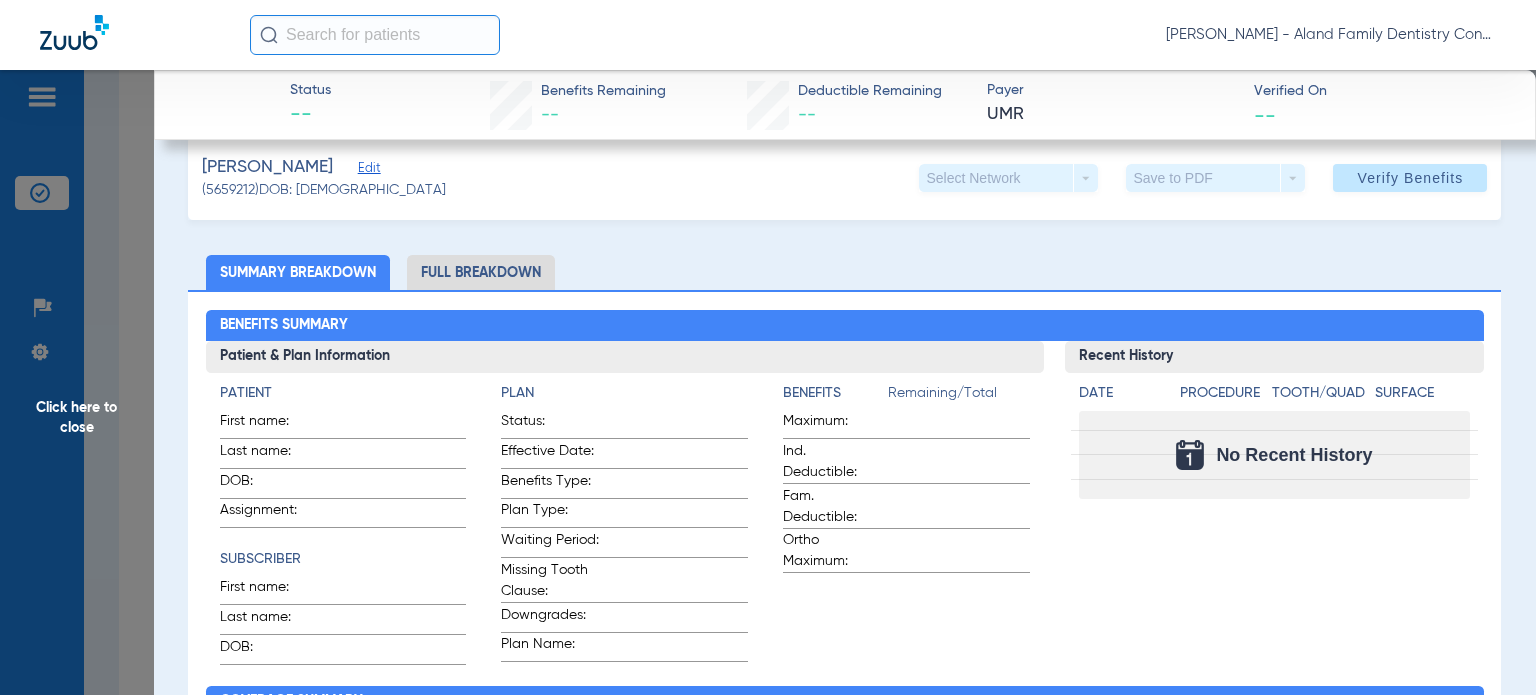 click on "Edit" 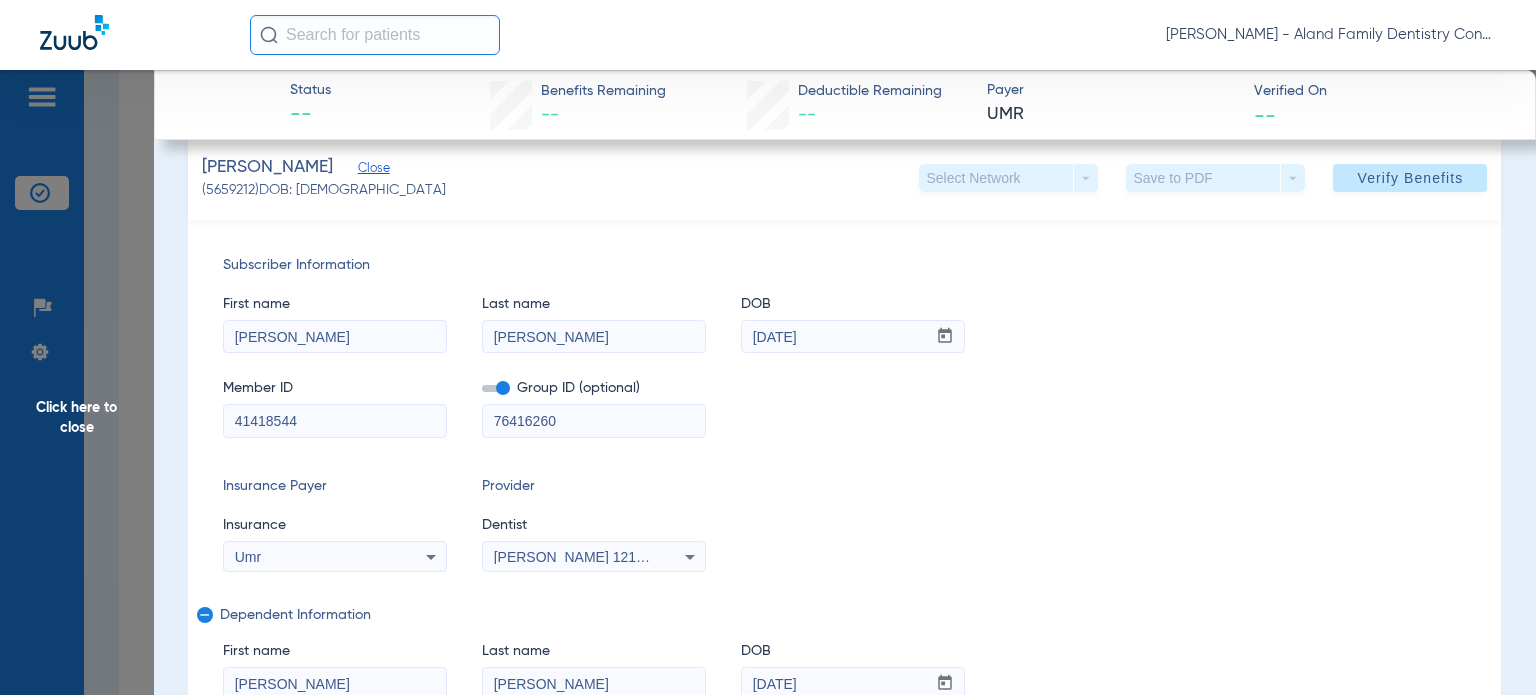 click on "[PERSON_NAME]" at bounding box center (335, 337) 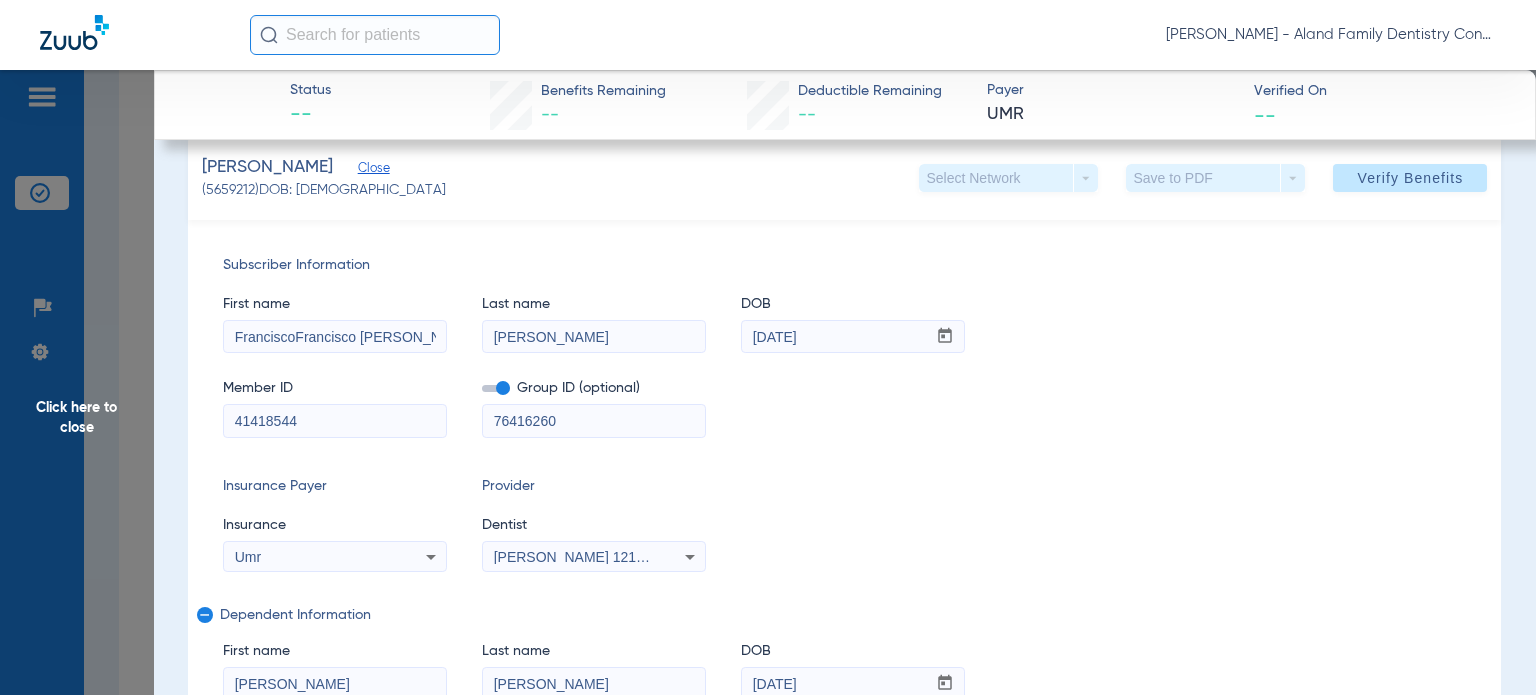 scroll, scrollTop: 0, scrollLeft: 22, axis: horizontal 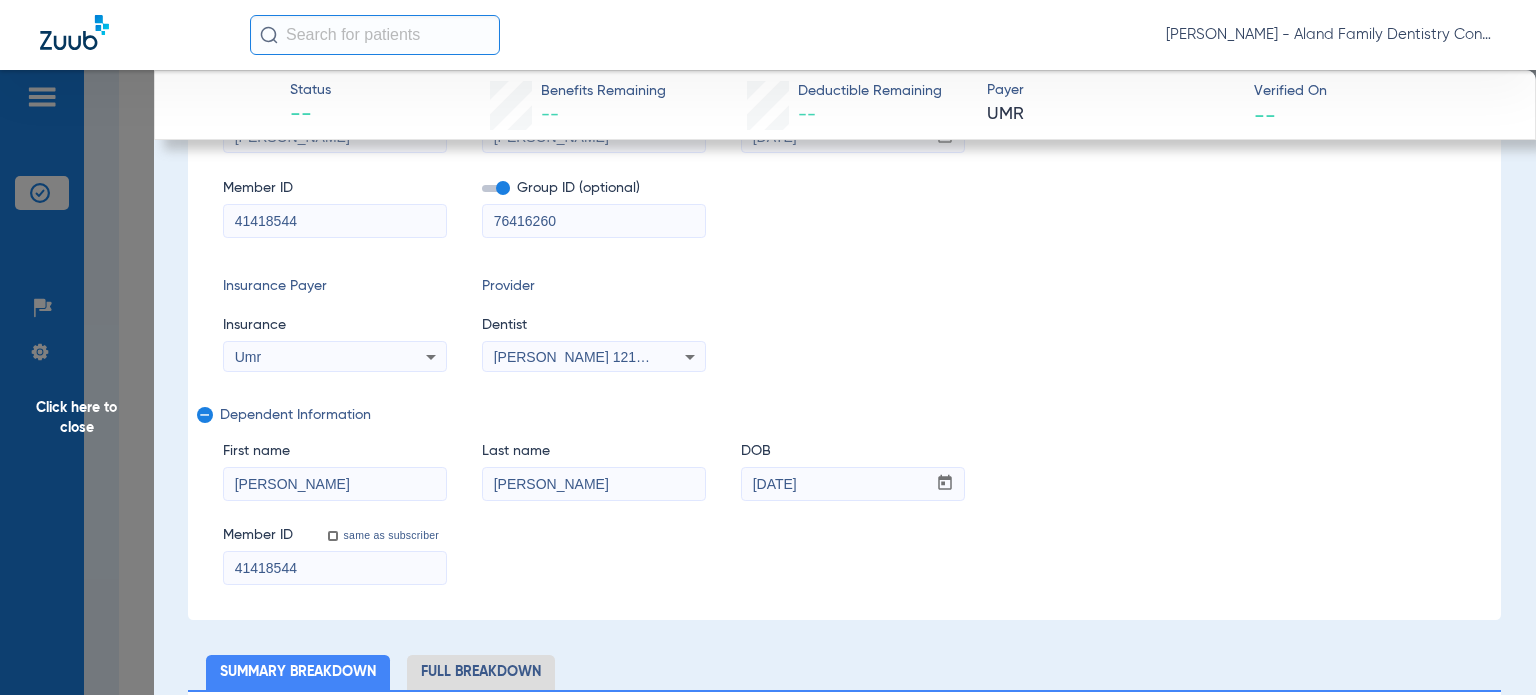drag, startPoint x: 563, startPoint y: 483, endPoint x: 485, endPoint y: 489, distance: 78.23043 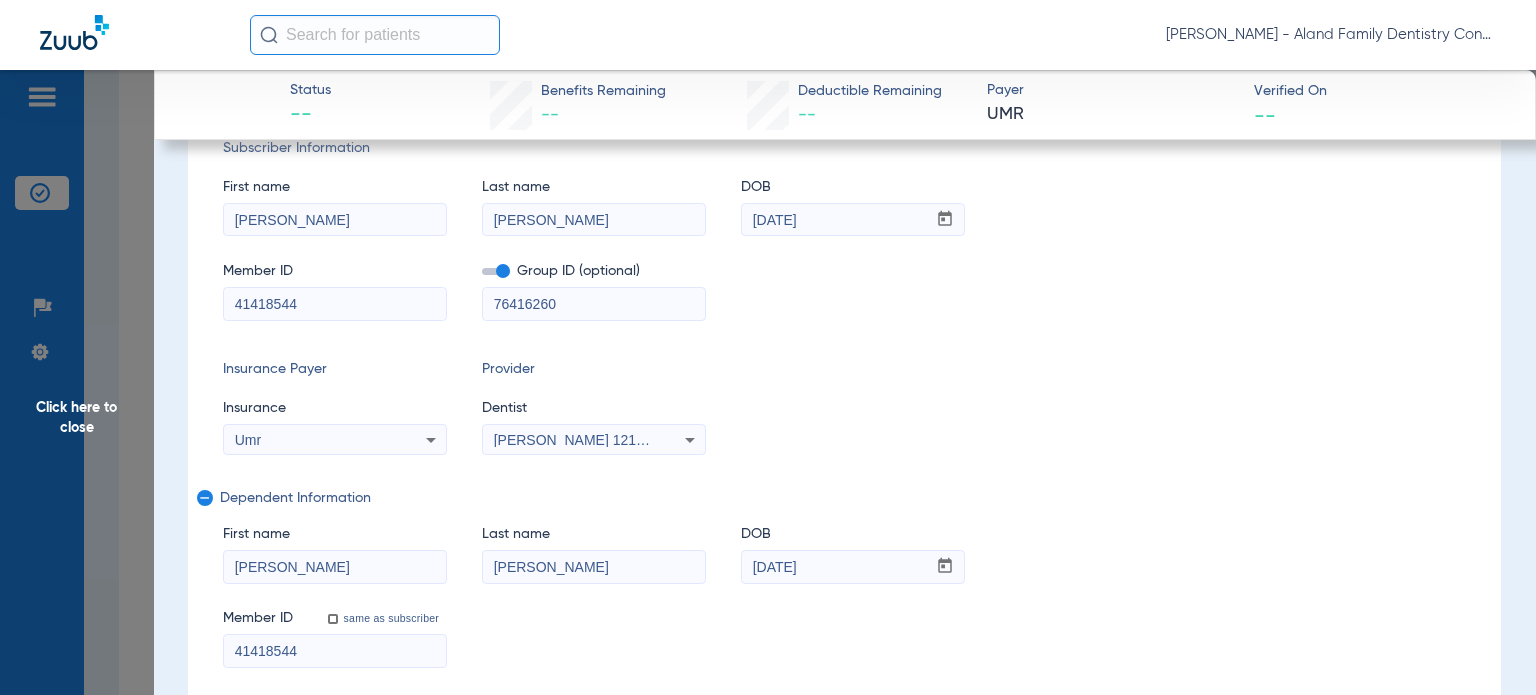 scroll, scrollTop: 100, scrollLeft: 0, axis: vertical 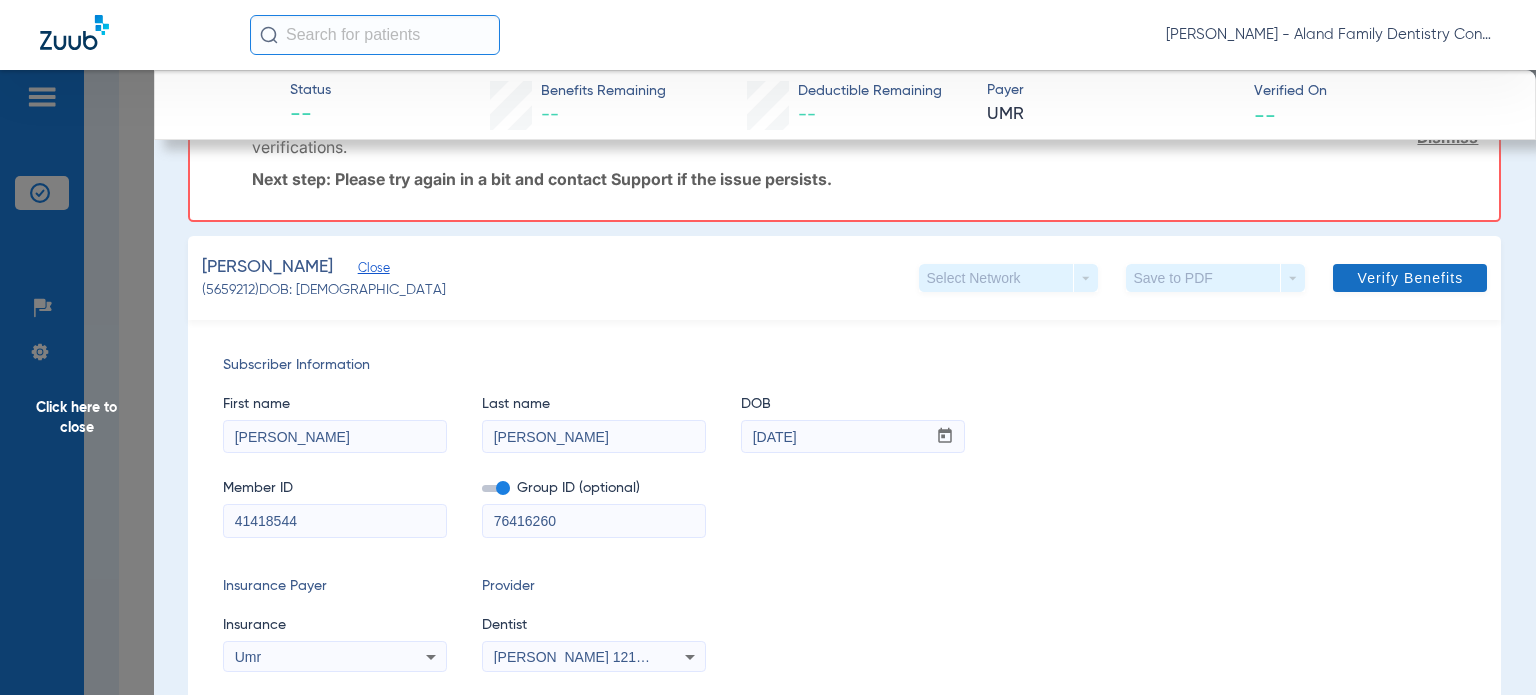 type on "[PERSON_NAME]" 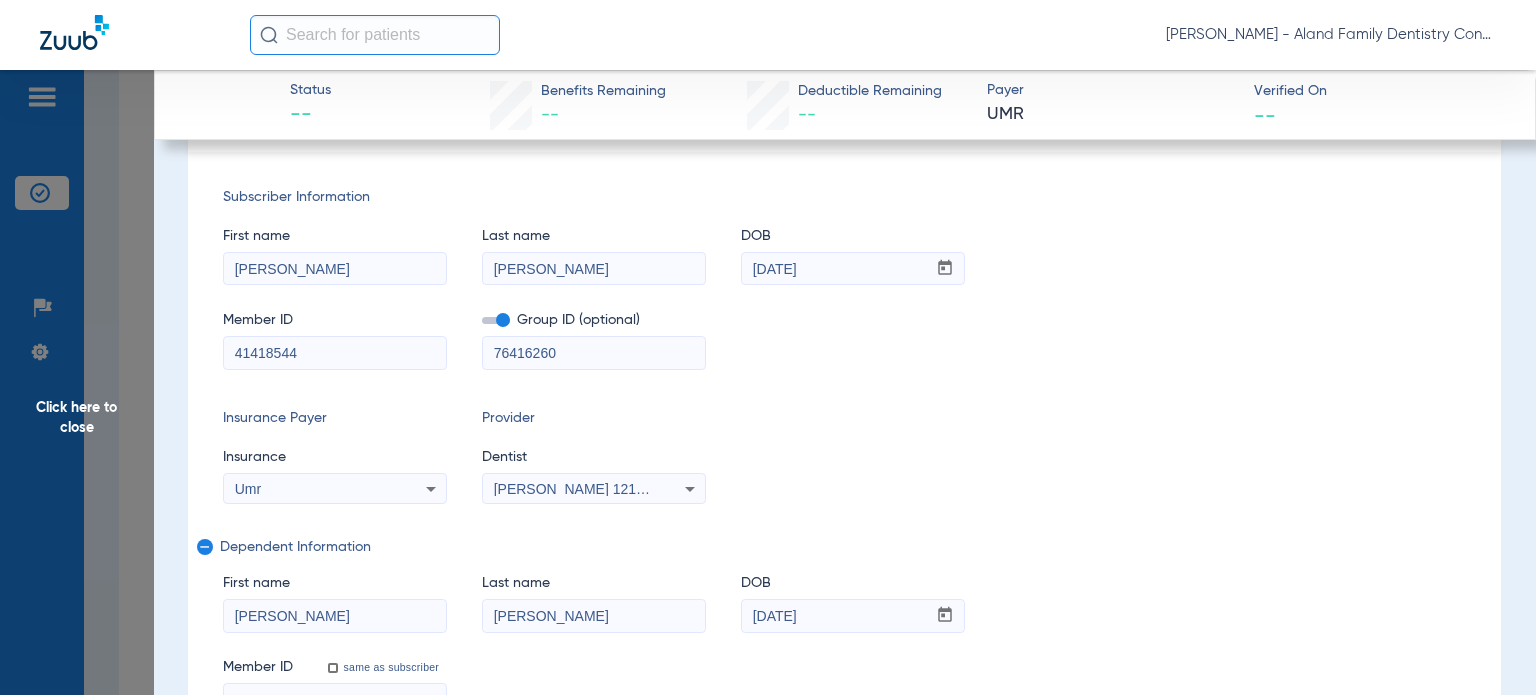 scroll, scrollTop: 0, scrollLeft: 0, axis: both 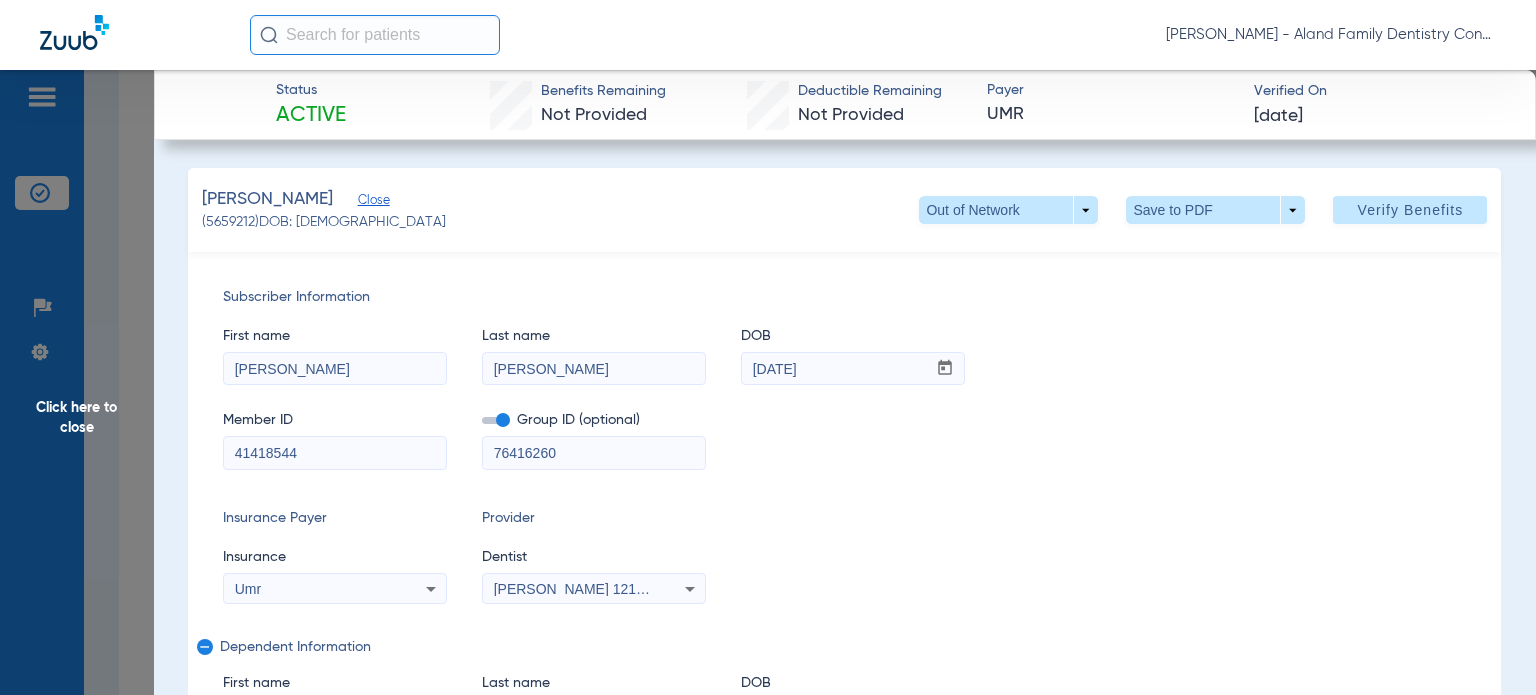 click on "Click here to close" 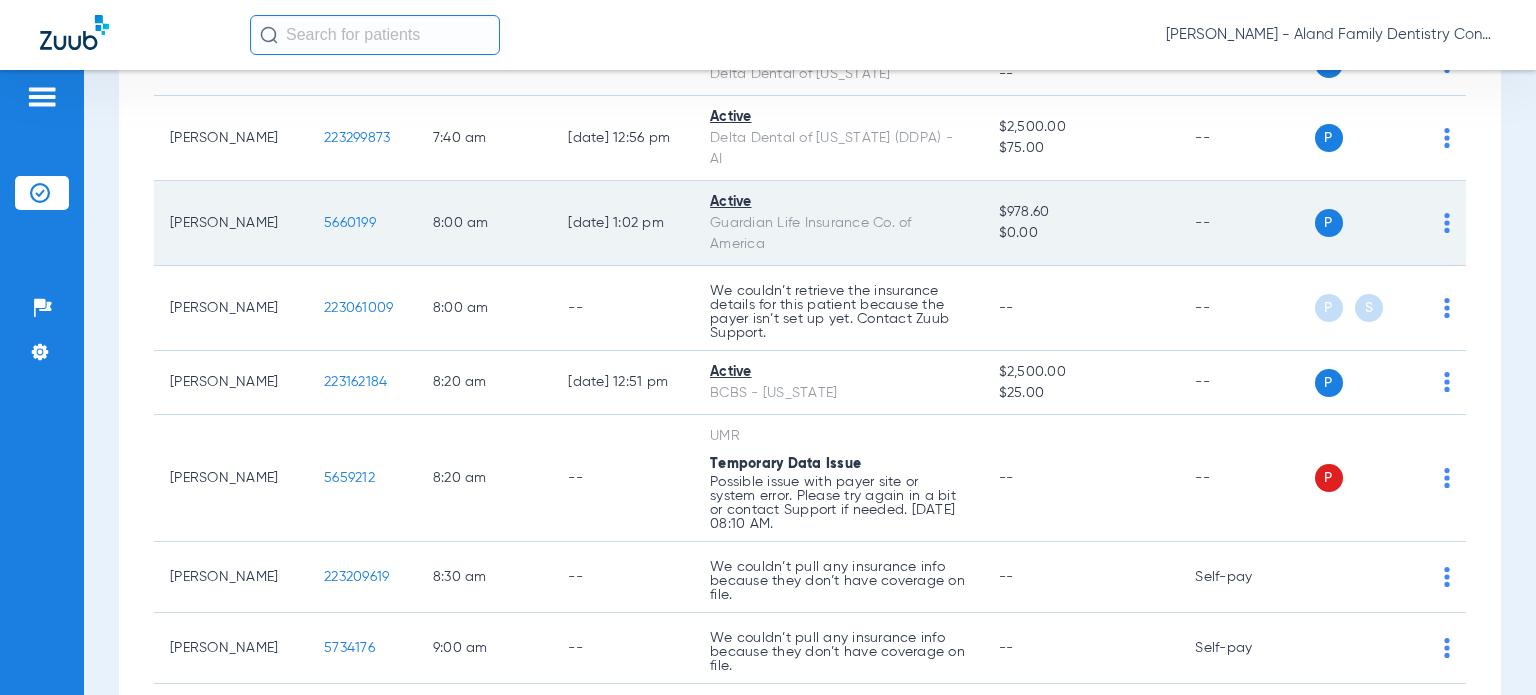 scroll, scrollTop: 0, scrollLeft: 0, axis: both 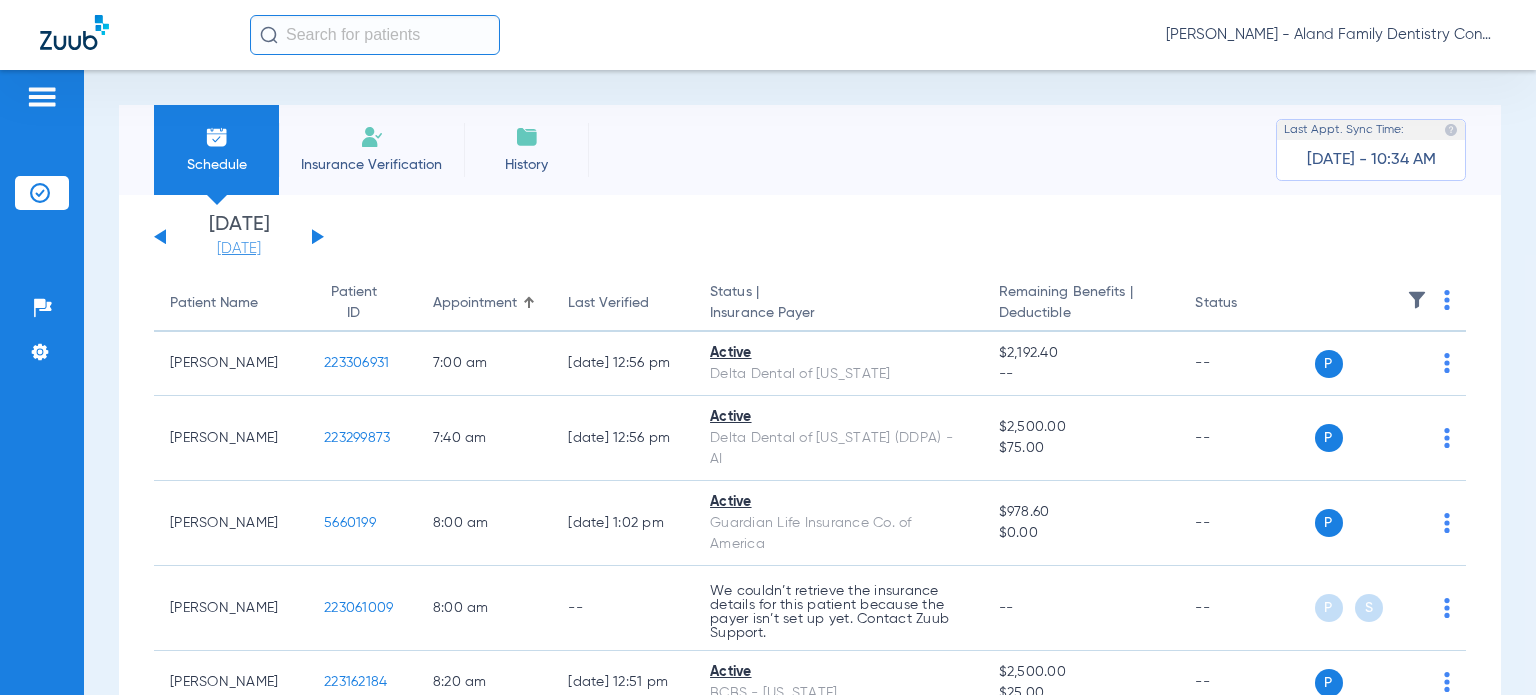 click on "[DATE]" 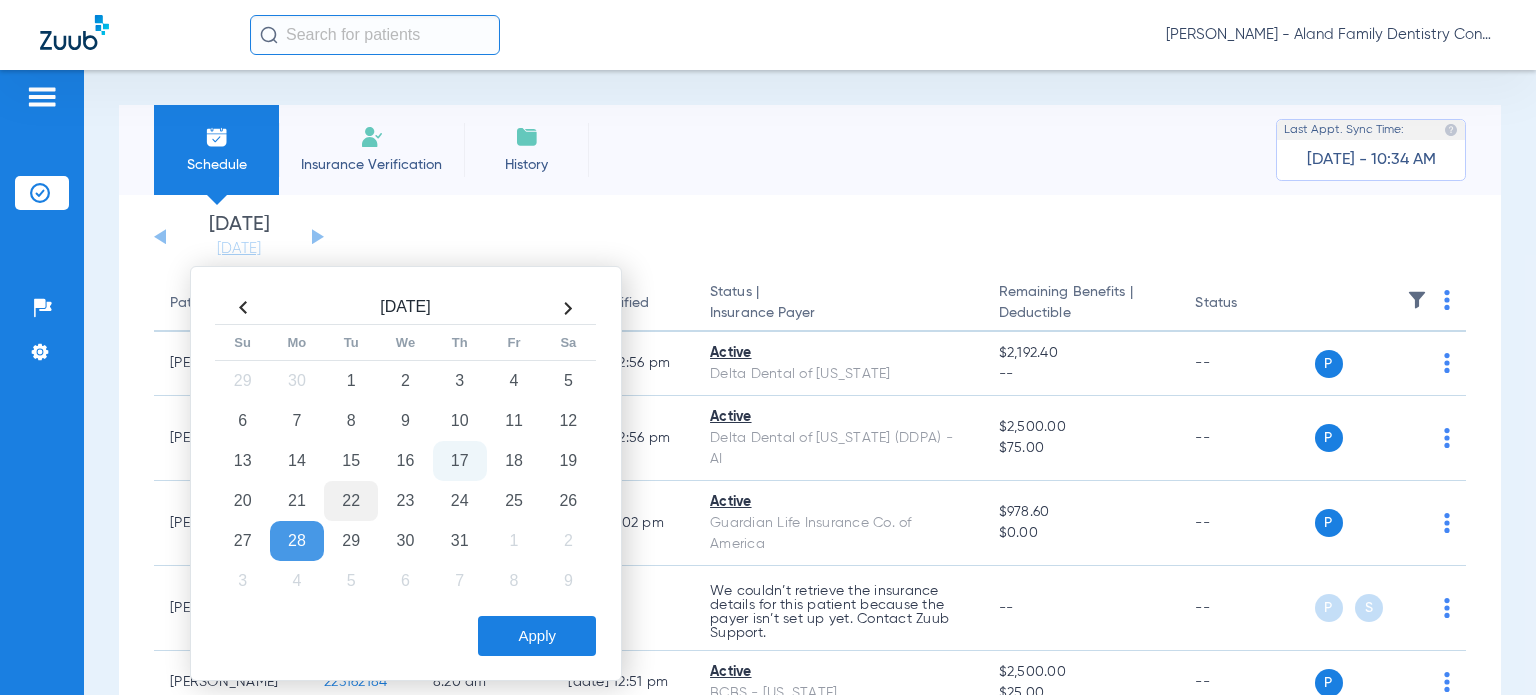 click on "22" 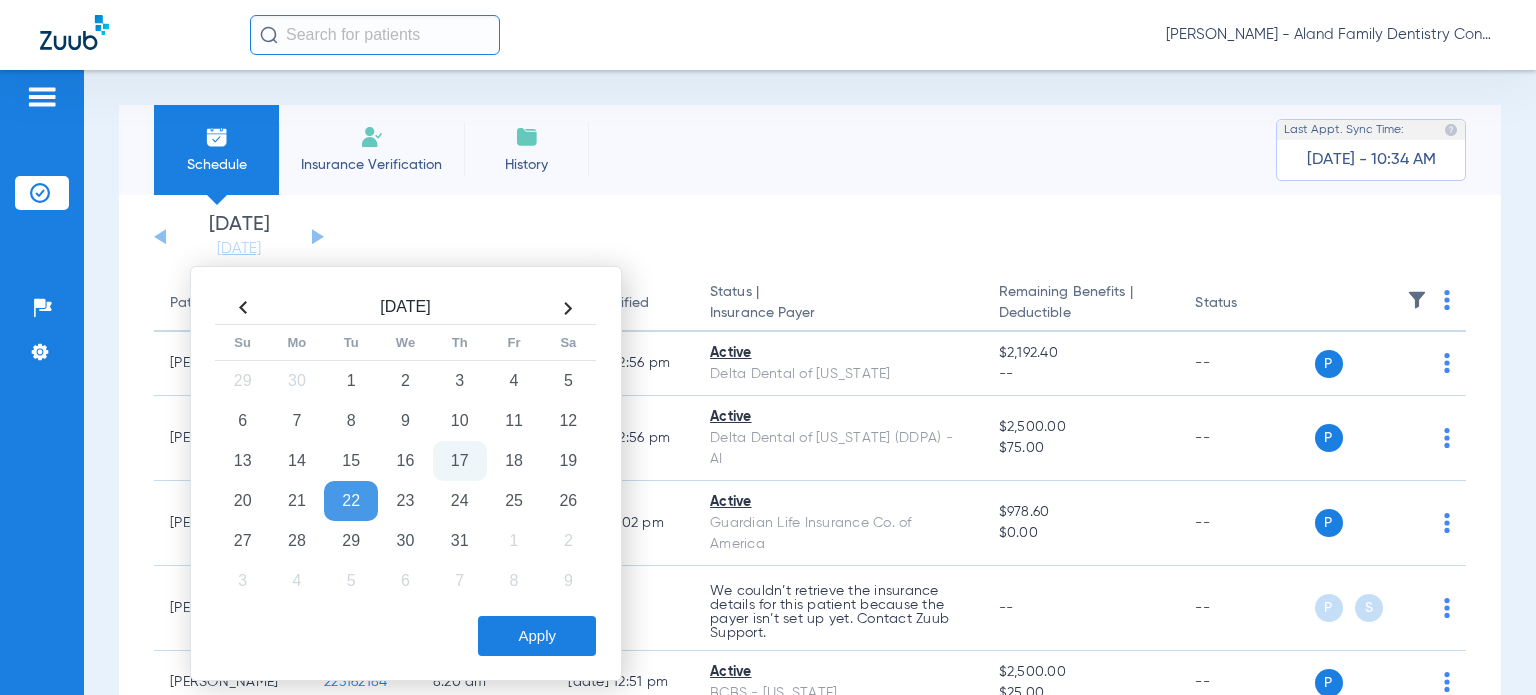 click on "[DATE]  Su Mo Tu We Th Fr Sa 29 30 1 2 3 4 5 6 7 8 9 10 11 12 13 14 15 16 17 18 19 20 21 22 23 24 25 26 27 28 29 30 31 1 2 3 4 5 6 7 8 9  Apply" 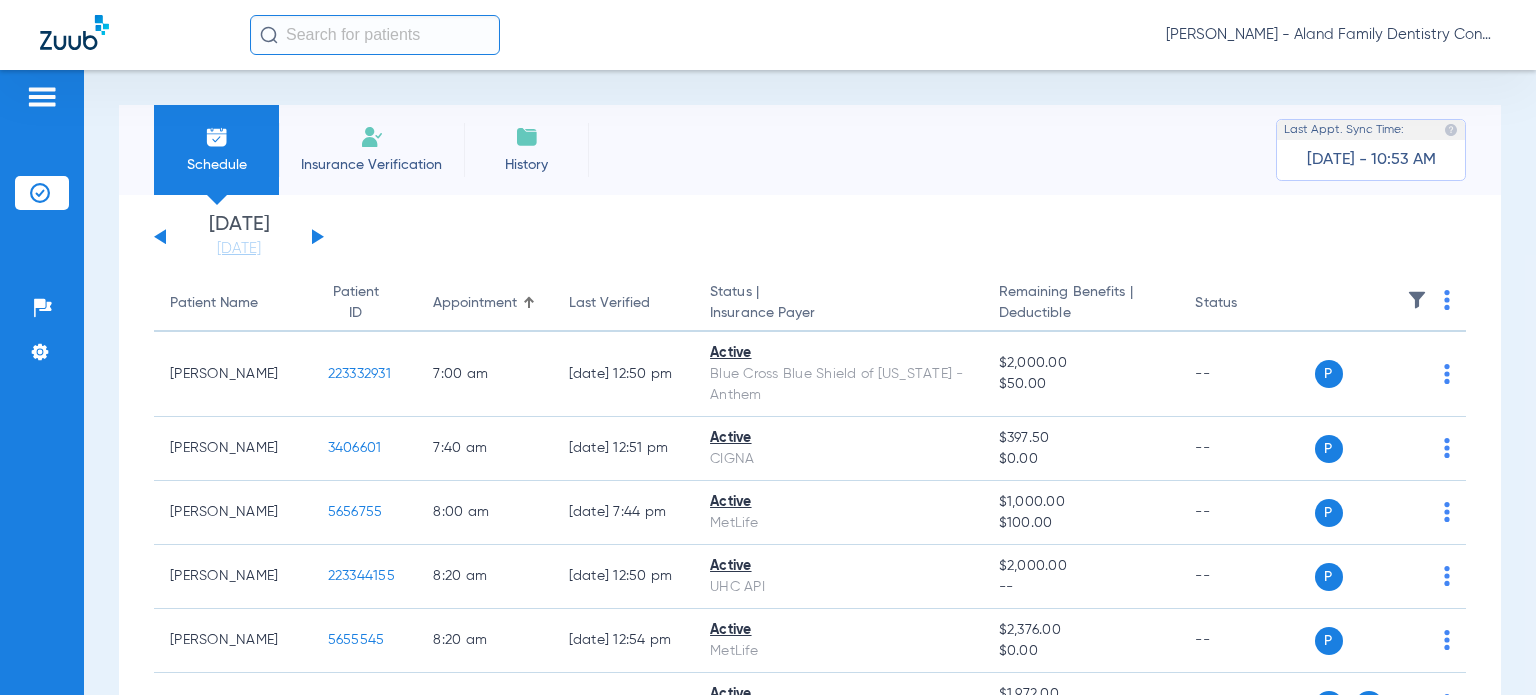 scroll, scrollTop: 0, scrollLeft: 0, axis: both 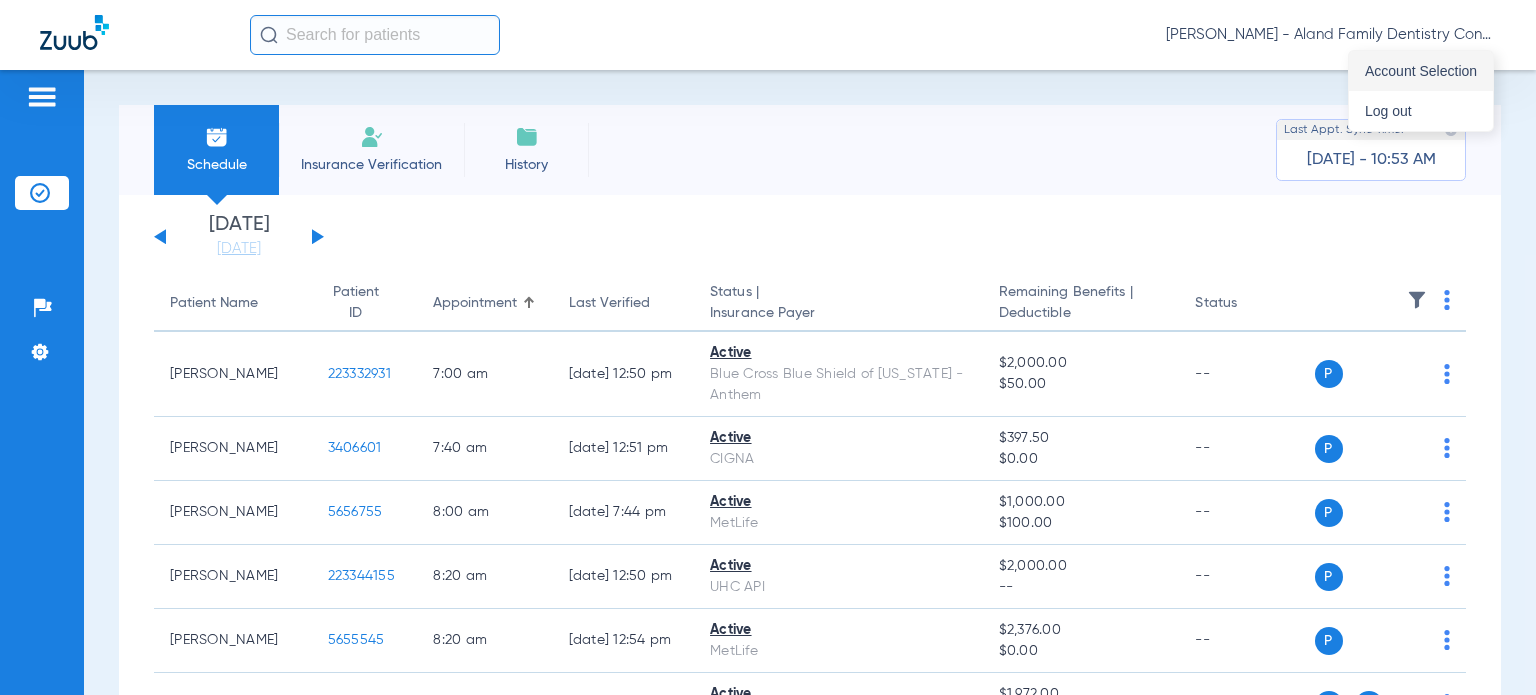 click on "Account Selection" at bounding box center (1421, 71) 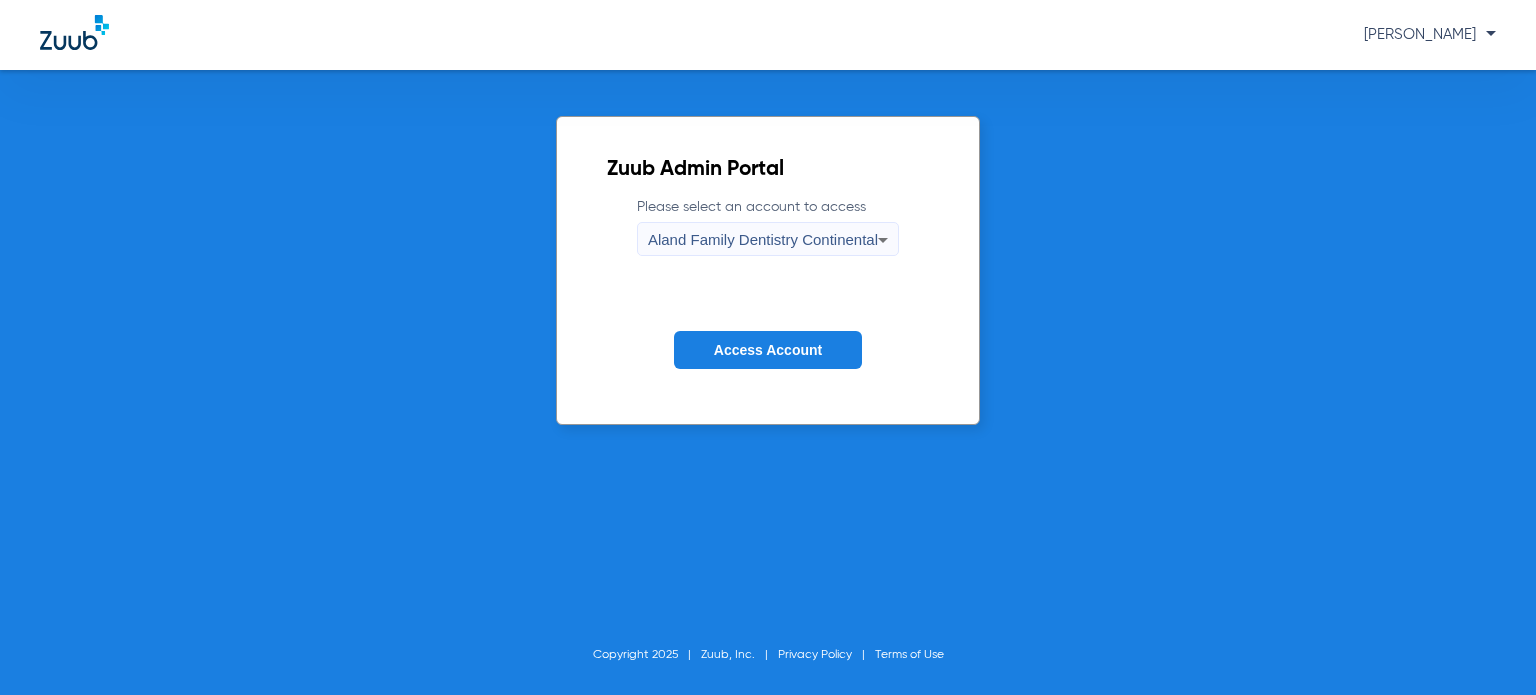 click on "Aland Family Dentistry Continental" at bounding box center (763, 239) 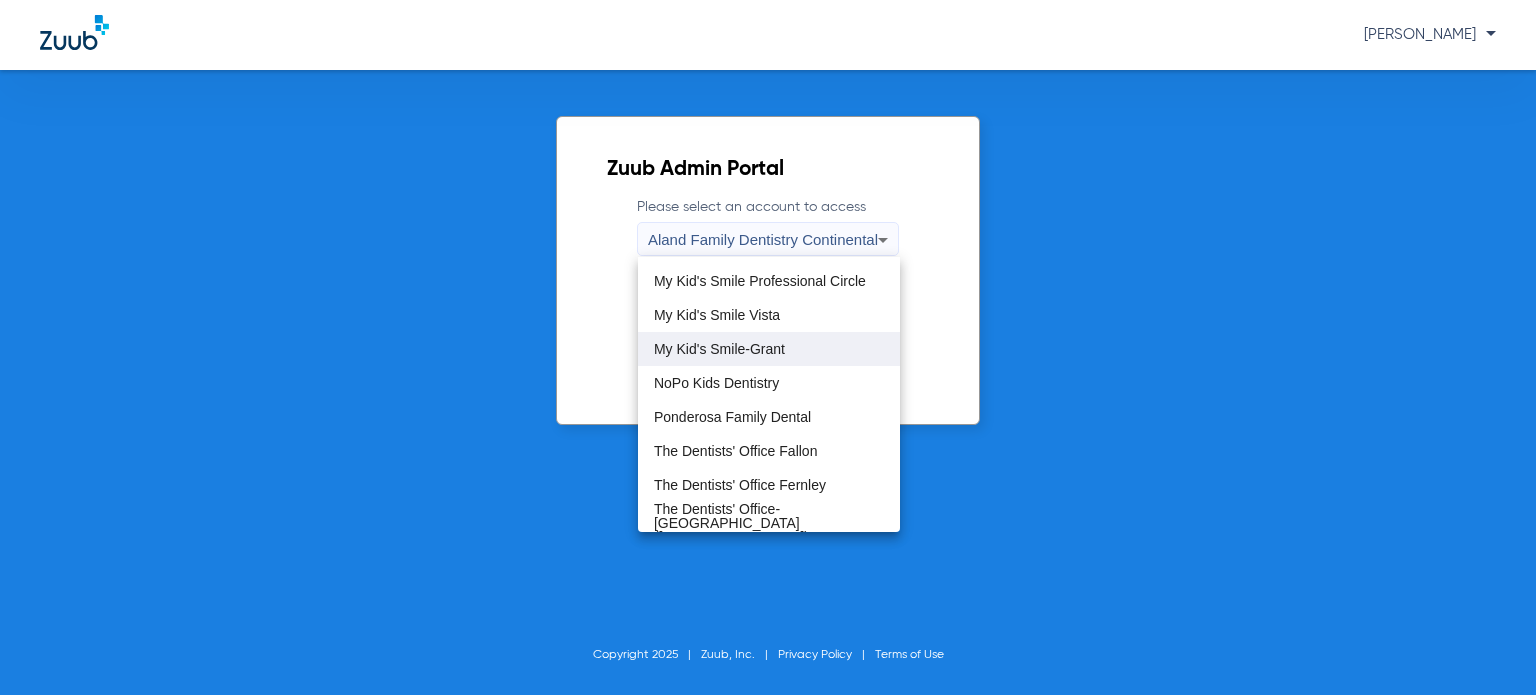 scroll, scrollTop: 575, scrollLeft: 0, axis: vertical 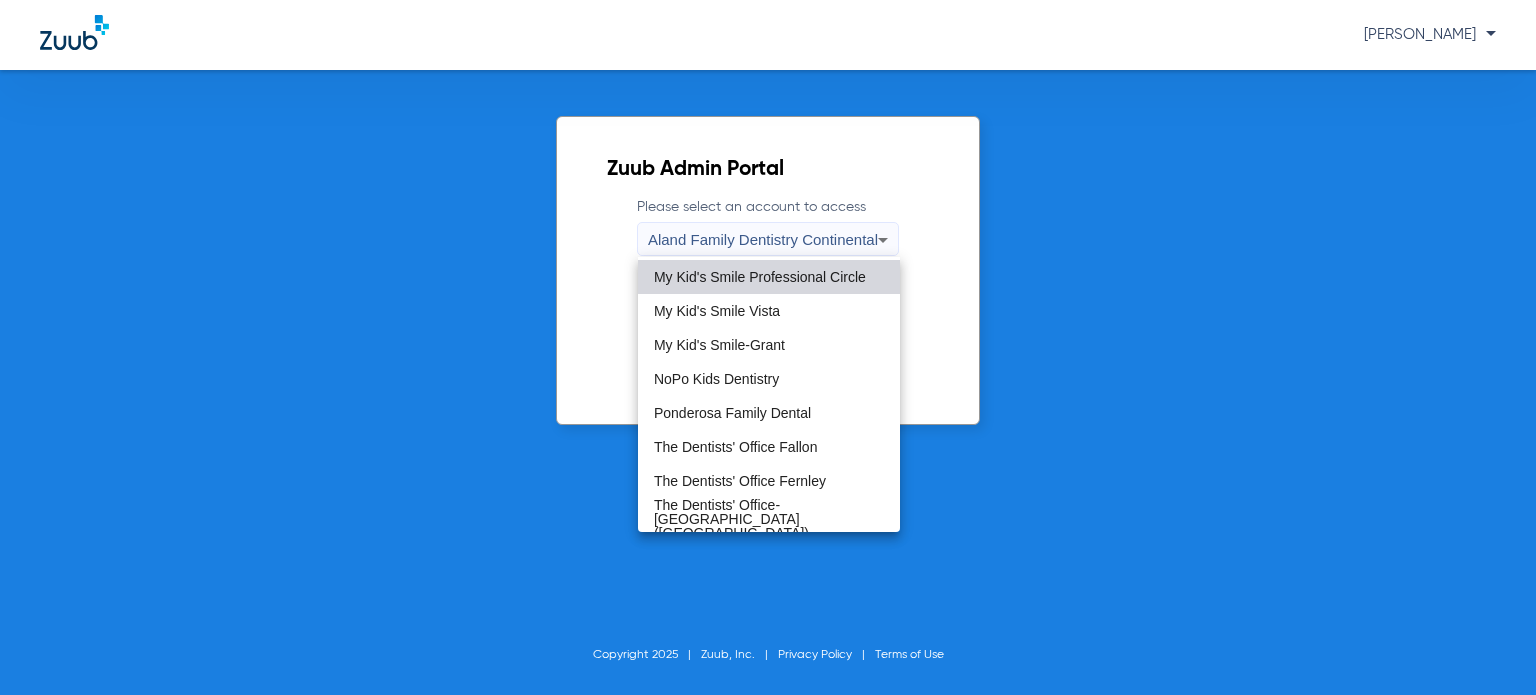 click on "My Kid's Smile Professional Circle" at bounding box center (760, 277) 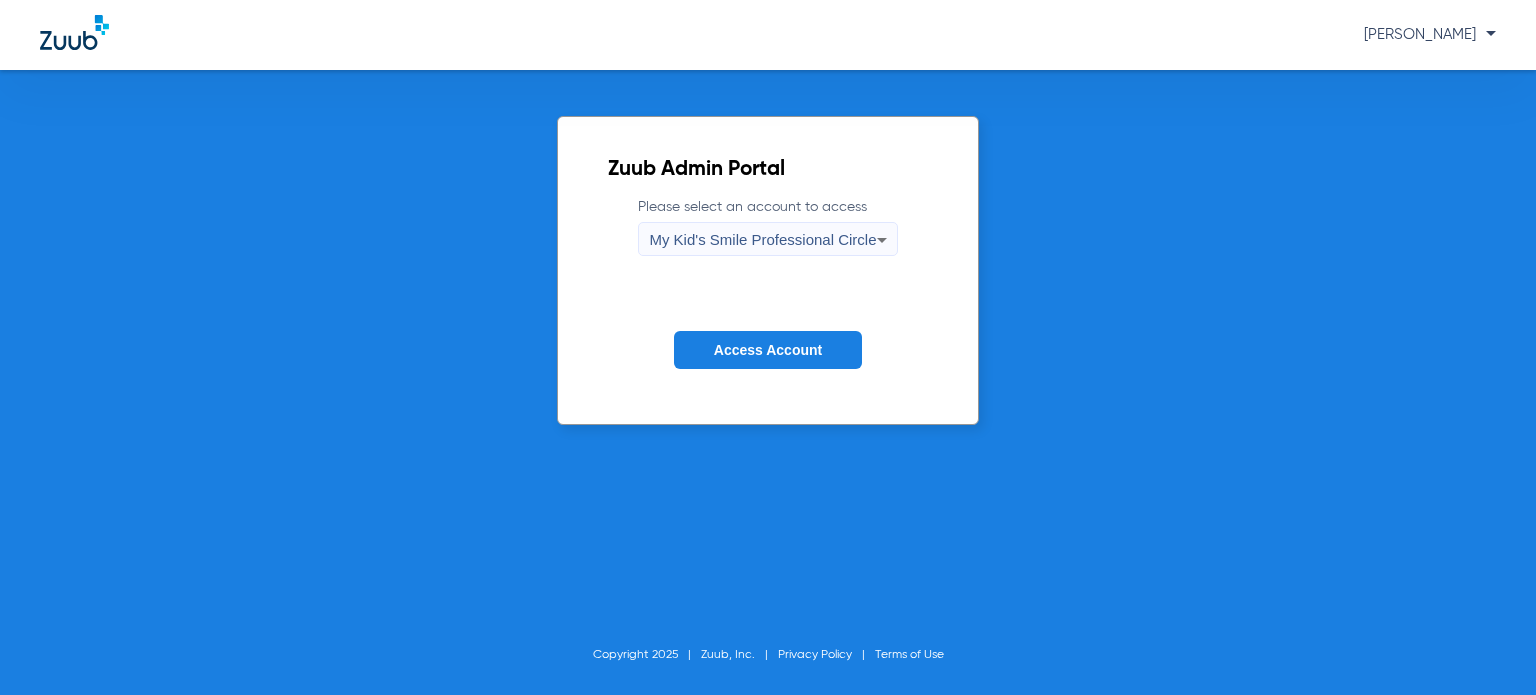 click on "Access Account" 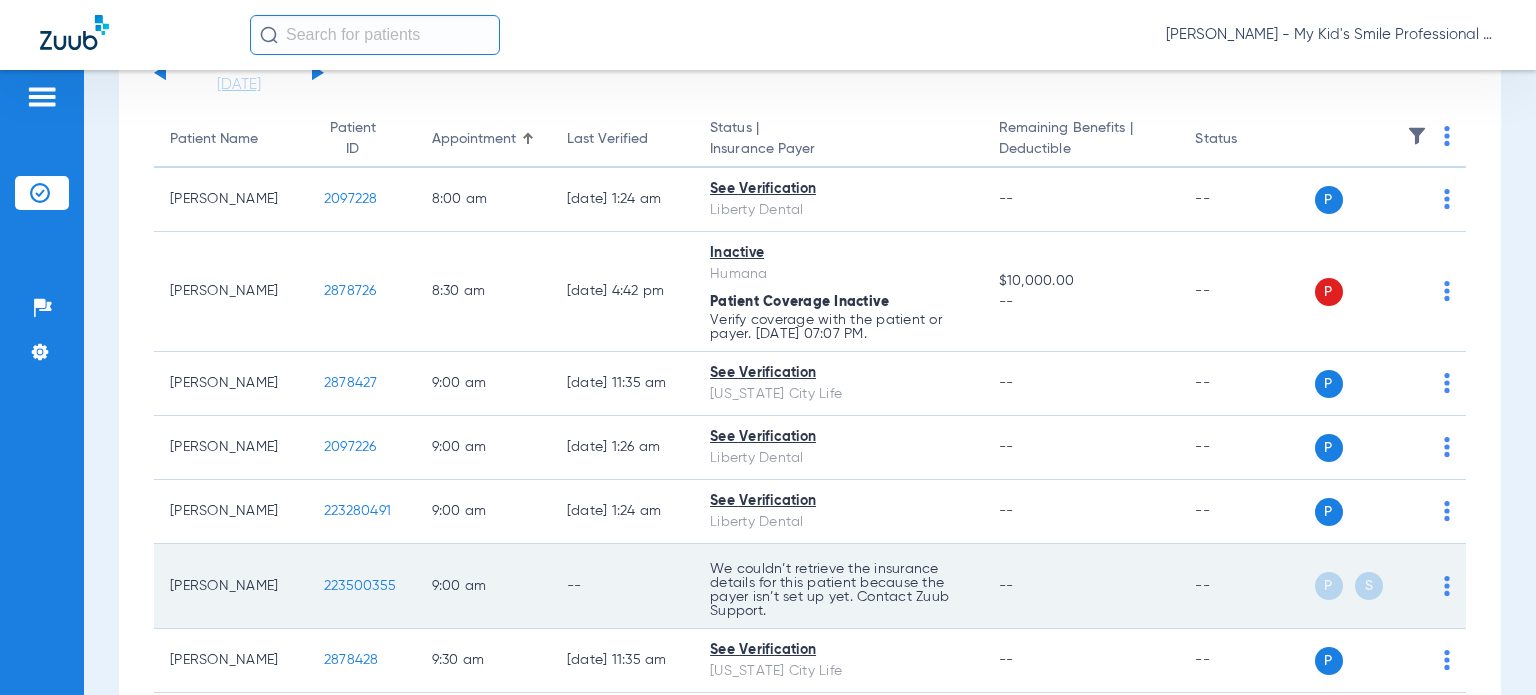 scroll, scrollTop: 200, scrollLeft: 0, axis: vertical 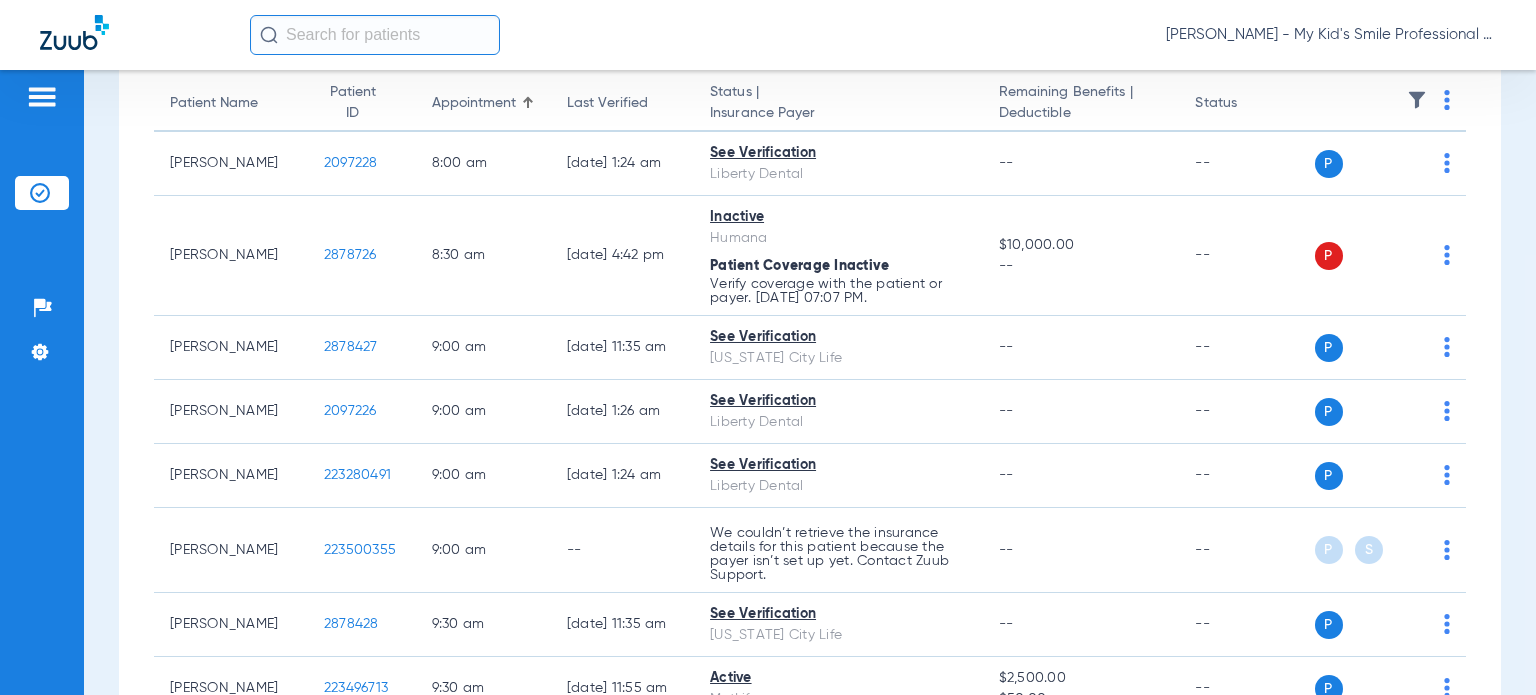 click on "[DATE]   [DATE]   [DATE]   [DATE]   [DATE]   [DATE]   [DATE]   [DATE]   [DATE]   [DATE]   [DATE]   [DATE]   [DATE]   [DATE]   [DATE]   [DATE]   [DATE]   [DATE]   [DATE]   [DATE]   [DATE]   [DATE]   [DATE]   [DATE]   [DATE]   [DATE]   [DATE]   [DATE]   [DATE]   [DATE]   [DATE]   [DATE]   [DATE]   [DATE]   [DATE]   [DATE]   [DATE]   [DATE]   [DATE]   [DATE]   [DATE]   [DATE]   [DATE]   [DATE]  Su 1" 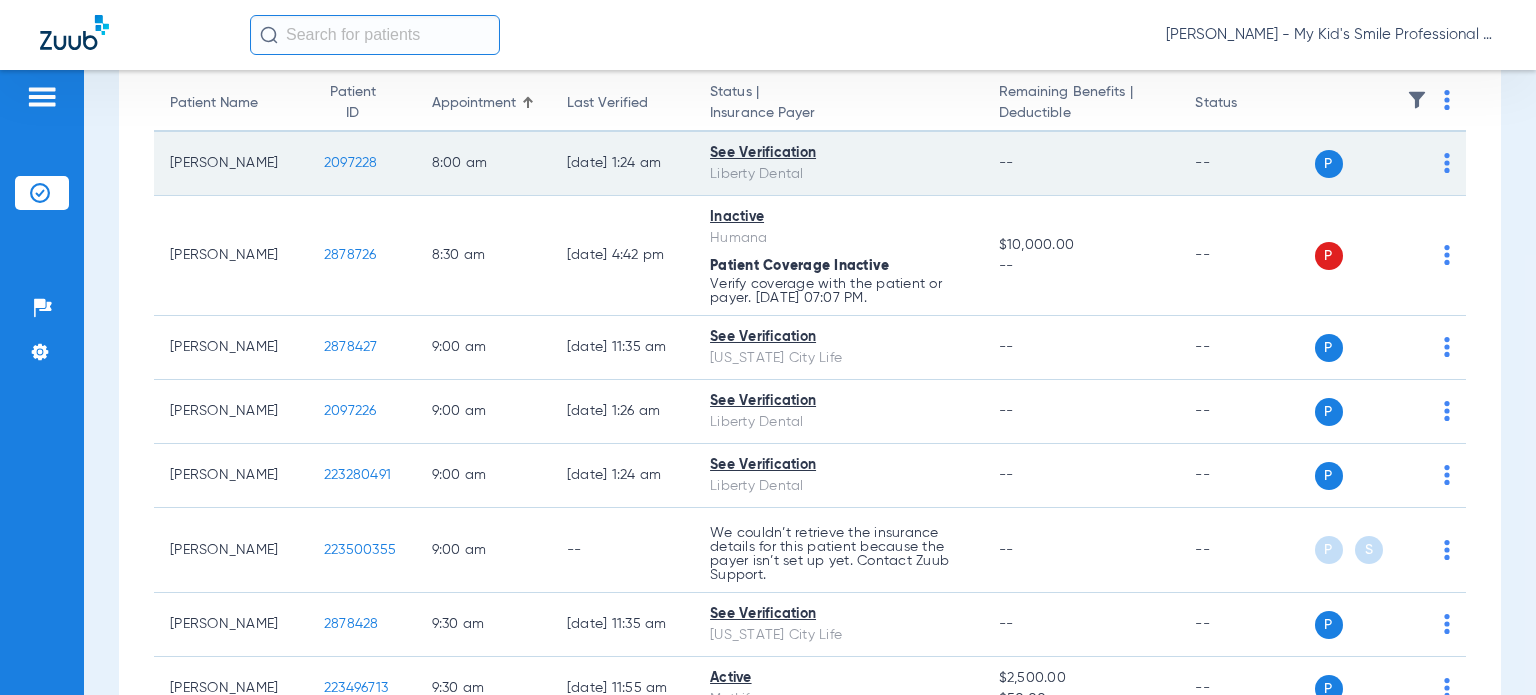 scroll, scrollTop: 0, scrollLeft: 0, axis: both 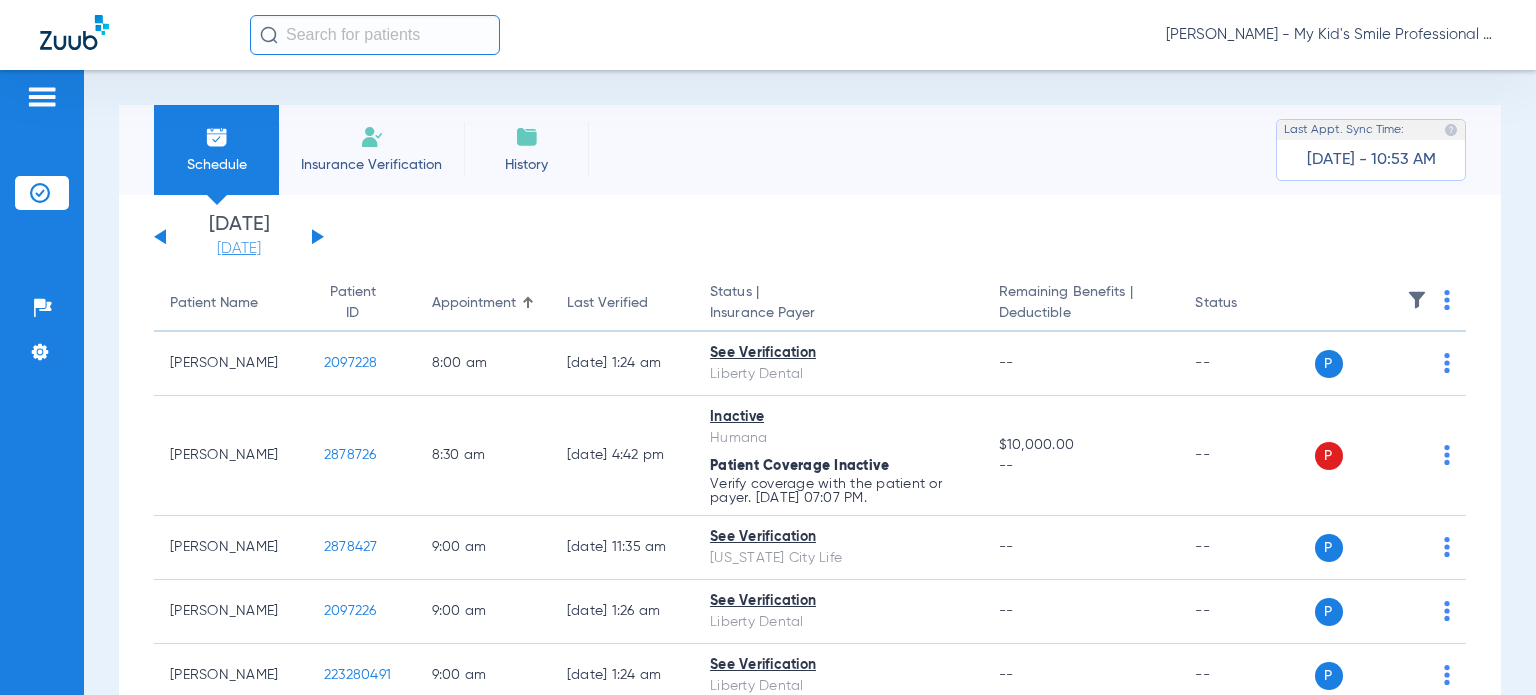 click on "[DATE]" 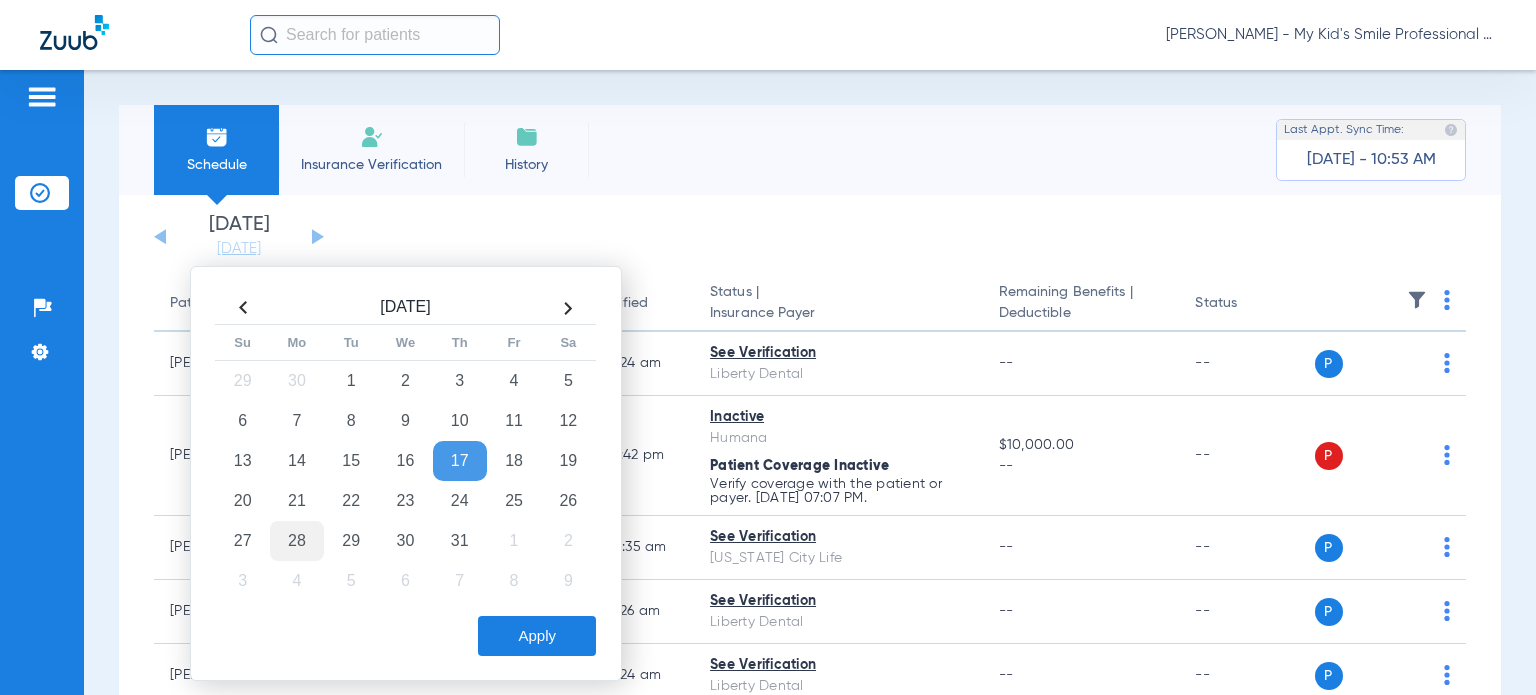 click on "28" 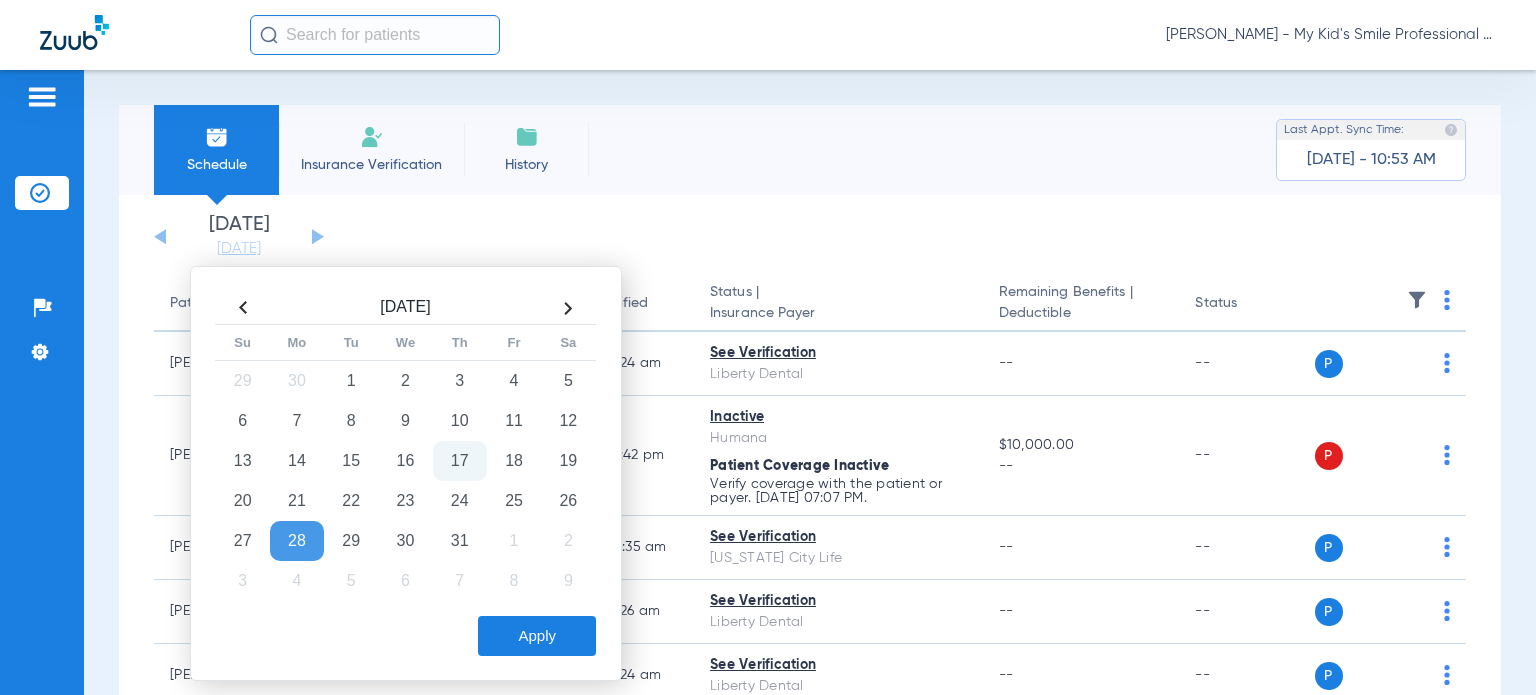 click on "Apply" 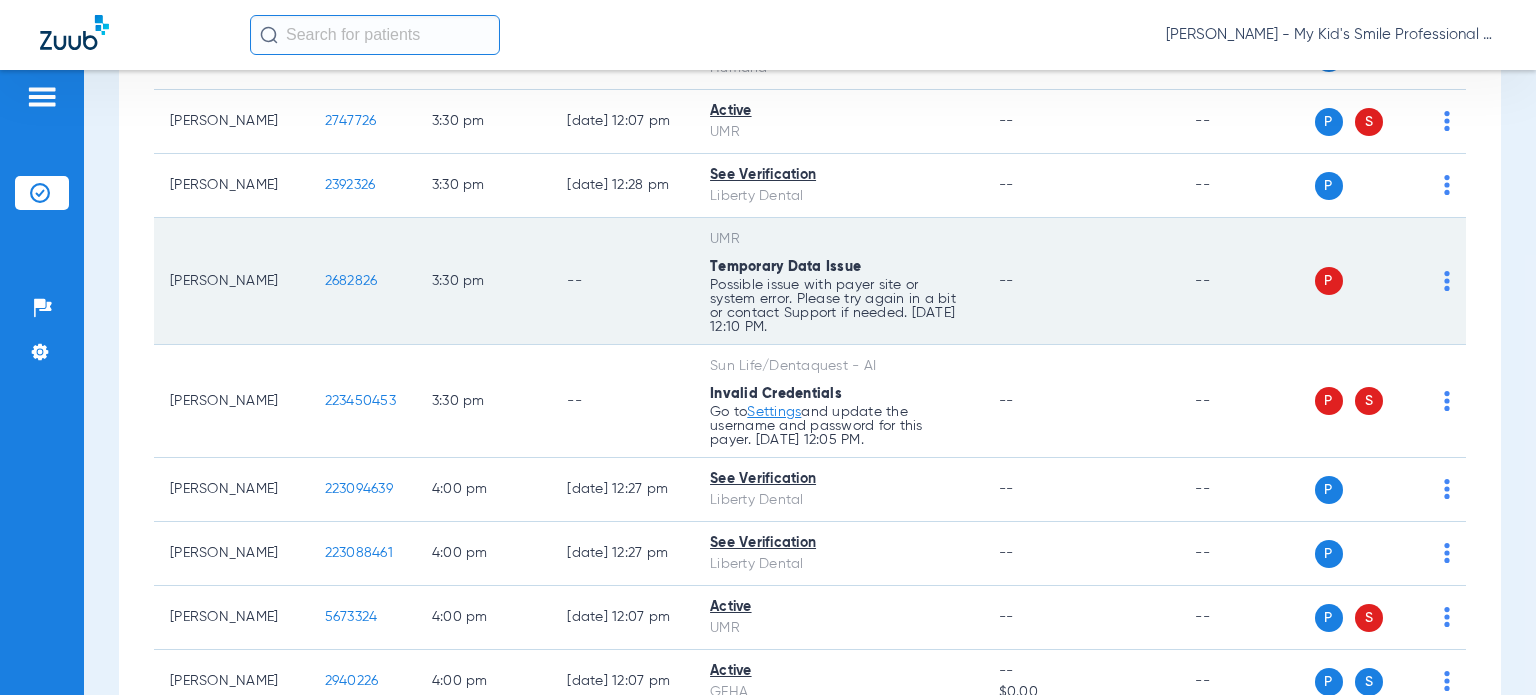 scroll, scrollTop: 4200, scrollLeft: 0, axis: vertical 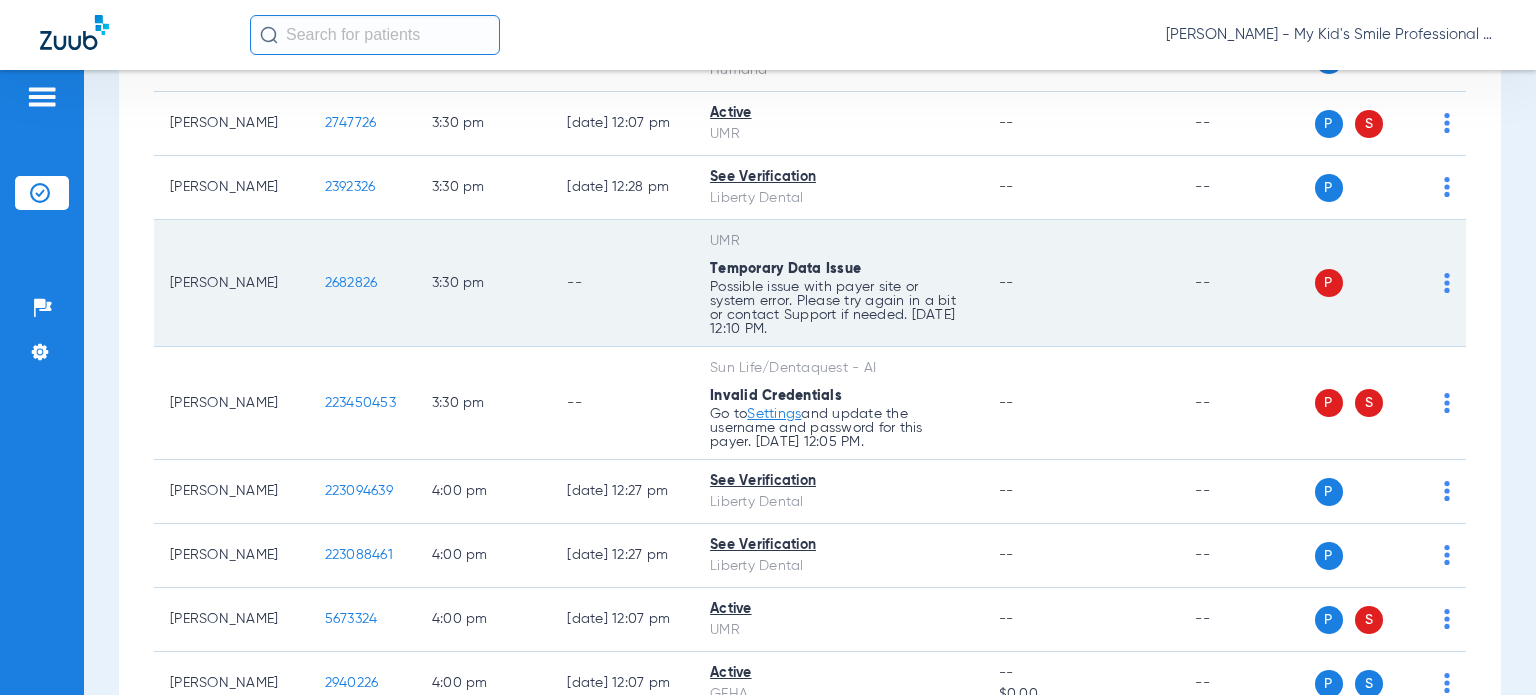 click on "2682826" 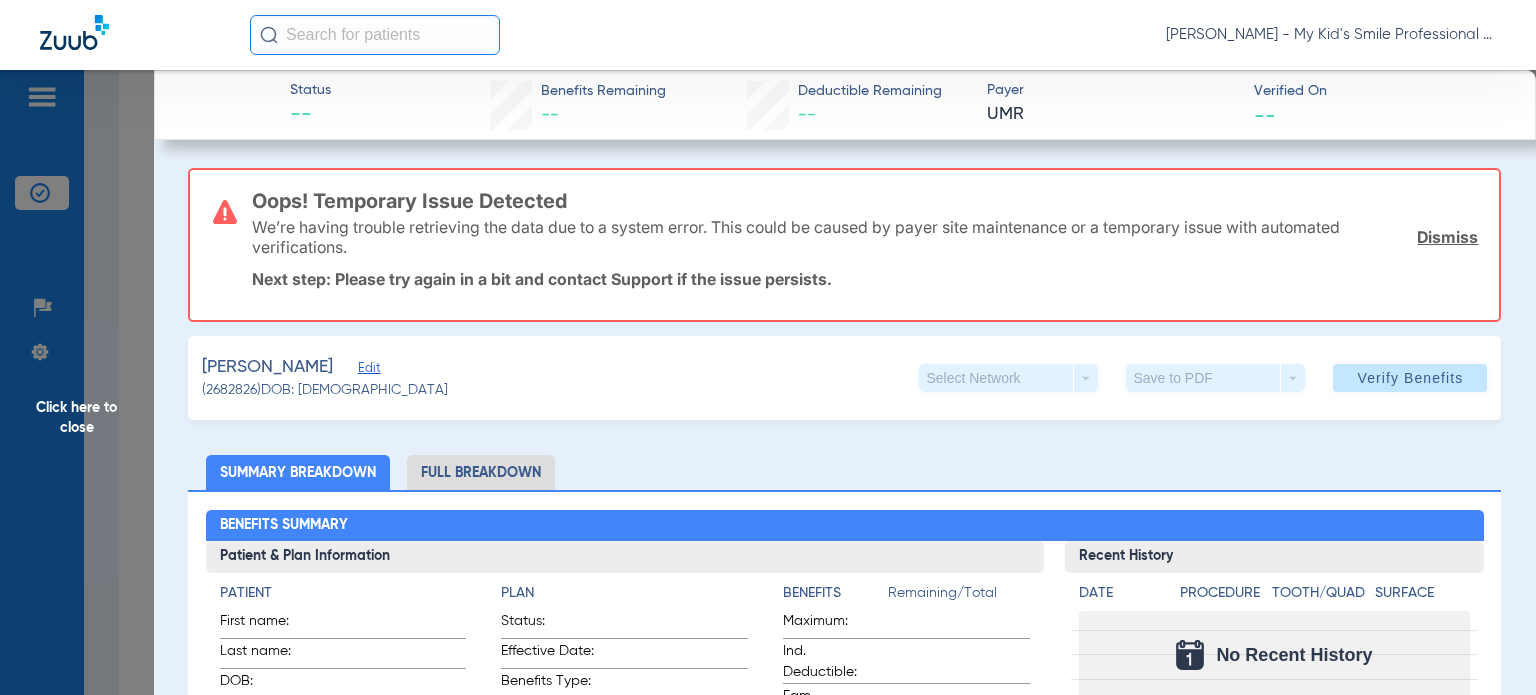 click on "Edit" 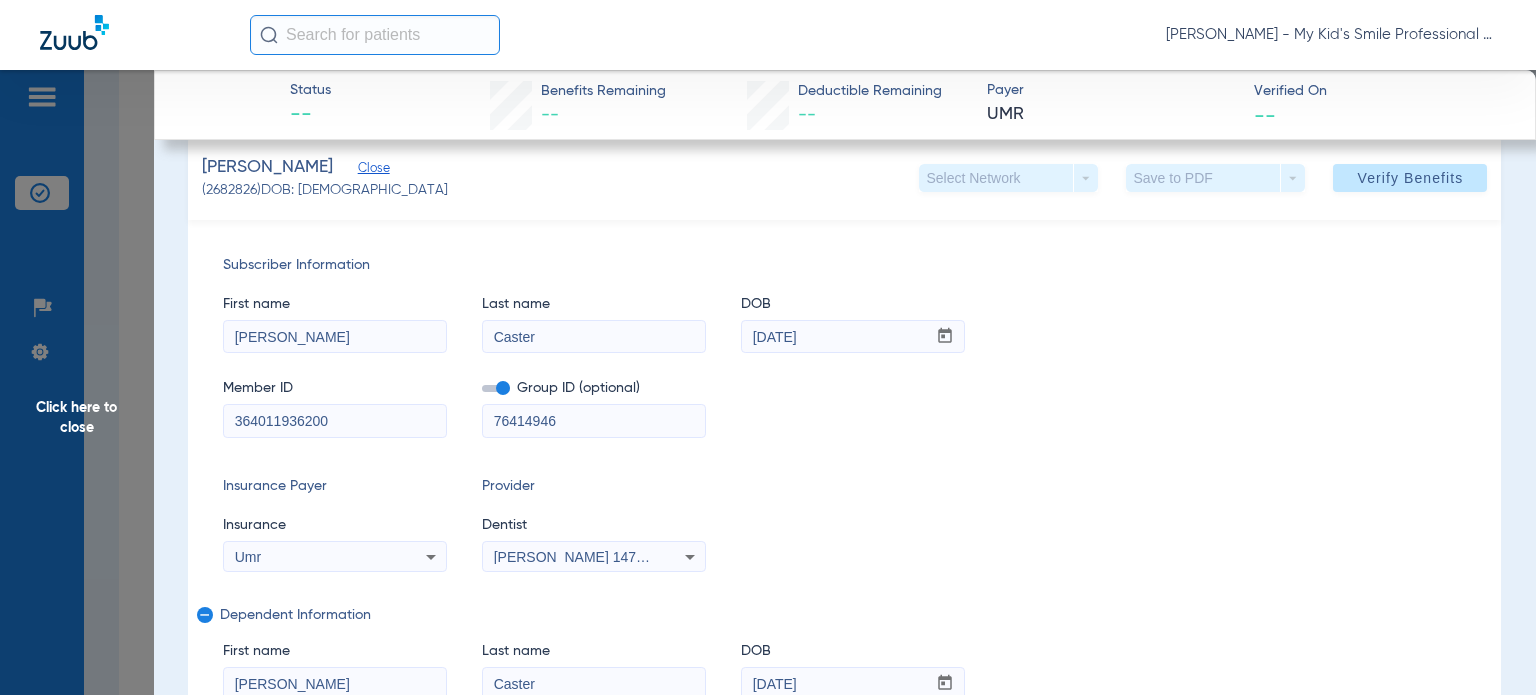 scroll, scrollTop: 300, scrollLeft: 0, axis: vertical 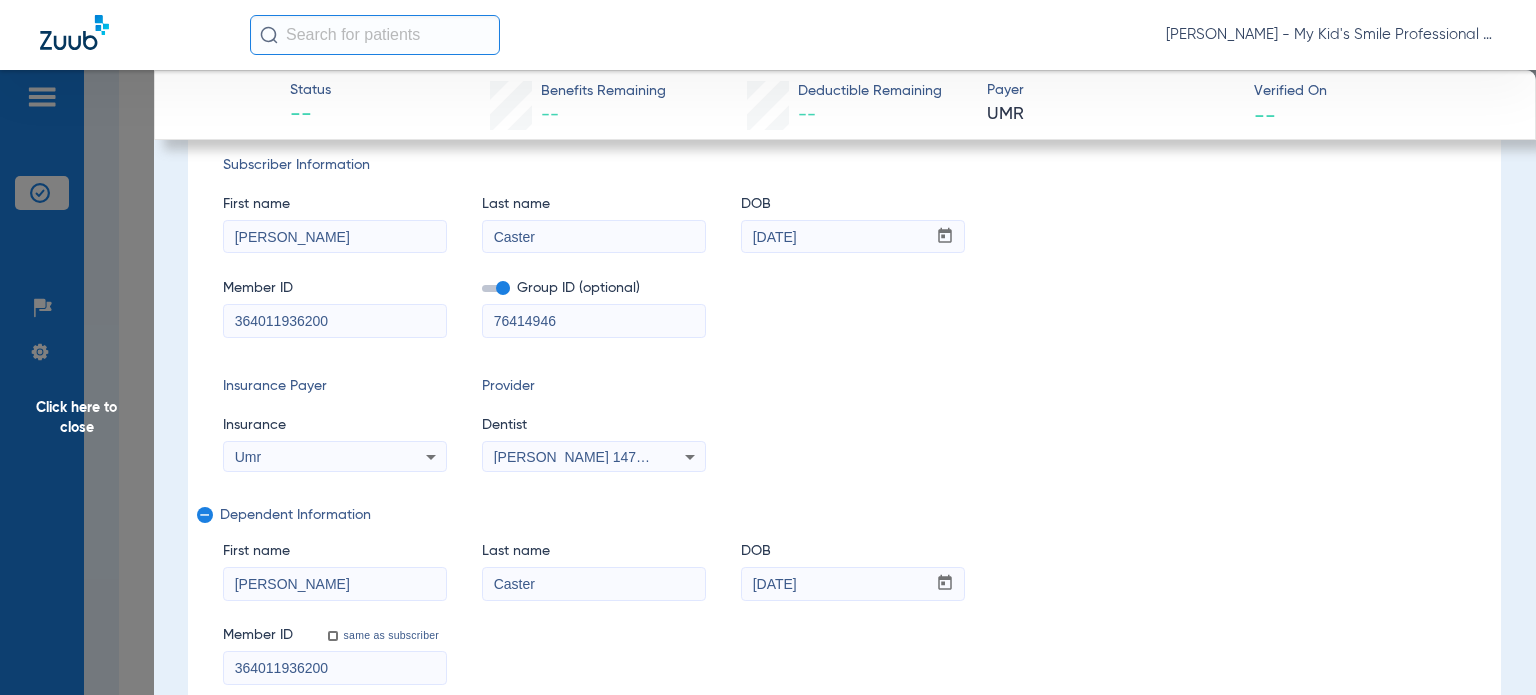 drag, startPoint x: 345, startPoint y: 575, endPoint x: 295, endPoint y: 579, distance: 50.159744 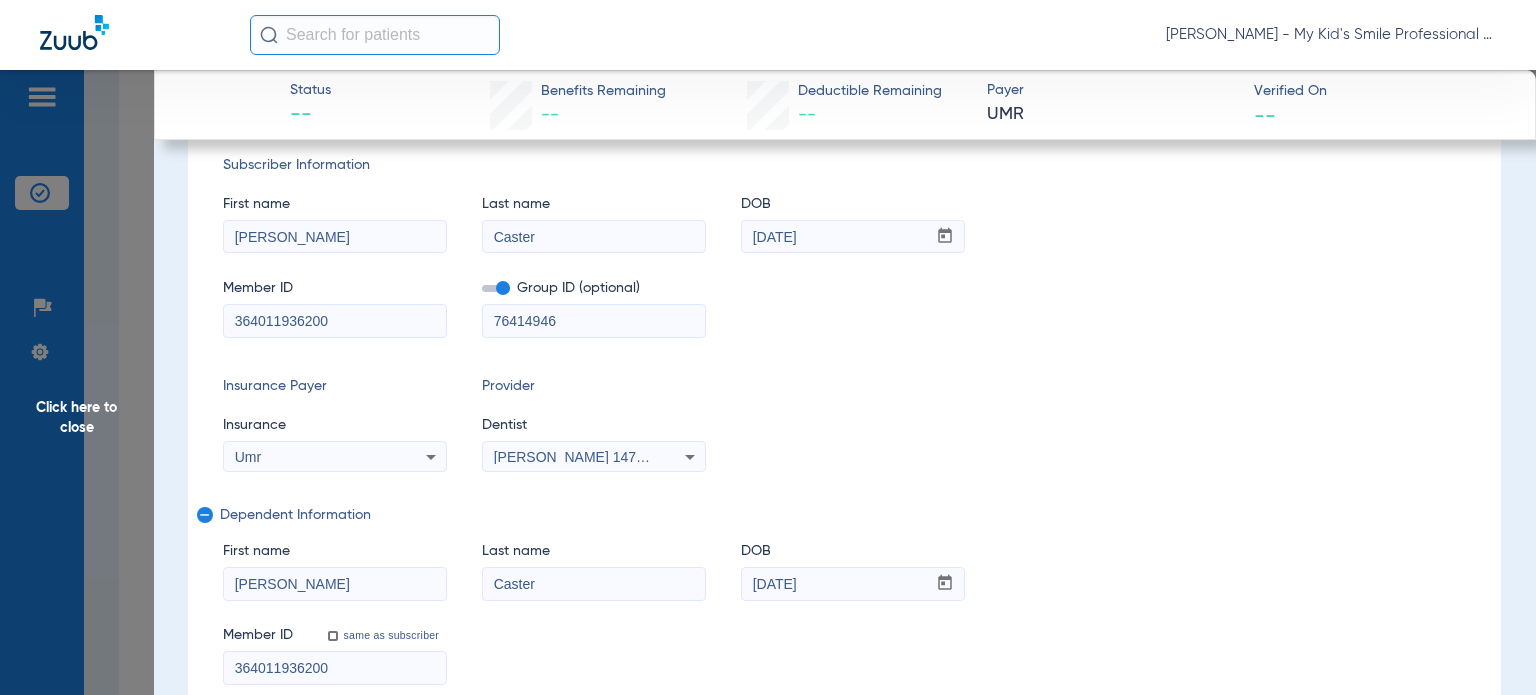 type on "[PERSON_NAME]" 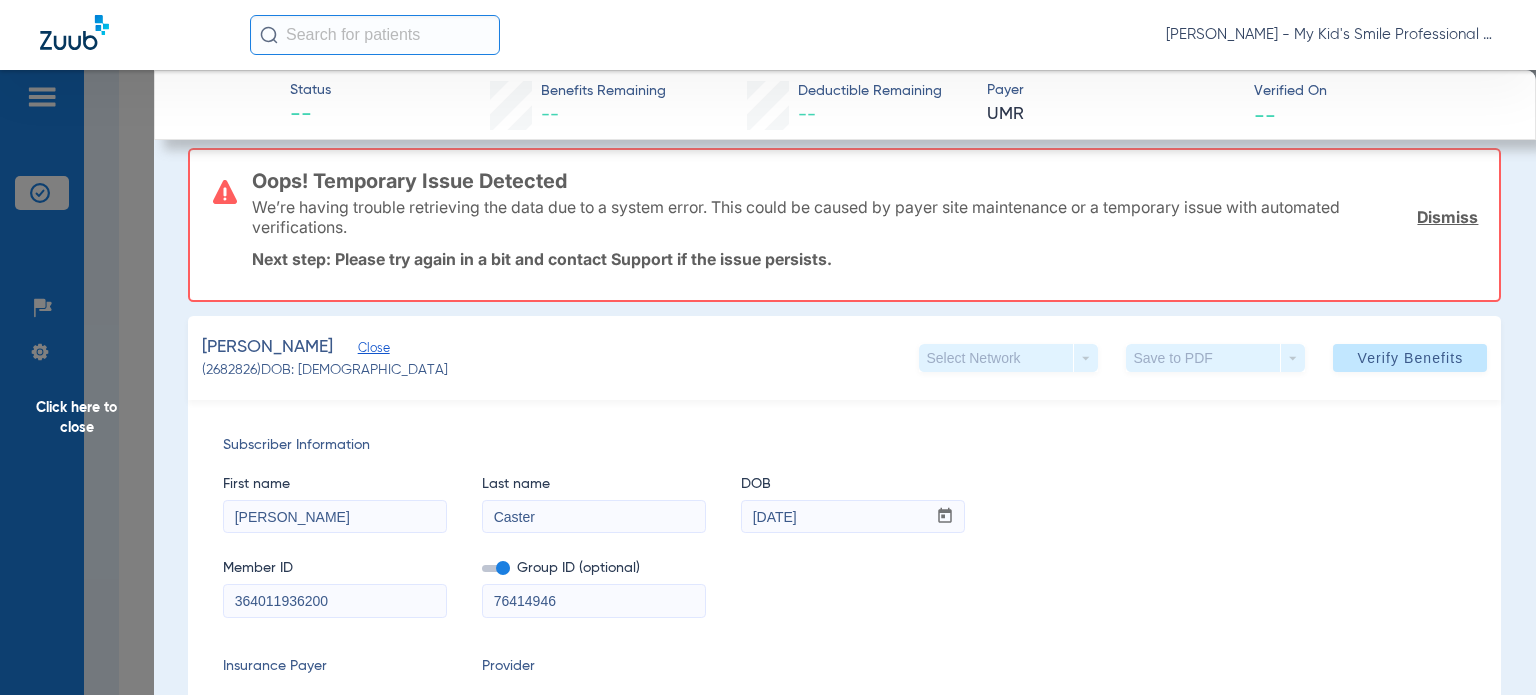 scroll, scrollTop: 0, scrollLeft: 0, axis: both 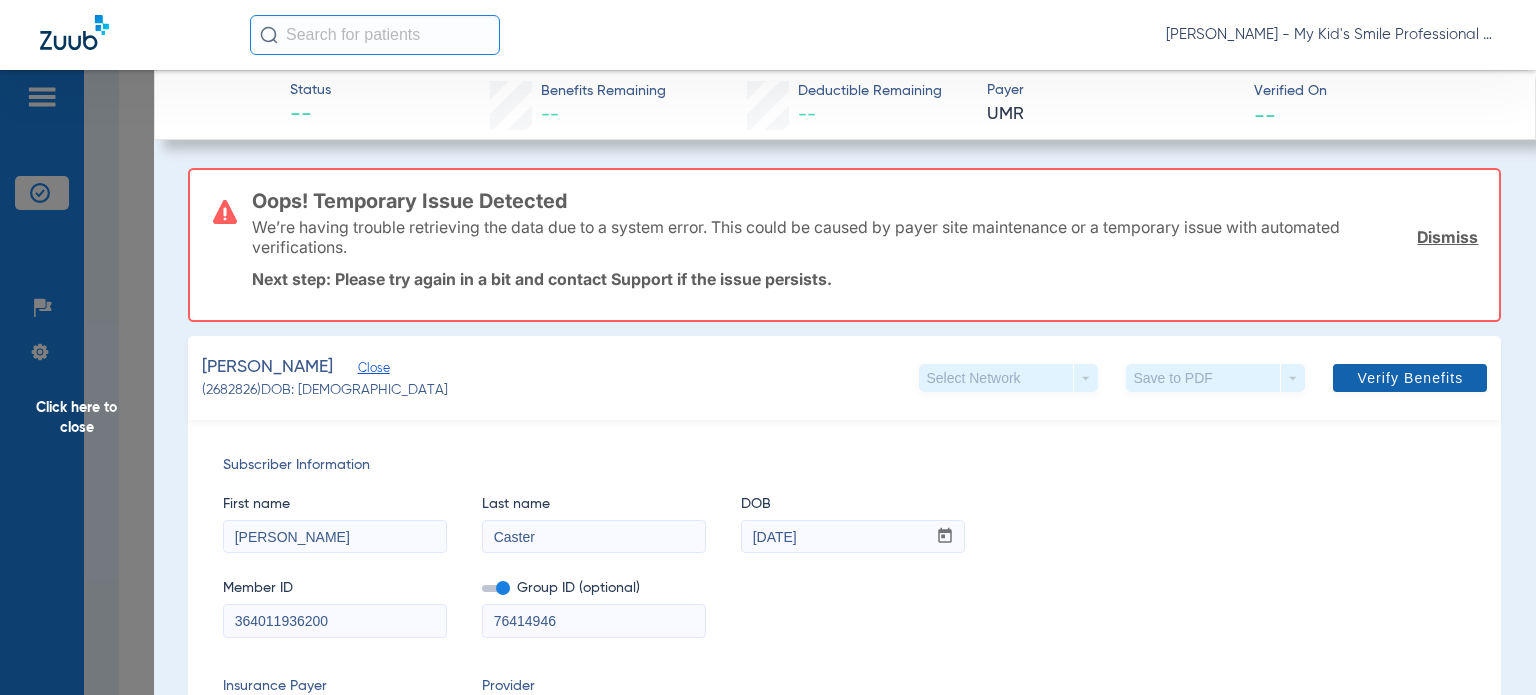 click 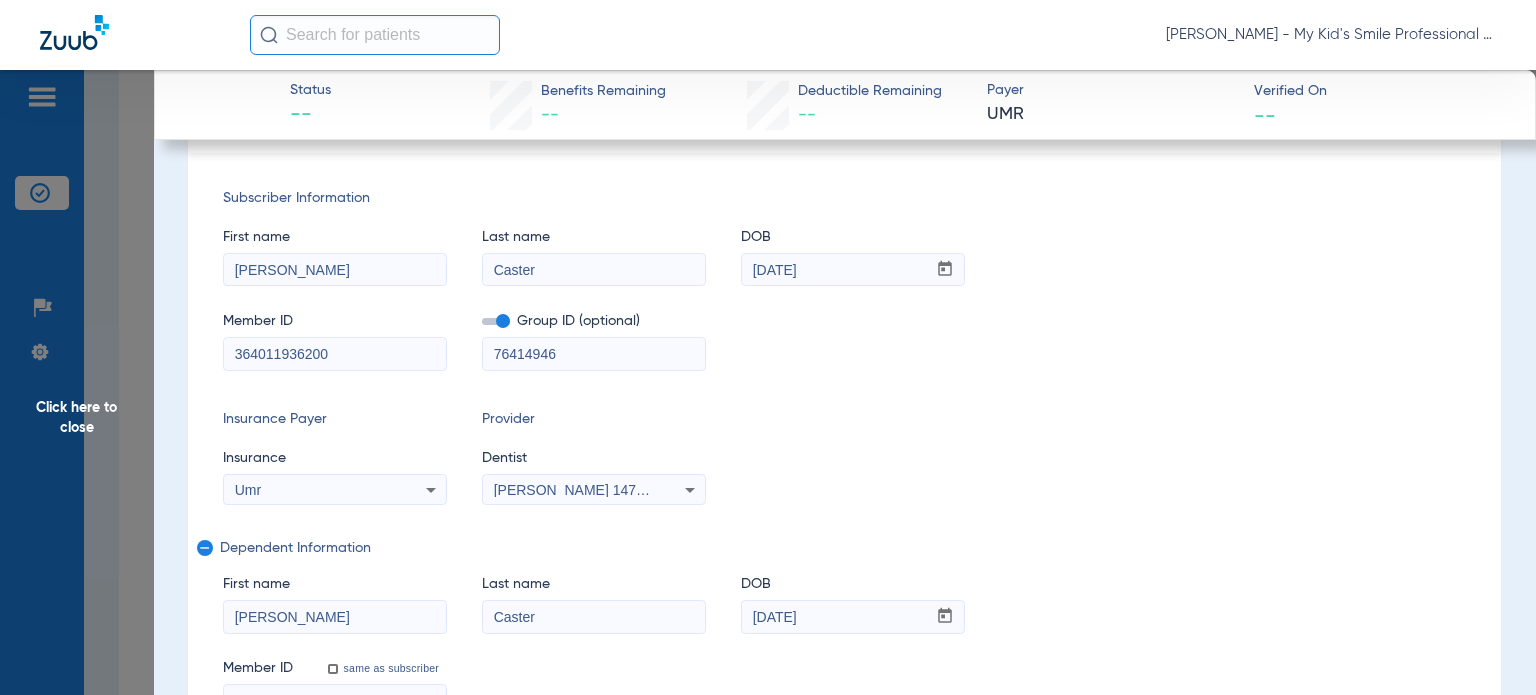 scroll, scrollTop: 100, scrollLeft: 0, axis: vertical 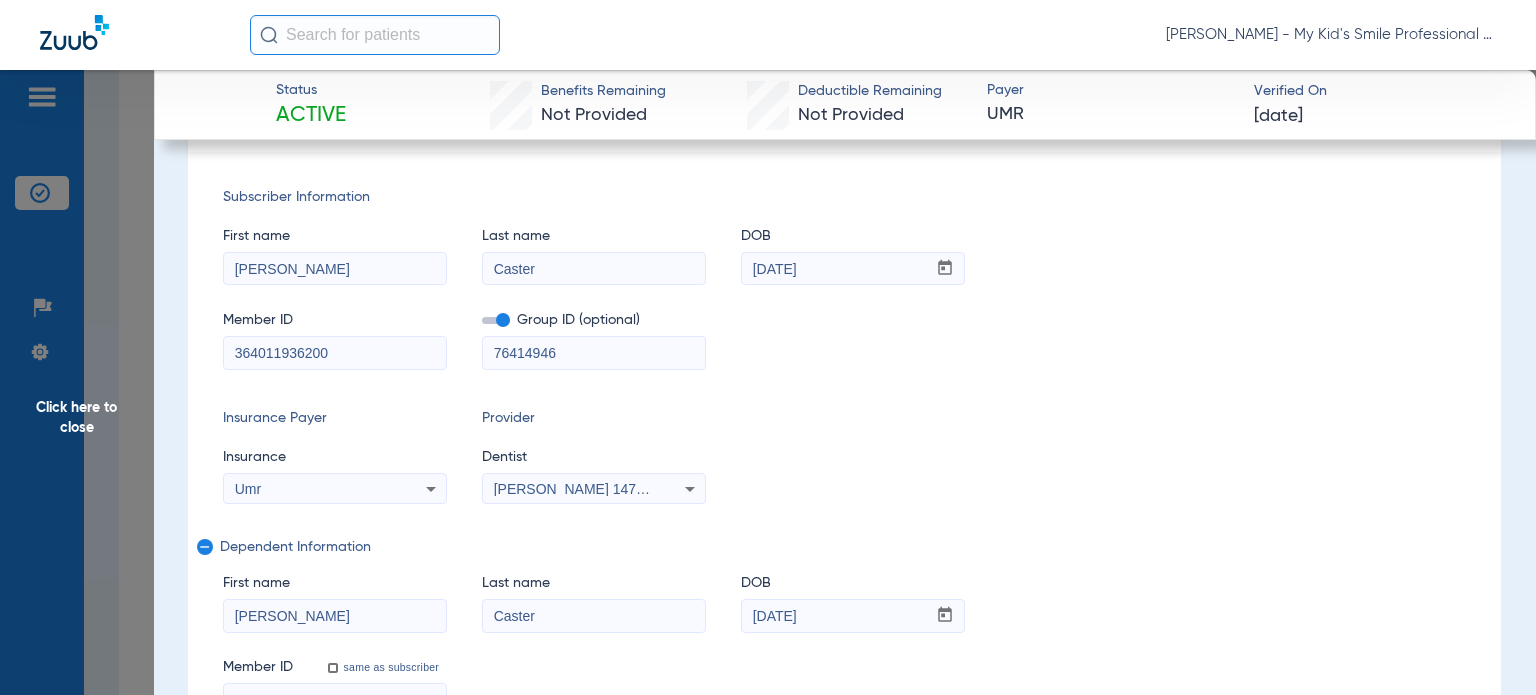 click on "Click here to close" 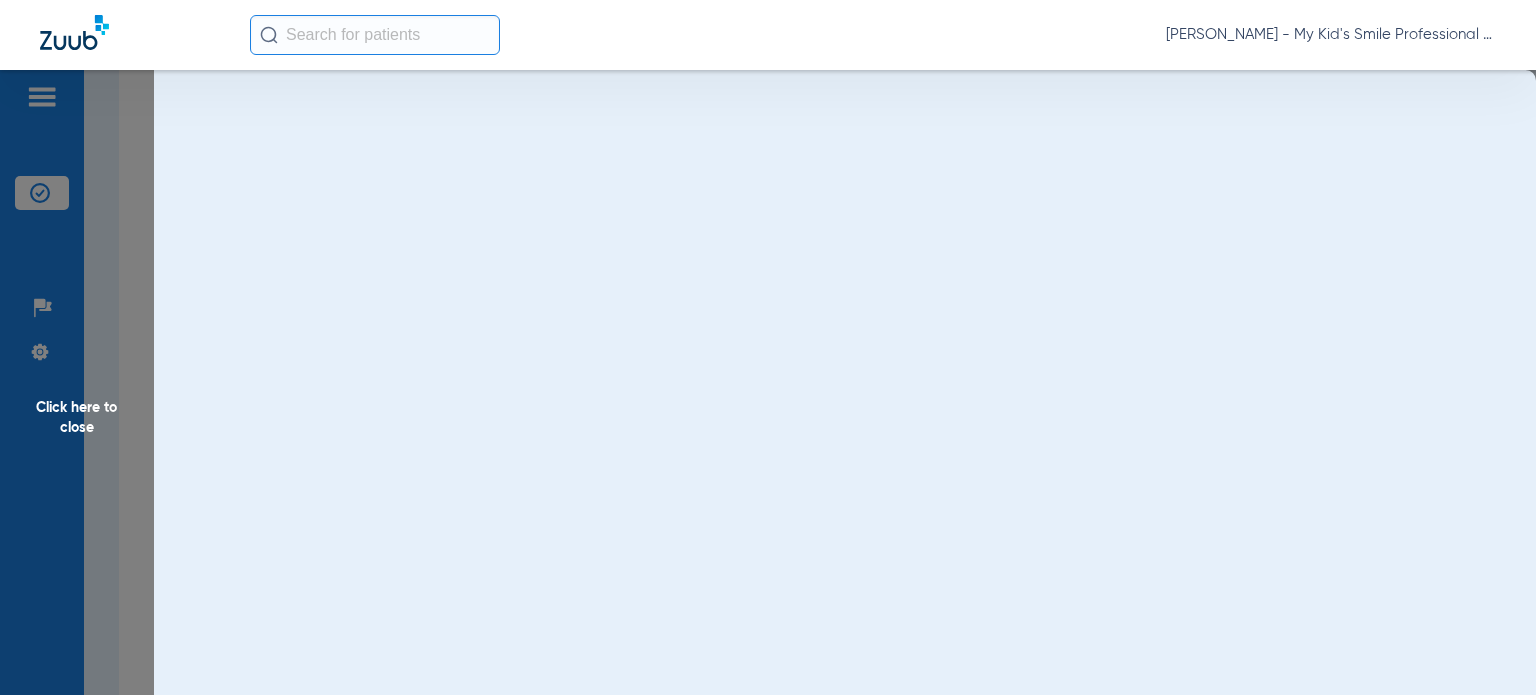 scroll, scrollTop: 0, scrollLeft: 0, axis: both 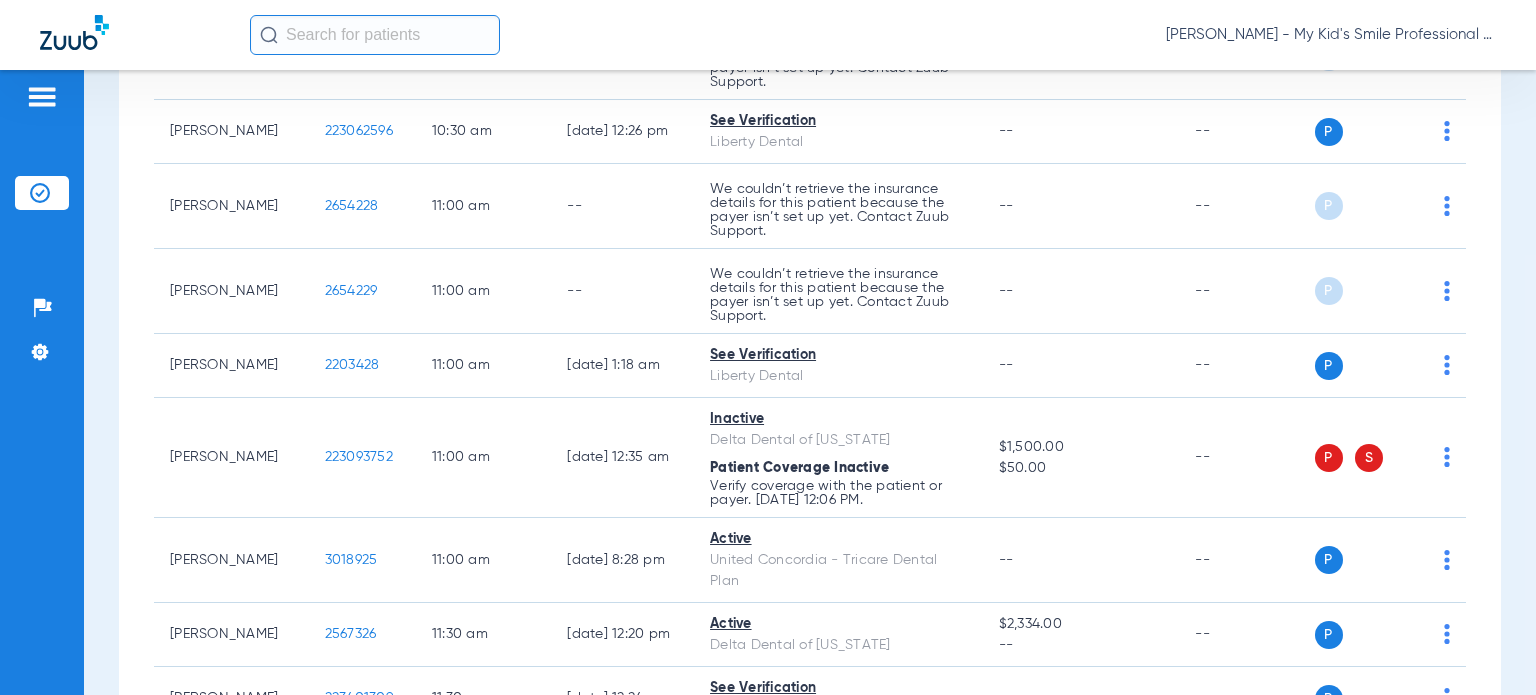 click on "Schedule Insurance Verification History  Last Appt. Sync Time:   [DATE] - 11:23 AM   [DATE]   [DATE]   [DATE]   [DATE]   [DATE]   [DATE]   [DATE]   [DATE]   [DATE]   [DATE]   [DATE]   [DATE]   [DATE]   [DATE]   [DATE]   [DATE]   [DATE]   [DATE]   [DATE]   [DATE]   [DATE]   [DATE]   [DATE]   [DATE]   [DATE]   [DATE]   [DATE]   [DATE]   [DATE]   [DATE]   [DATE]   [DATE]   [DATE]   [DATE]   [DATE]   [DATE]   [DATE]   [DATE]   [DATE]   [DATE]   [DATE]  Su 1" at bounding box center [810, 382] 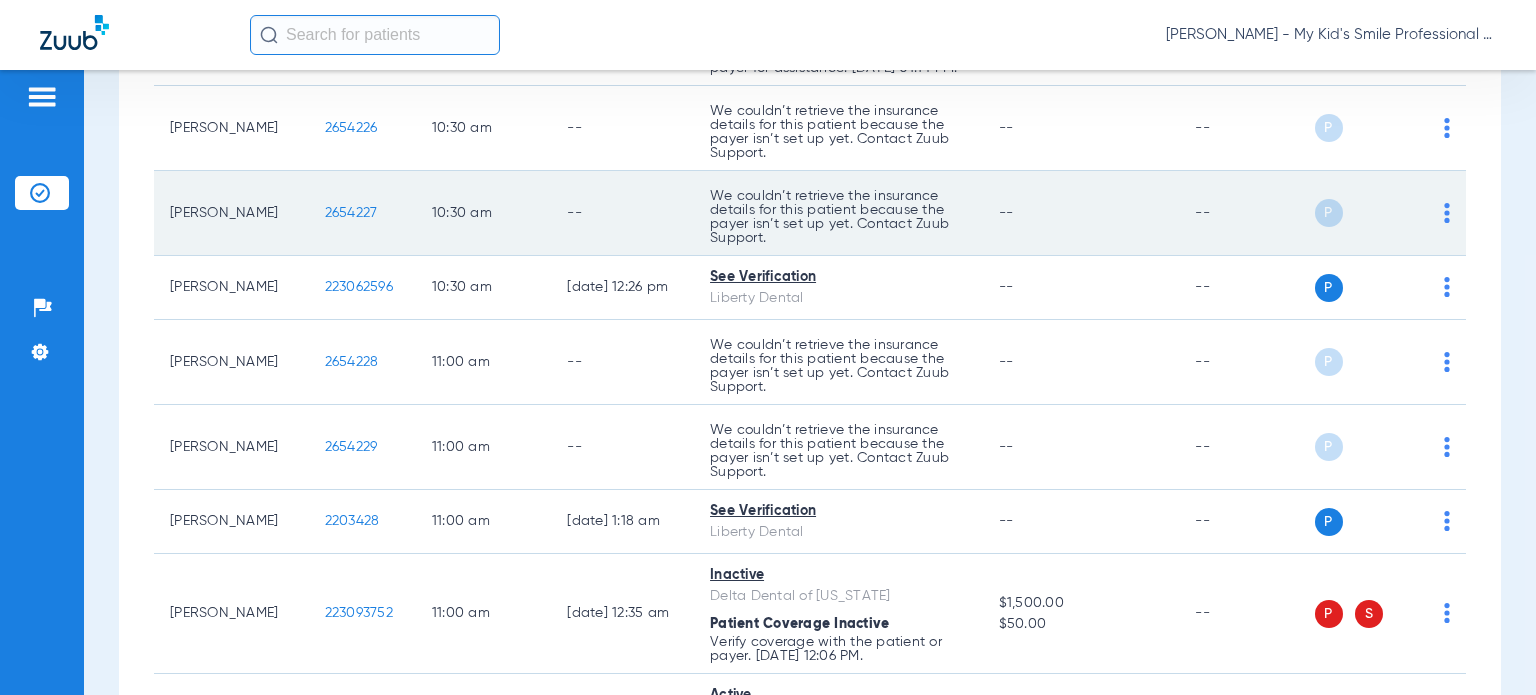 scroll, scrollTop: 1900, scrollLeft: 0, axis: vertical 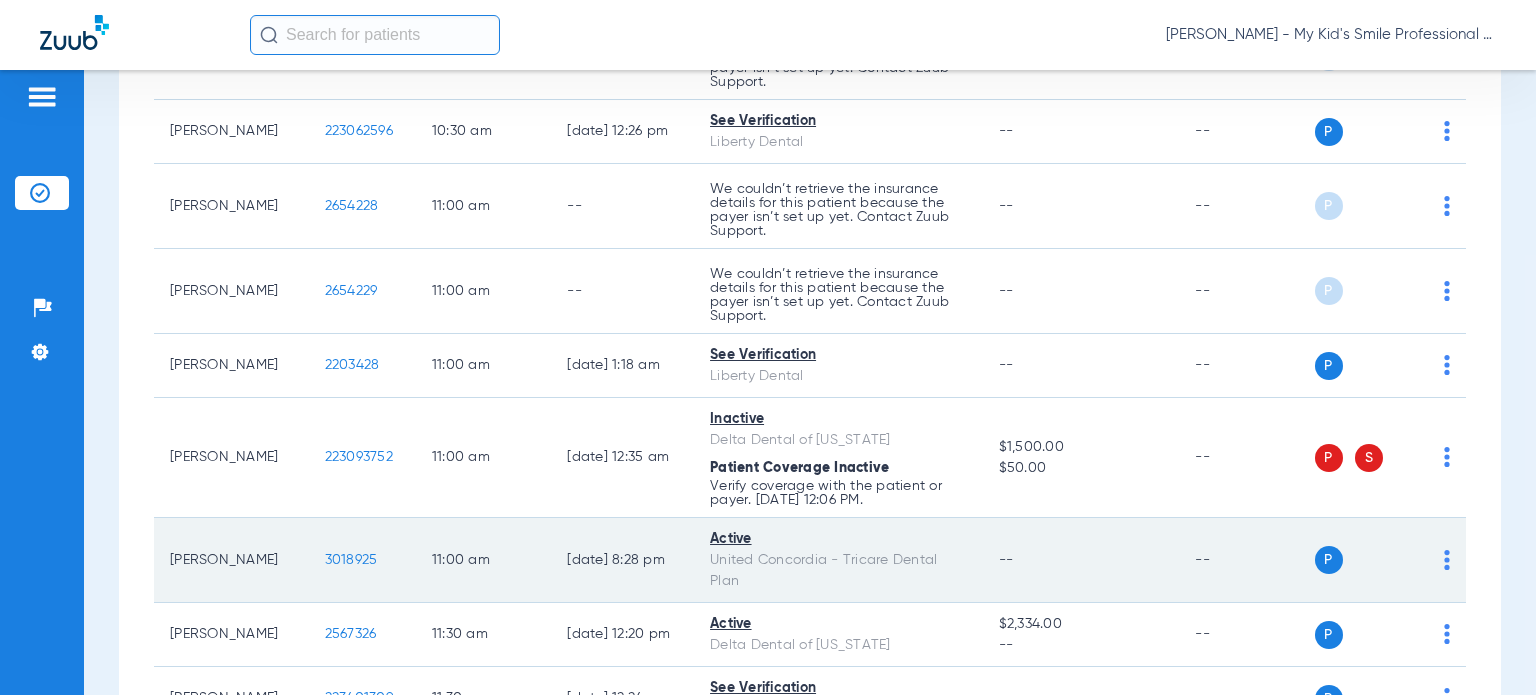 click on "Active   United Concordia - Tricare Dental Plan" 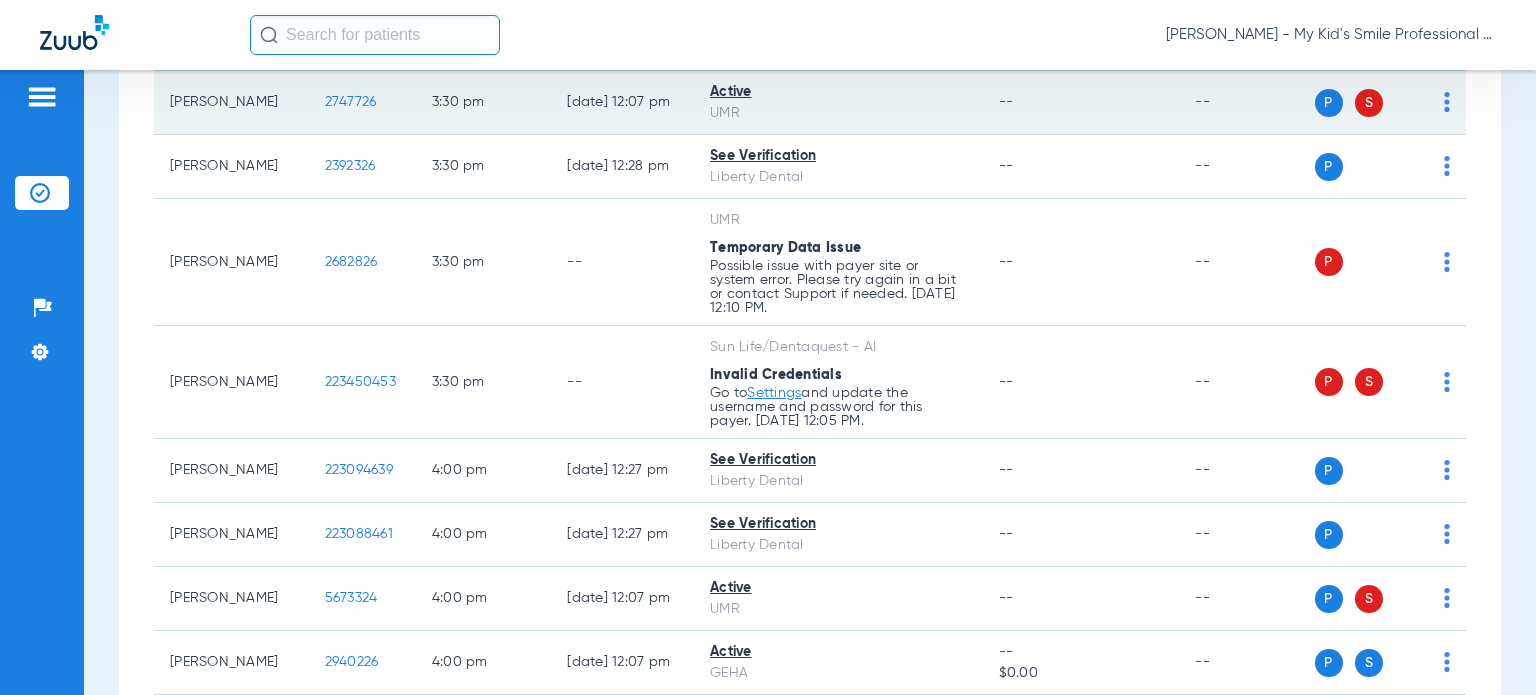 scroll, scrollTop: 4300, scrollLeft: 0, axis: vertical 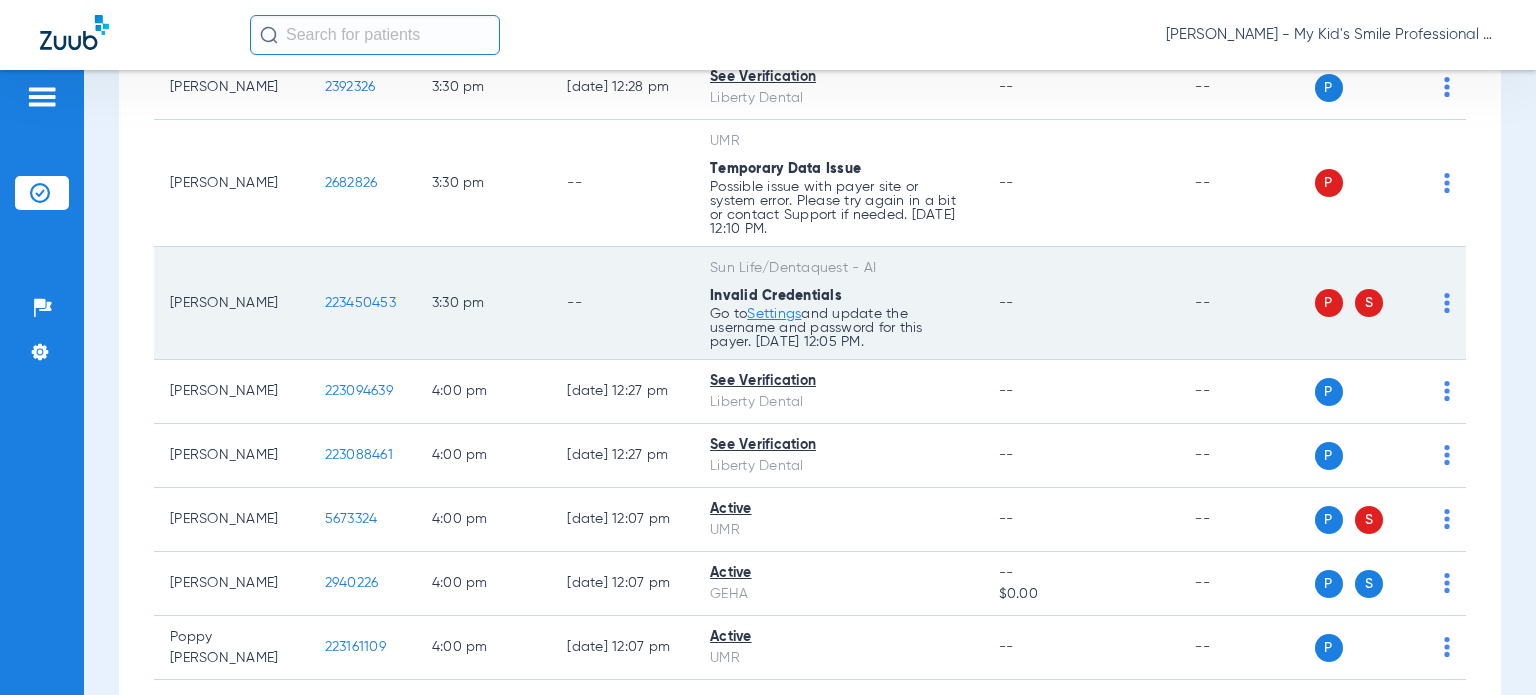 click 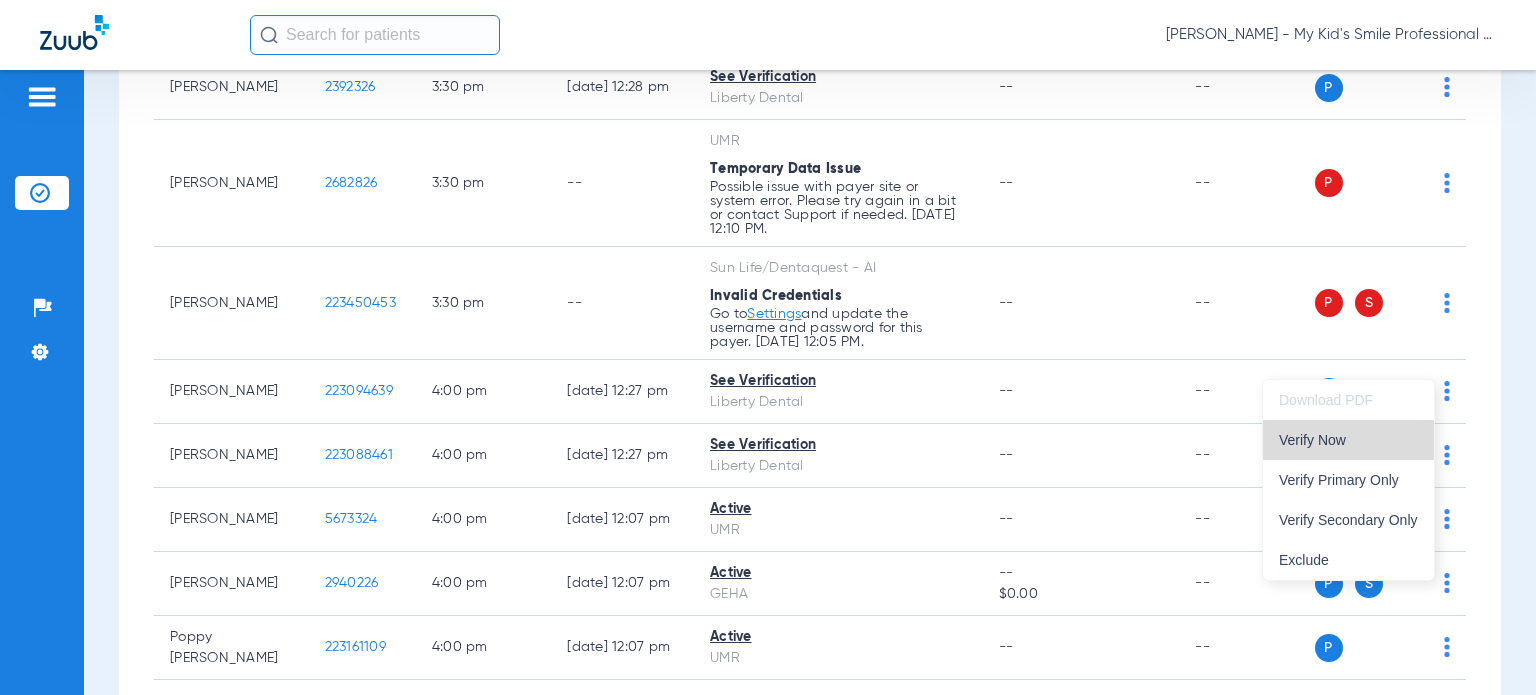 click on "Verify Now" at bounding box center (1348, 440) 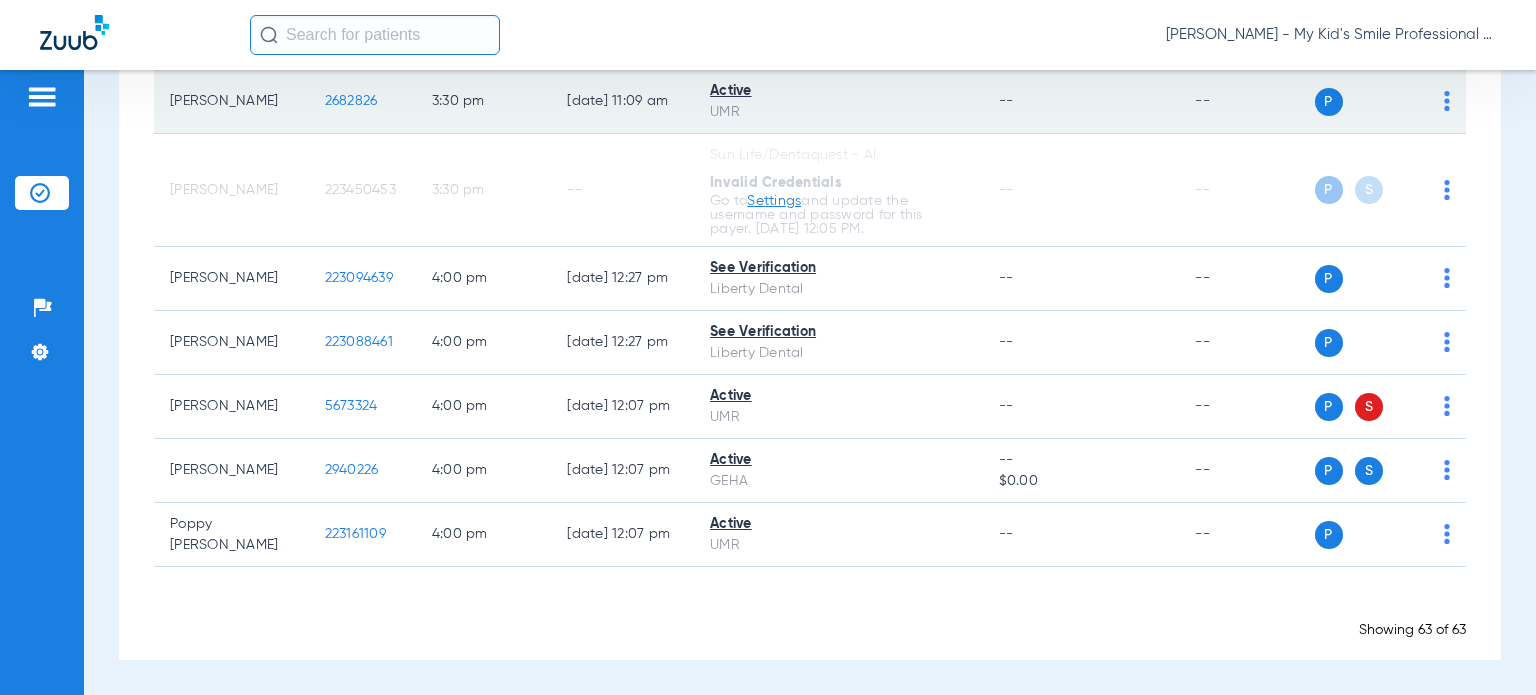 scroll, scrollTop: 4406, scrollLeft: 0, axis: vertical 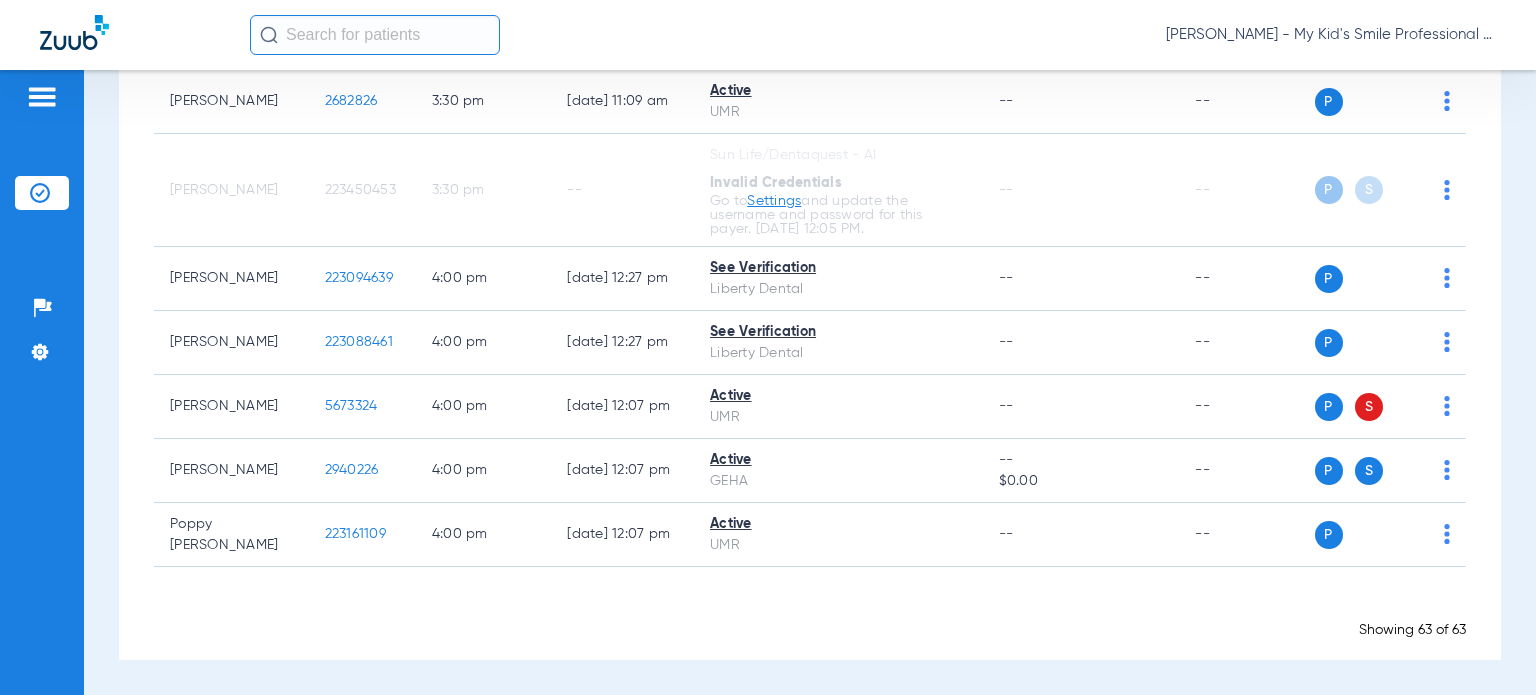 click on "[DATE]   [DATE]   [DATE]   [DATE]   [DATE]   [DATE]   [DATE]   [DATE]   [DATE]   [DATE]   [DATE]   [DATE]   [DATE]   [DATE]   [DATE]   [DATE]   [DATE]   [DATE]   [DATE]   [DATE]   [DATE]   [DATE]   [DATE]   [DATE]   [DATE]   [DATE]   [DATE]   [DATE]   [DATE]   [DATE]   [DATE]   [DATE]   [DATE]   [DATE]   [DATE]   [DATE]   [DATE]   [DATE]   [DATE]   [DATE]   [DATE]   [DATE]   [DATE]   [DATE]  Su 1" 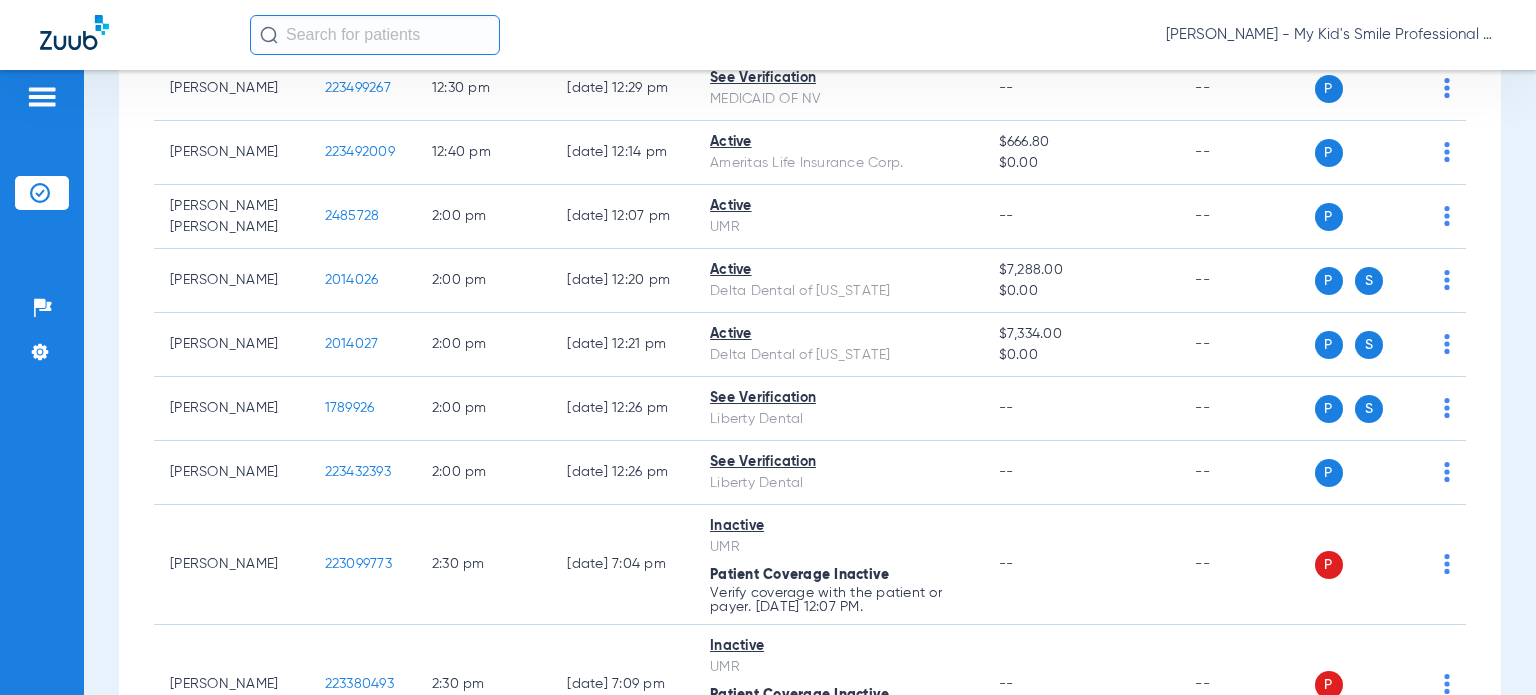 scroll, scrollTop: 3106, scrollLeft: 0, axis: vertical 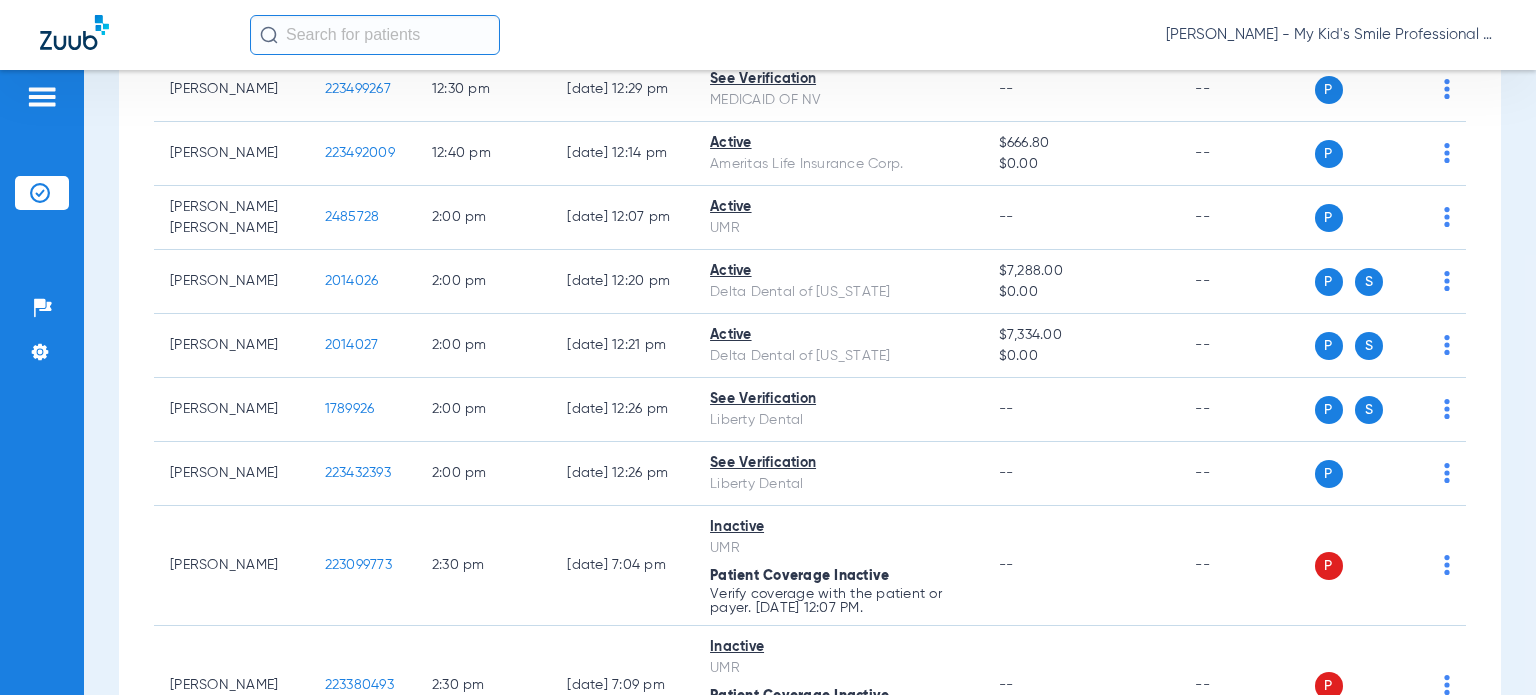 click on "Schedule Insurance Verification History  Last Appt. Sync Time:   [DATE] - 11:28 AM   [DATE]   [DATE]   [DATE]   [DATE]   [DATE]   [DATE]   [DATE]   [DATE]   [DATE]   [DATE]   [DATE]   [DATE]   [DATE]   [DATE]   [DATE]   [DATE]   [DATE]   [DATE]   [DATE]   [DATE]   [DATE]   [DATE]   [DATE]   [DATE]   [DATE]   [DATE]   [DATE]   [DATE]   [DATE]   [DATE]   [DATE]   [DATE]   [DATE]   [DATE]   [DATE]   [DATE]   [DATE]   [DATE]   [DATE]   [DATE]   [DATE]  Su 1" at bounding box center (810, 382) 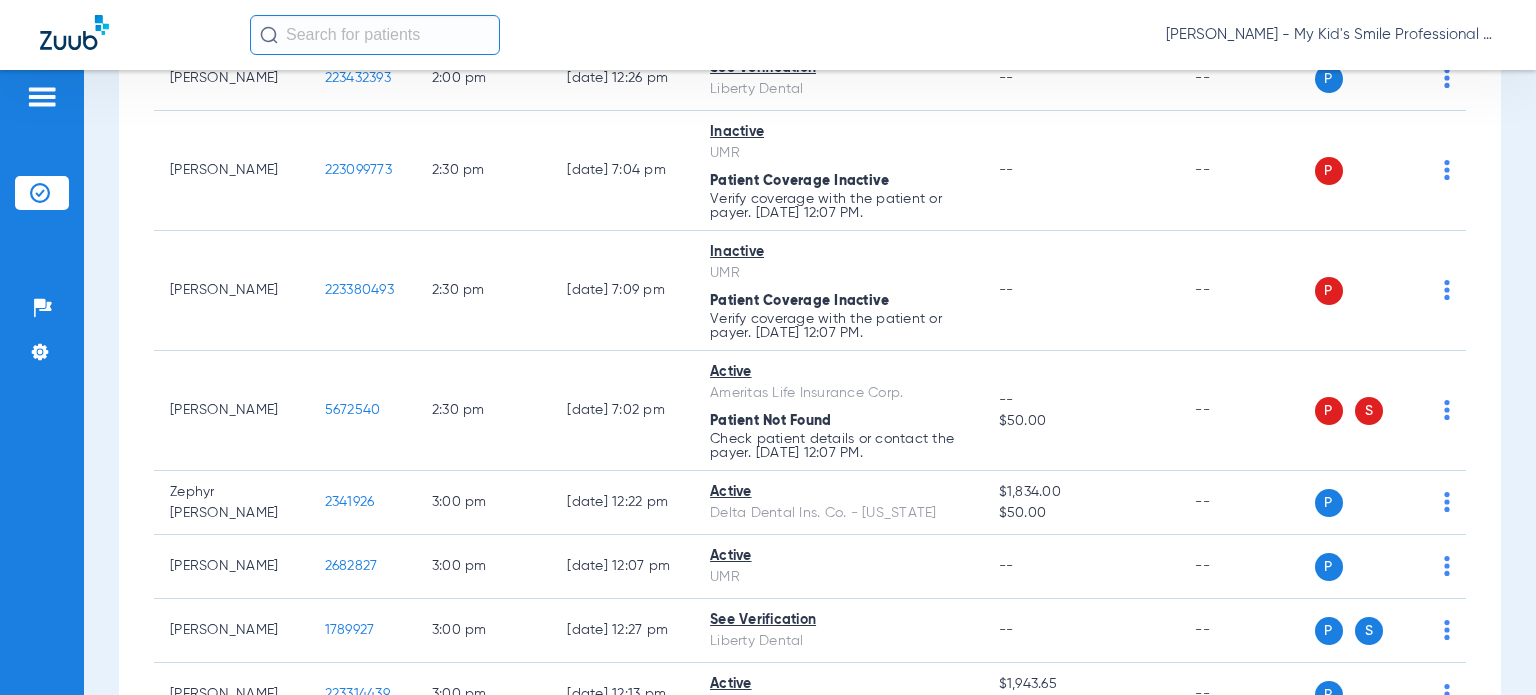 scroll, scrollTop: 3506, scrollLeft: 0, axis: vertical 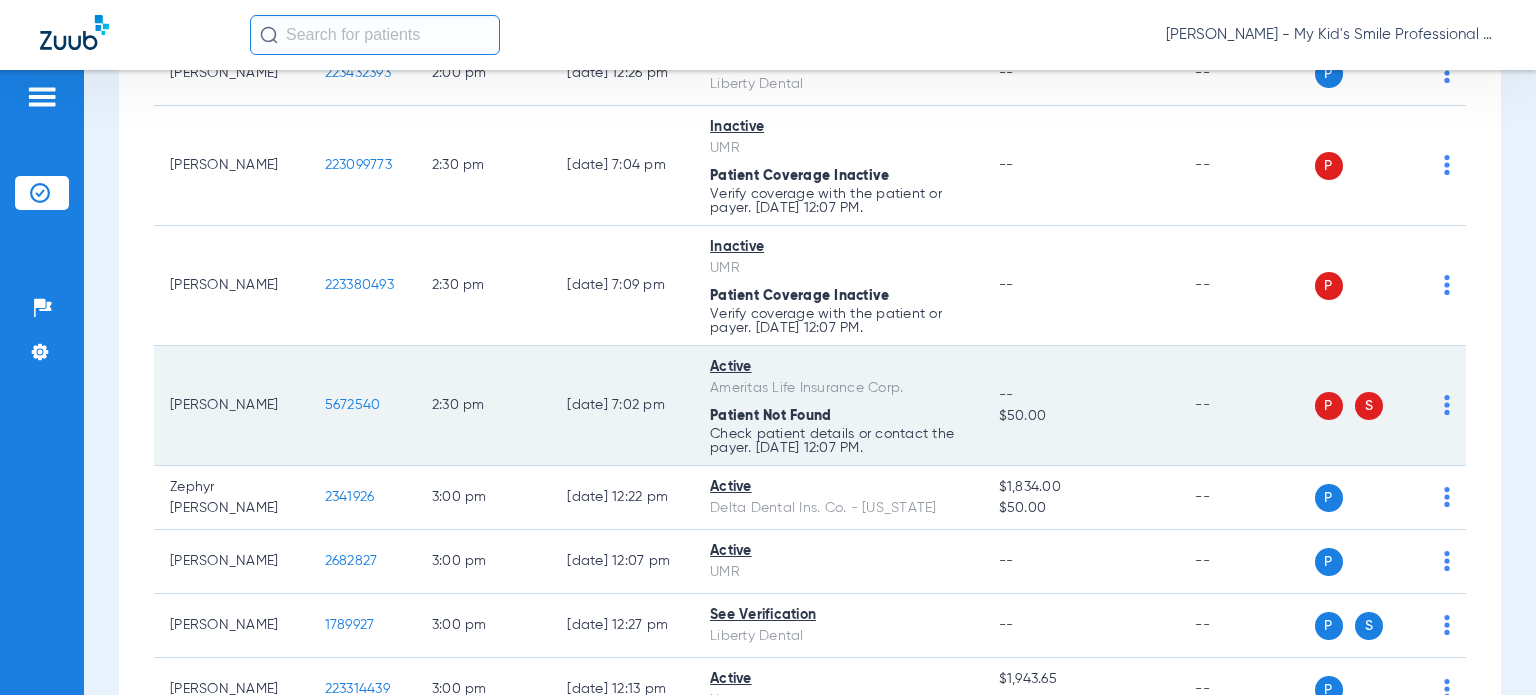 click on "5672540" 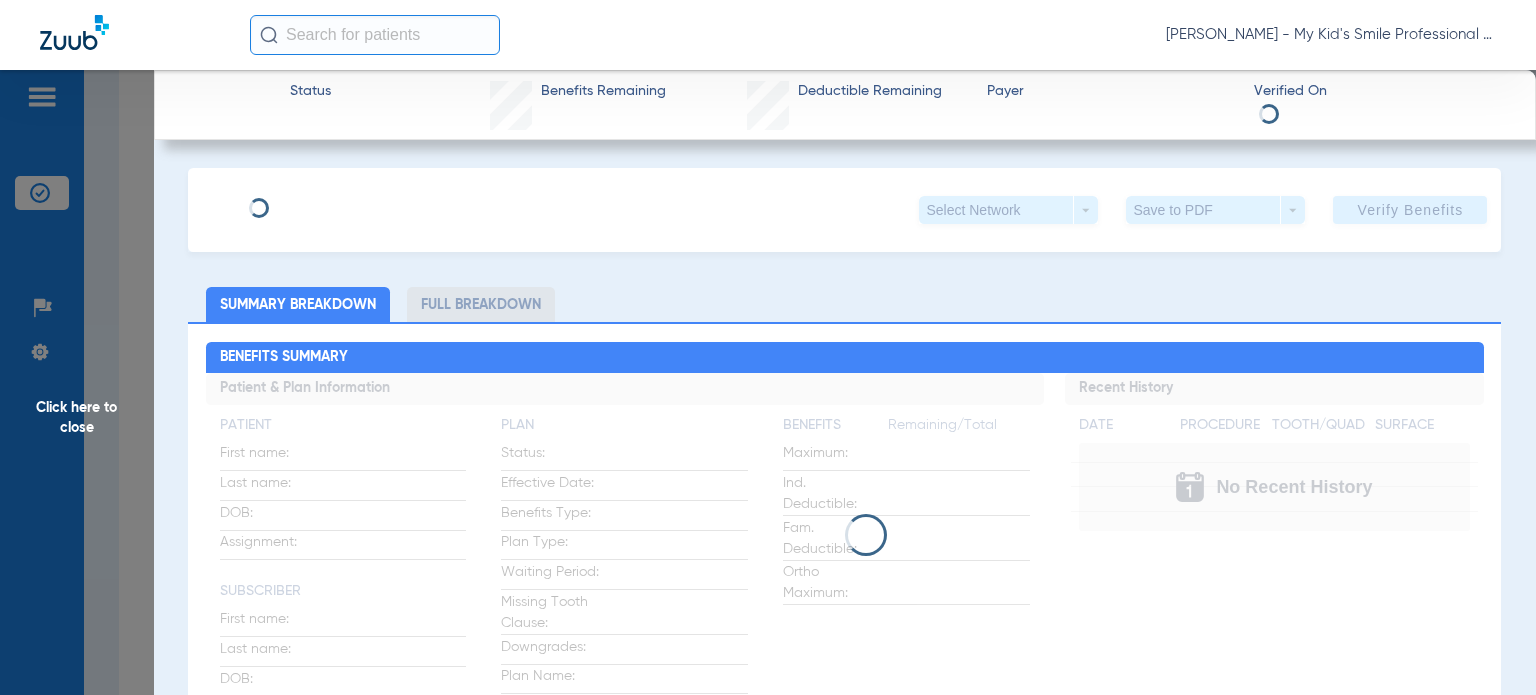 type on "[PERSON_NAME]" 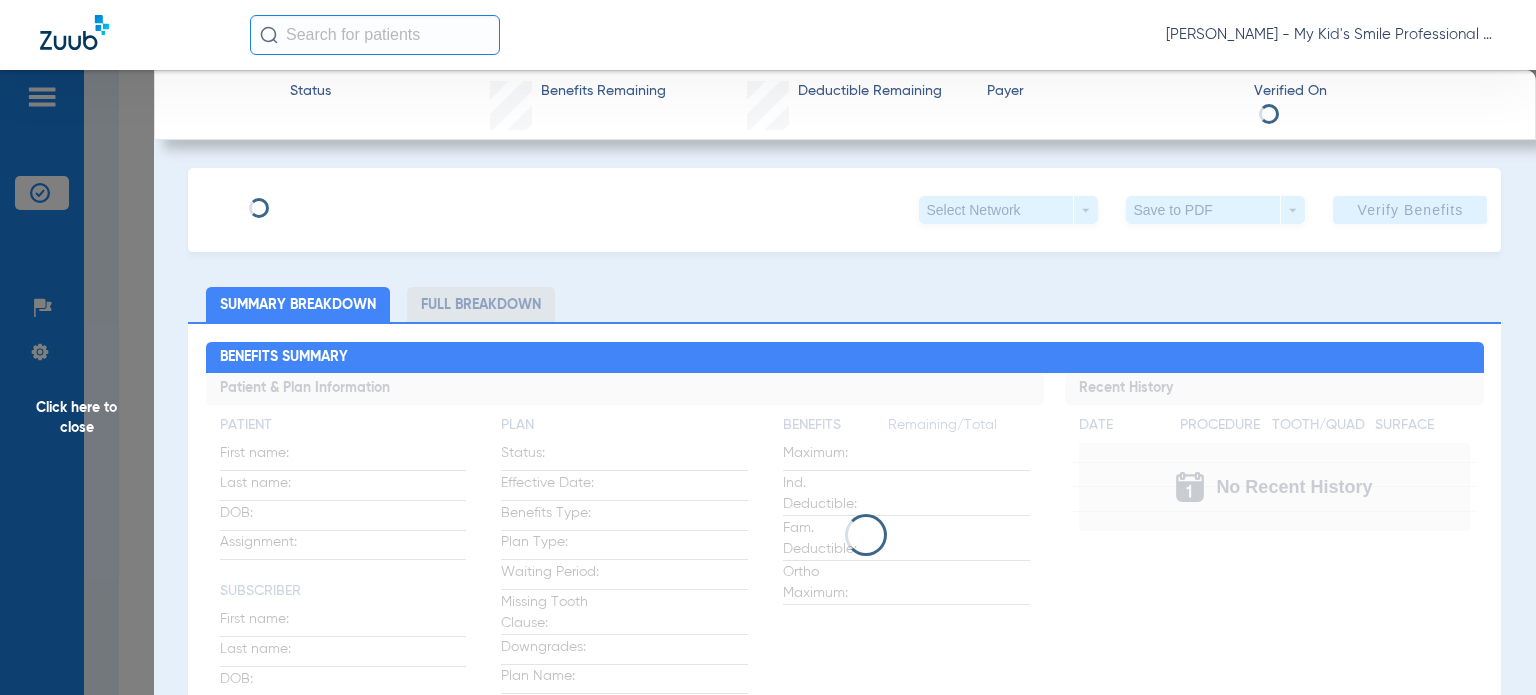 type on "[PERSON_NAME]" 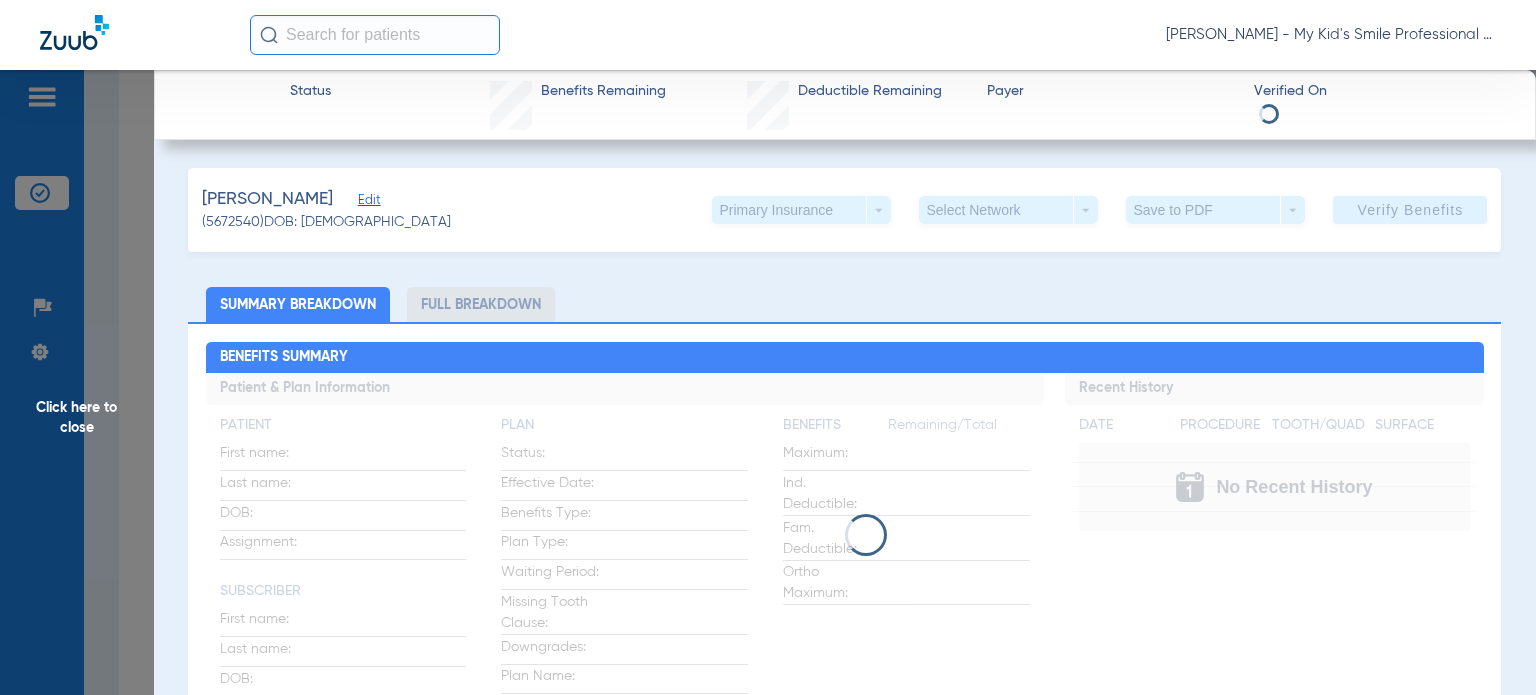 click on "Edit" 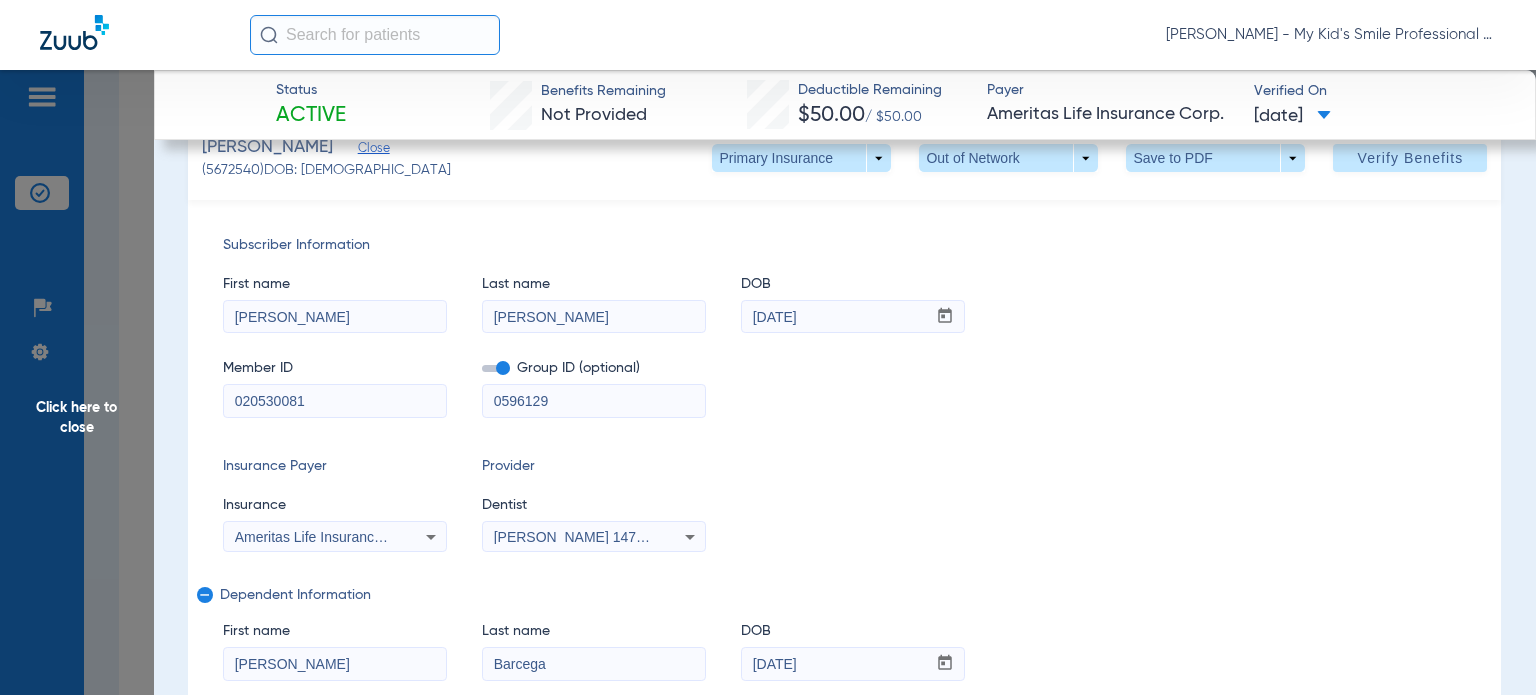 scroll, scrollTop: 300, scrollLeft: 0, axis: vertical 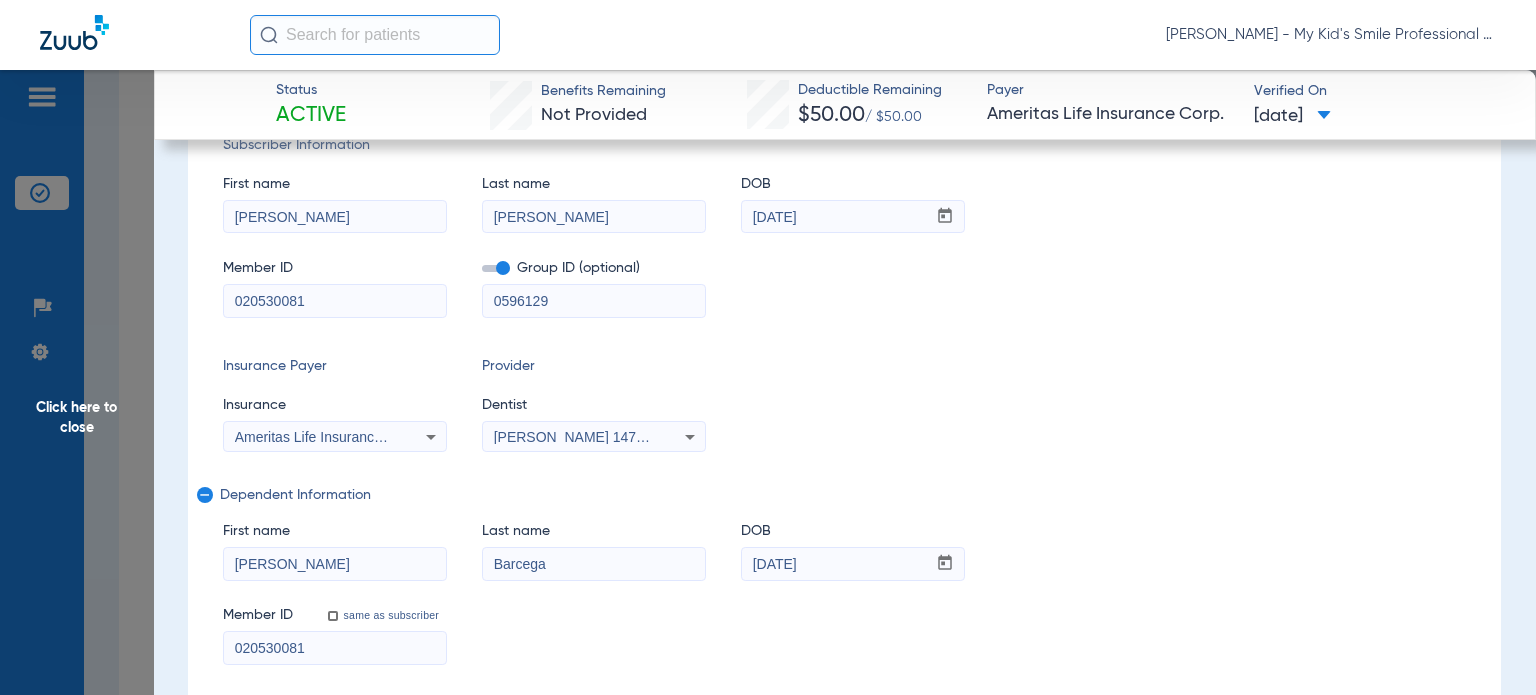 click on "Insurance Payer   Insurance
Ameritas Life Insurance Corp.  Provider   Dentist
[PERSON_NAME]  1477971026" 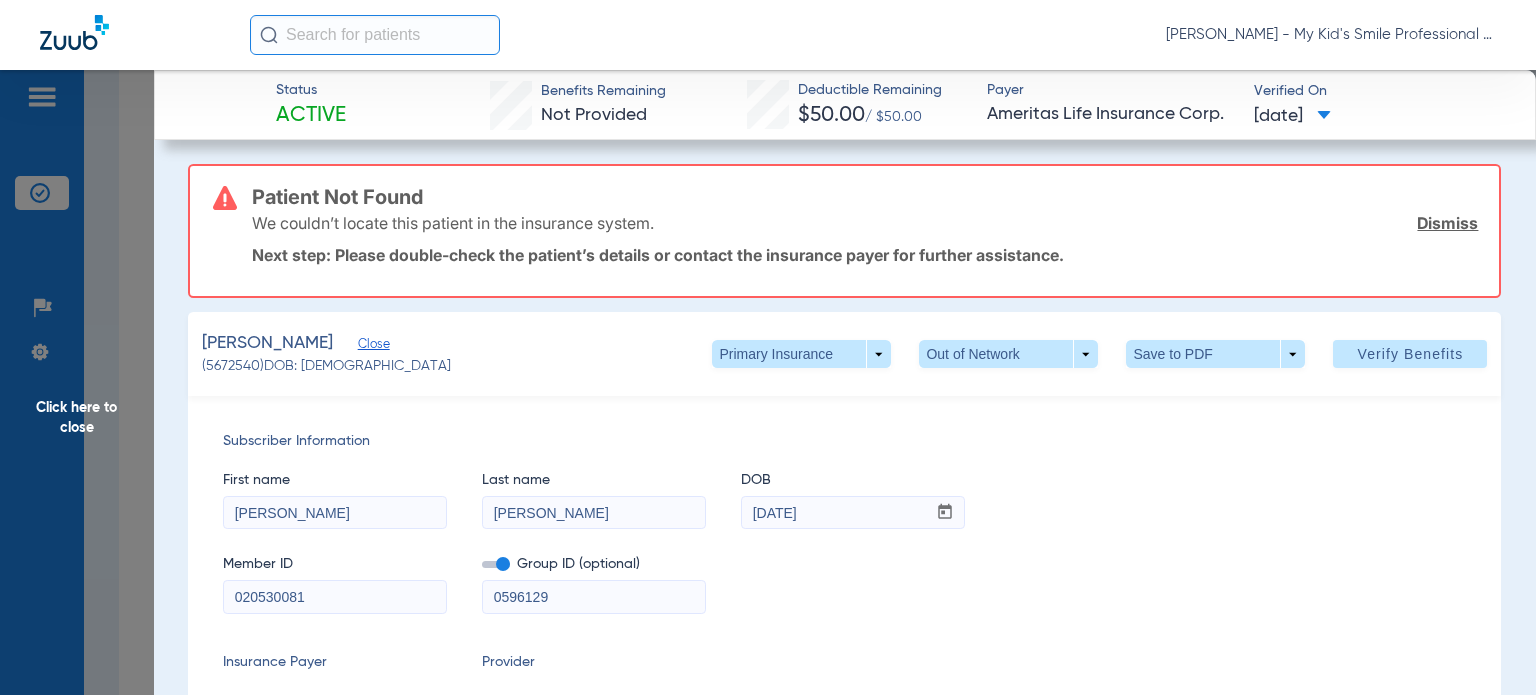 scroll, scrollTop: 0, scrollLeft: 0, axis: both 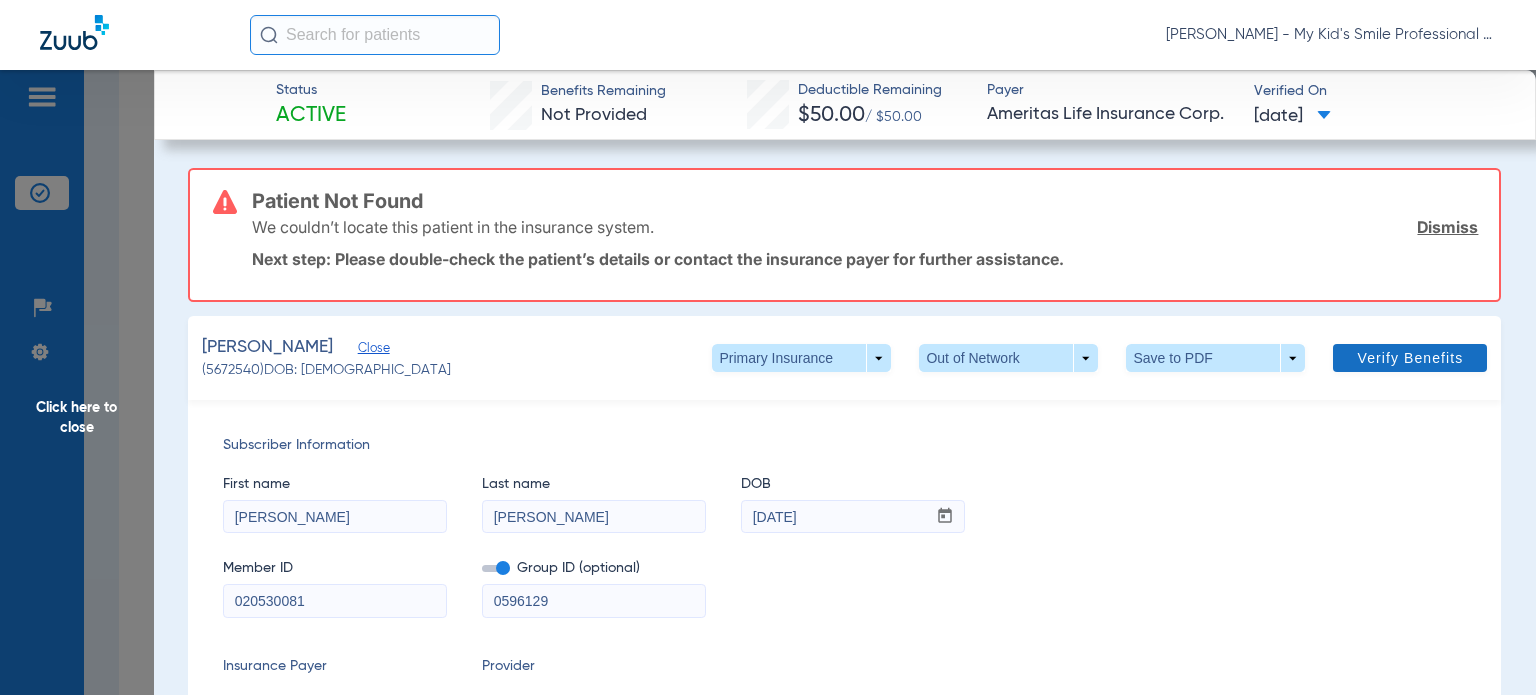 click on "Verify Benefits" 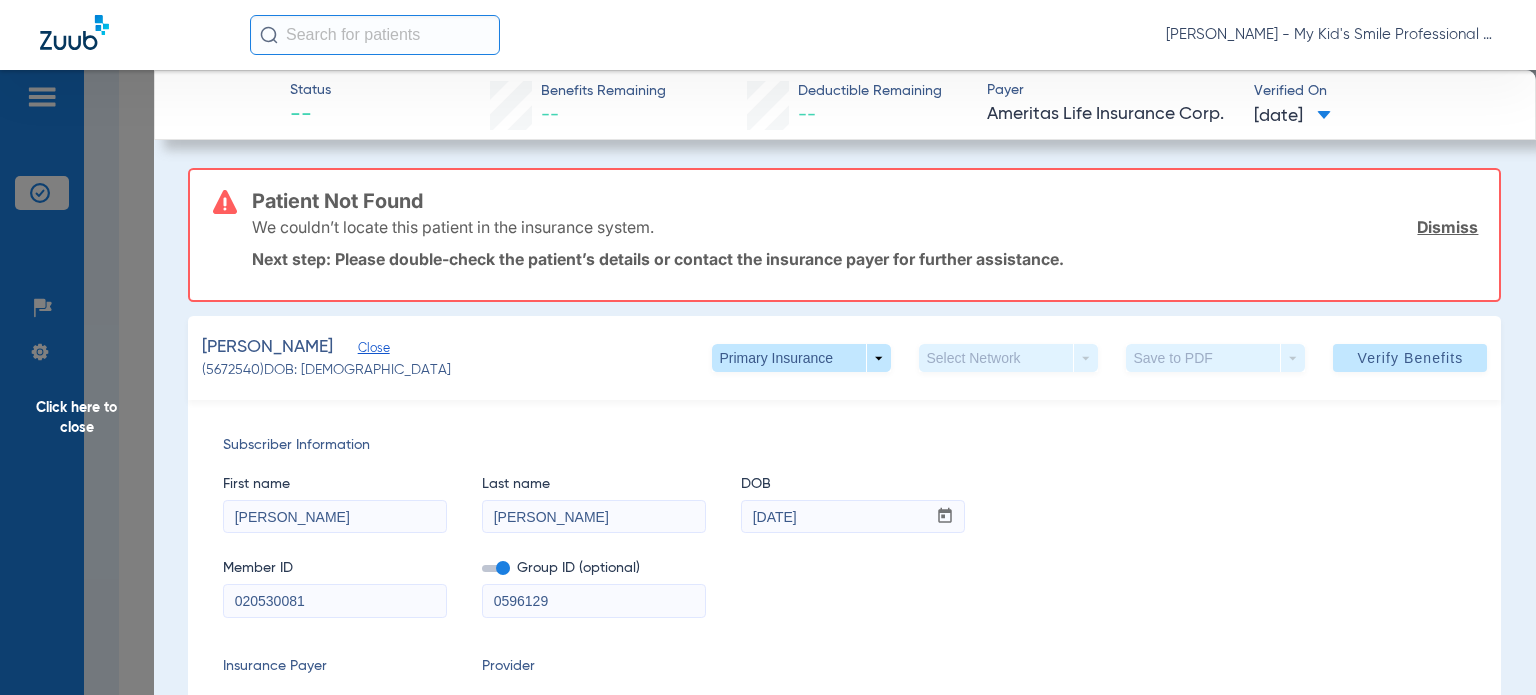 click on "Click here to close" 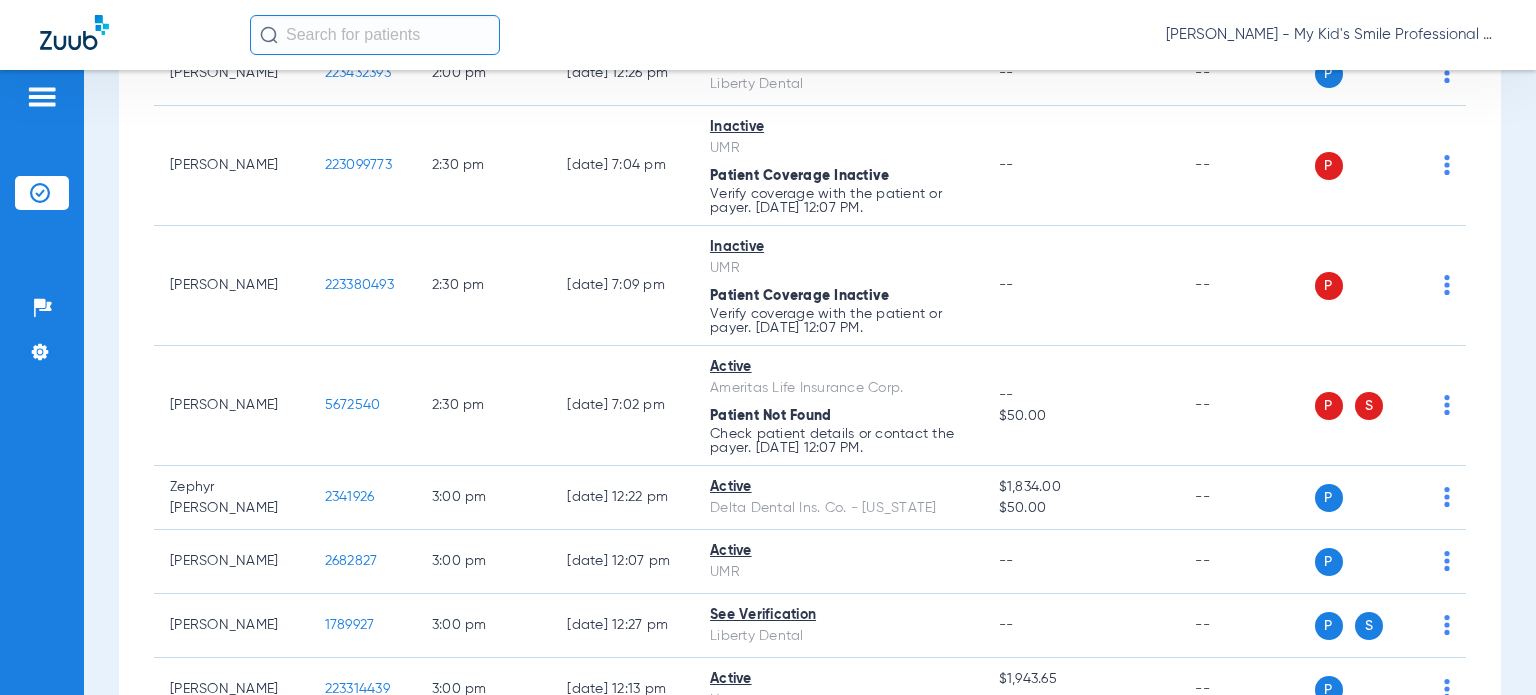 click on "[PERSON_NAME] - My Kid's Smile Professional Circle" 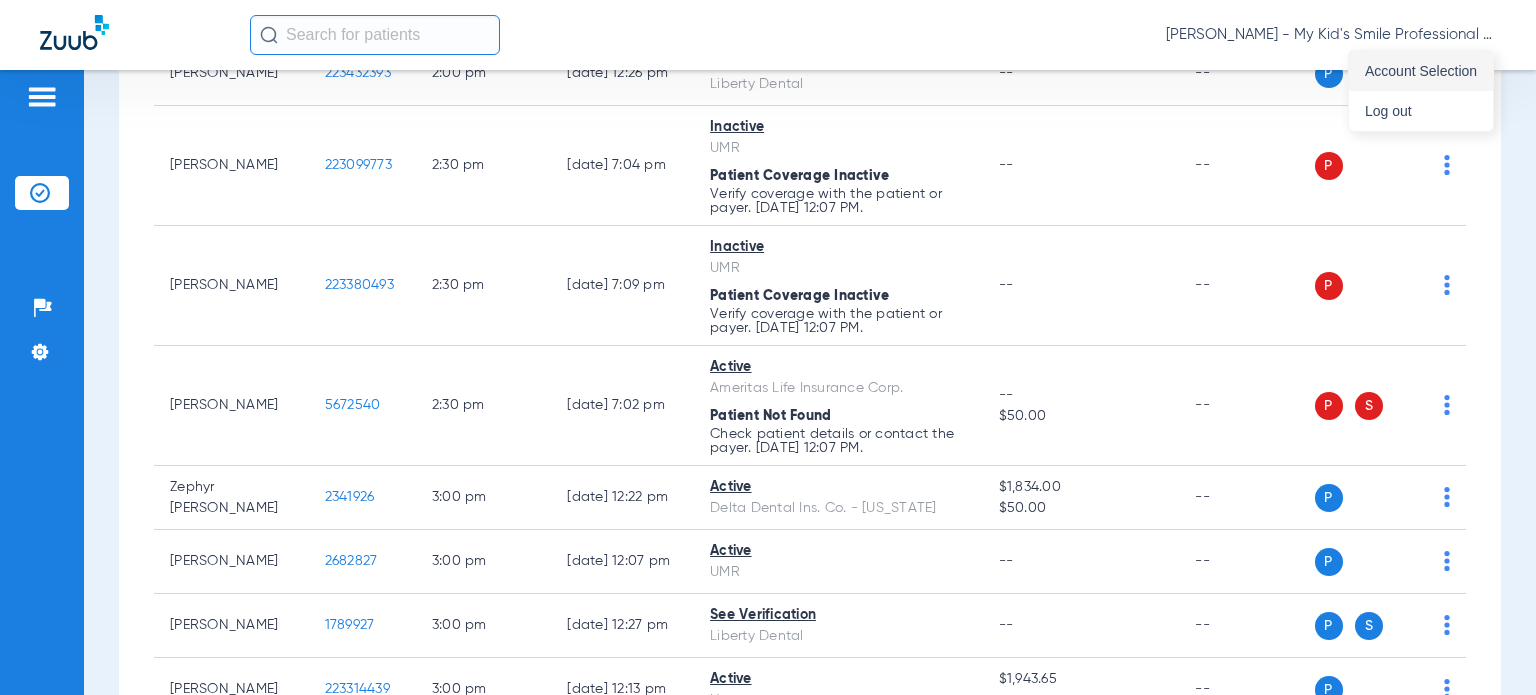 click on "Account Selection" at bounding box center [1421, 71] 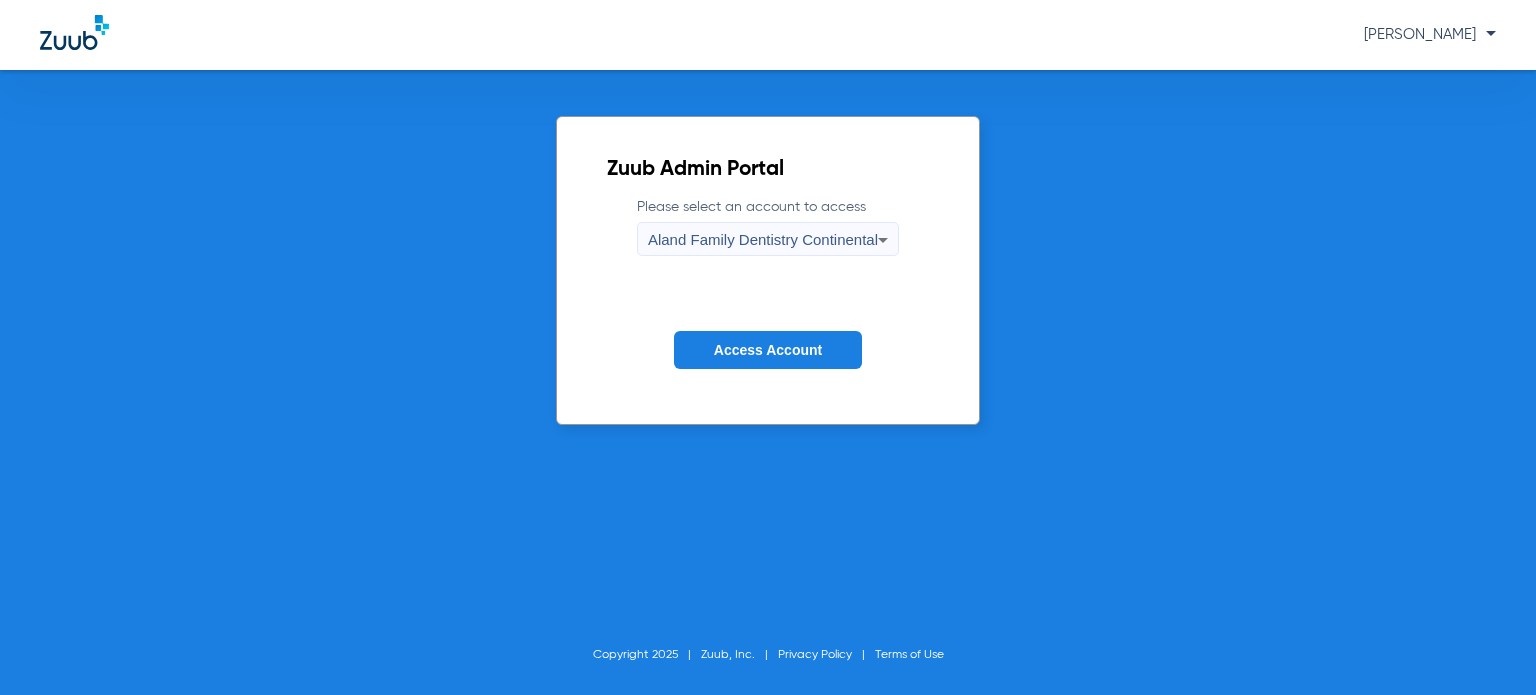 click on "Aland Family Dentistry Continental" at bounding box center [763, 239] 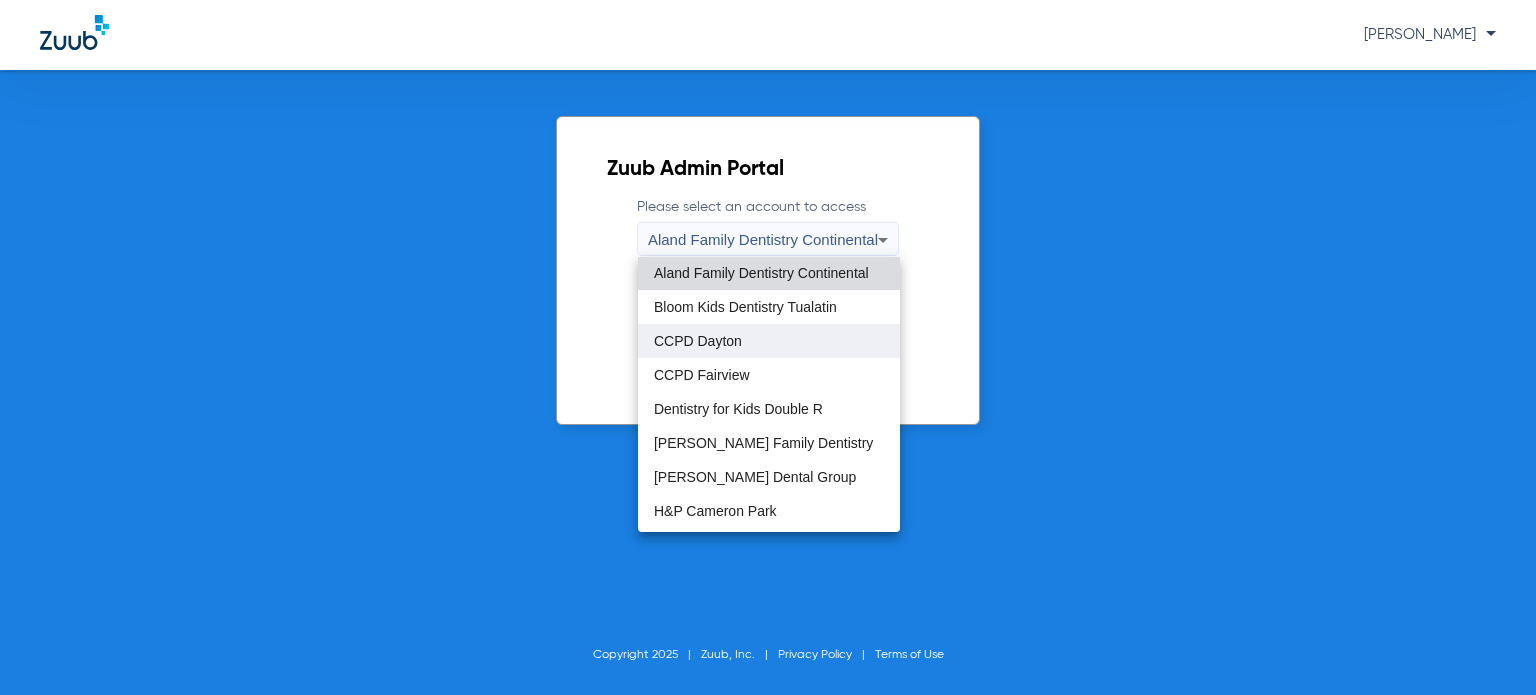 scroll, scrollTop: 0, scrollLeft: 0, axis: both 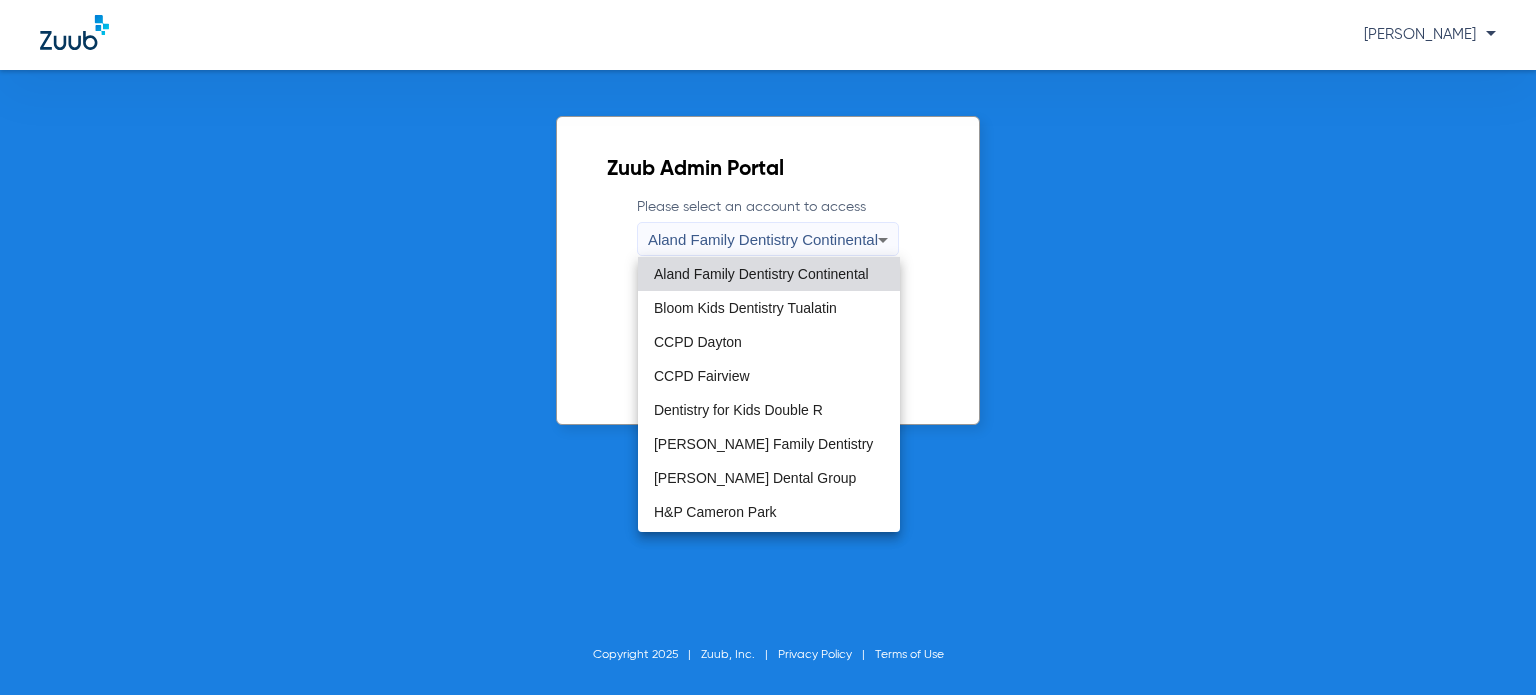 click at bounding box center [768, 347] 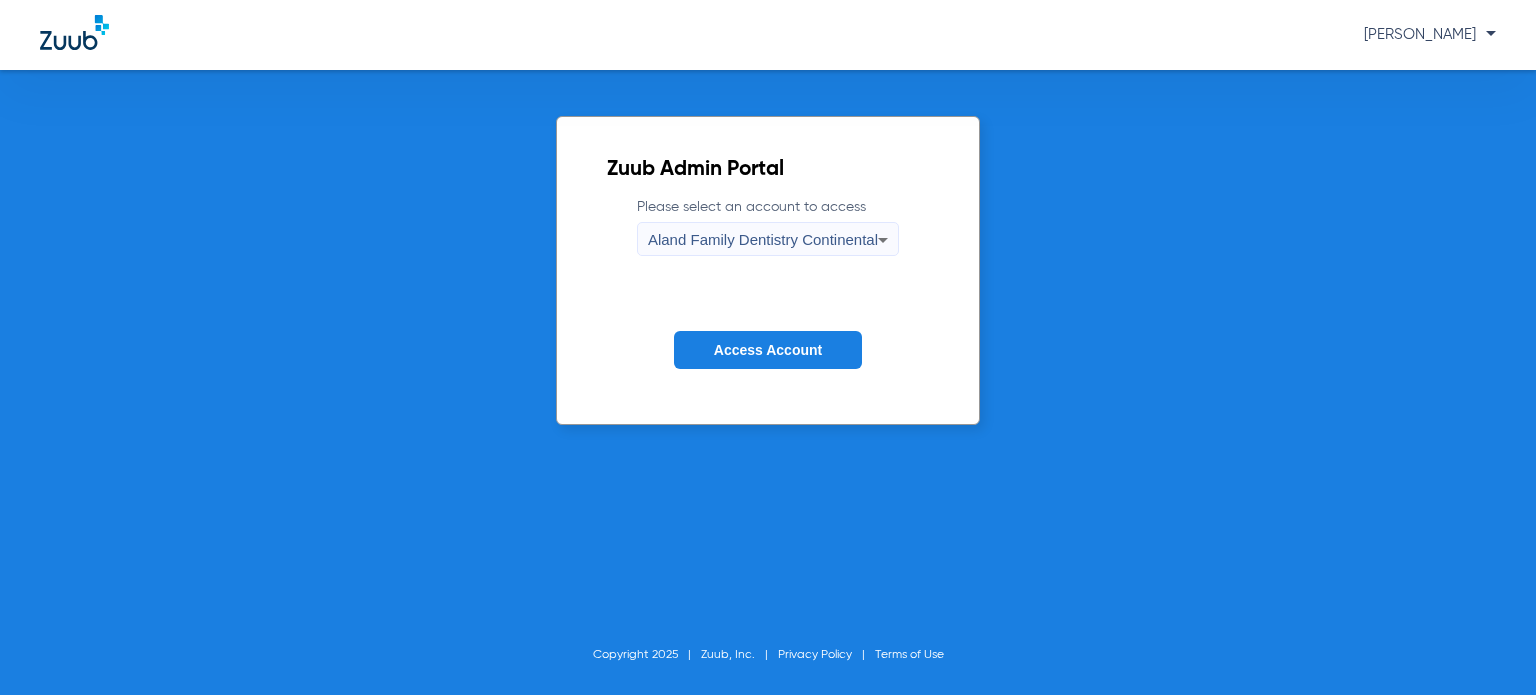 drag, startPoint x: 778, startPoint y: 363, endPoint x: 778, endPoint y: 335, distance: 28 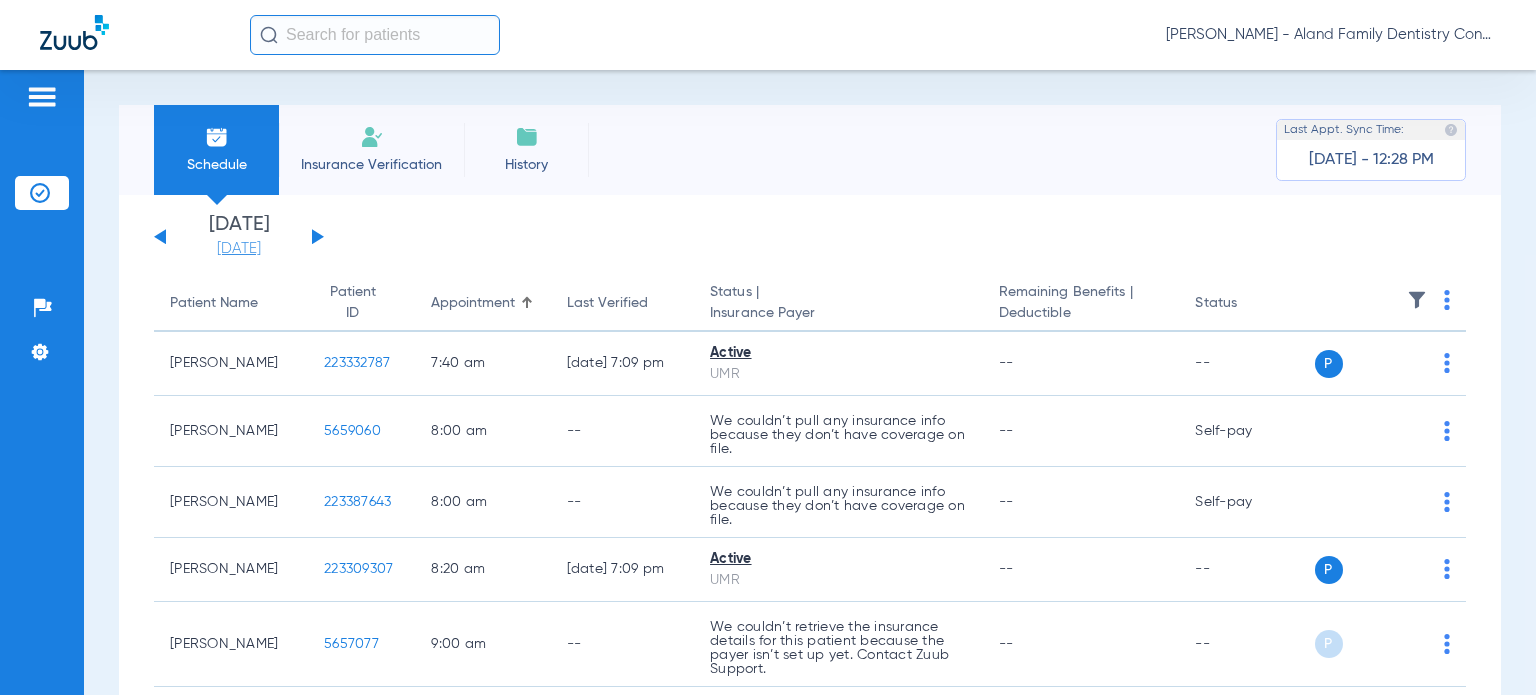 click on "[DATE]" 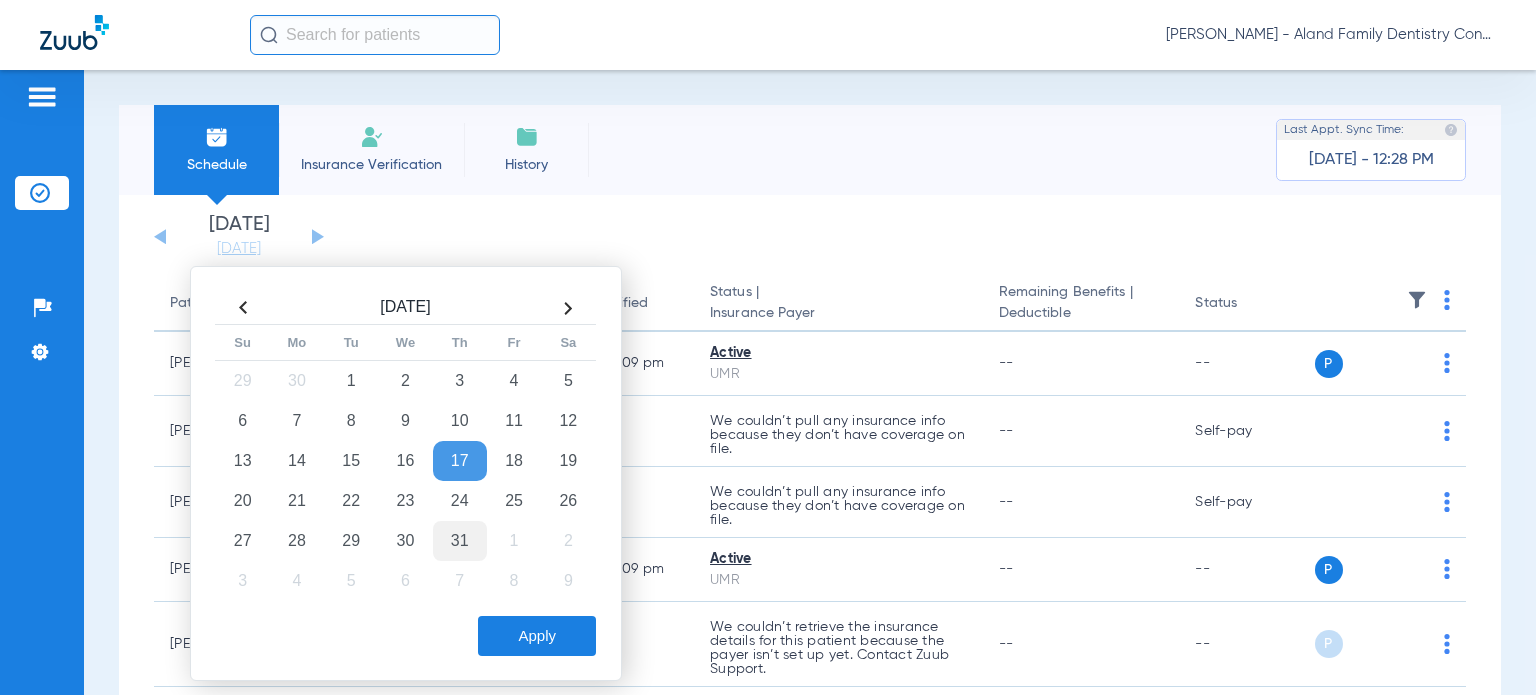 drag, startPoint x: 448, startPoint y: 505, endPoint x: 468, endPoint y: 535, distance: 36.05551 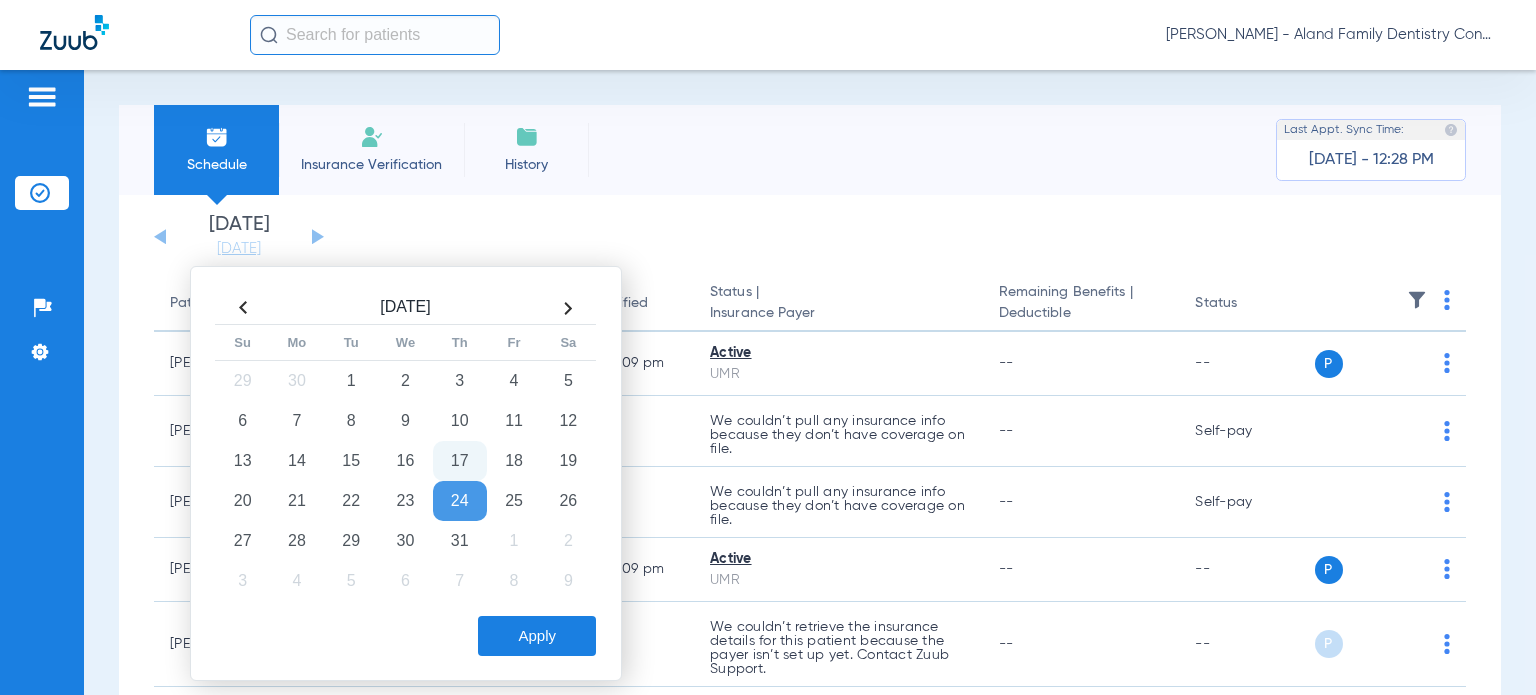click on "Apply" 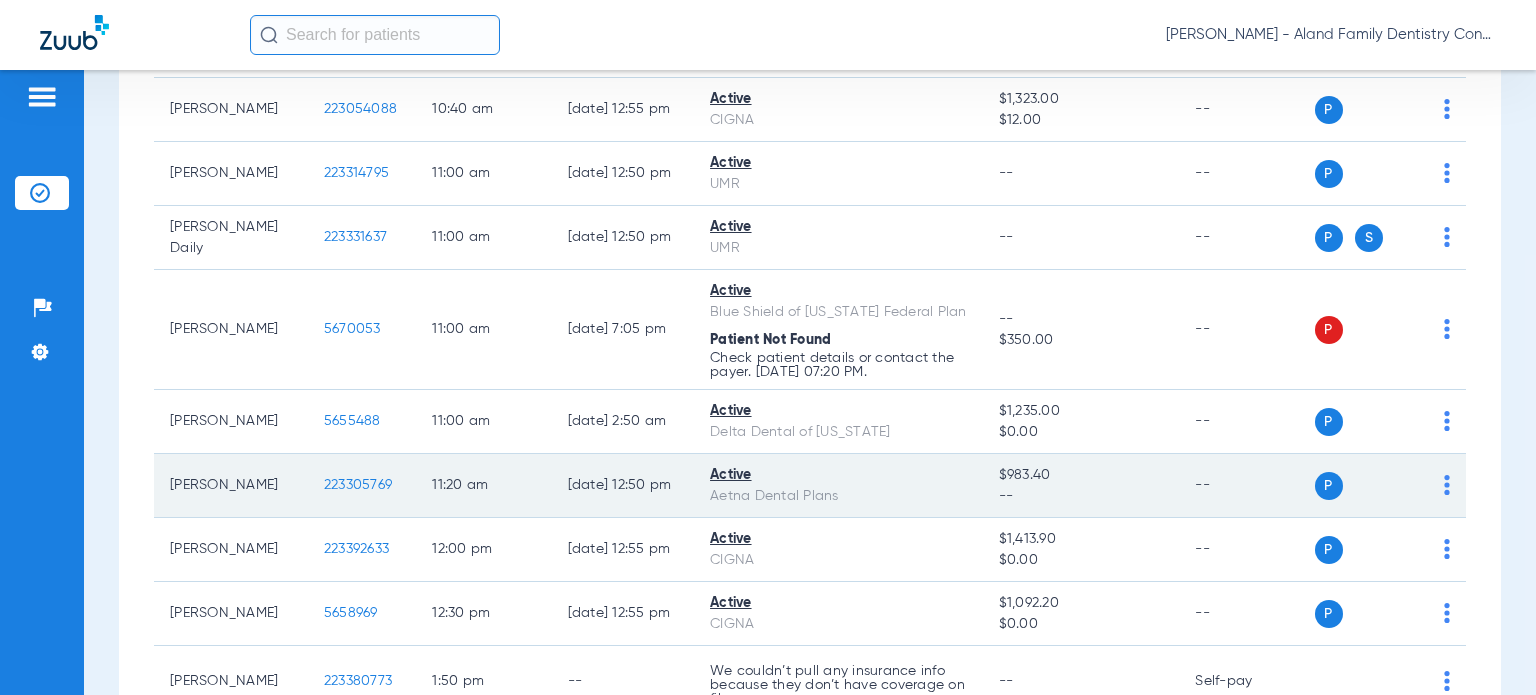 scroll, scrollTop: 1400, scrollLeft: 0, axis: vertical 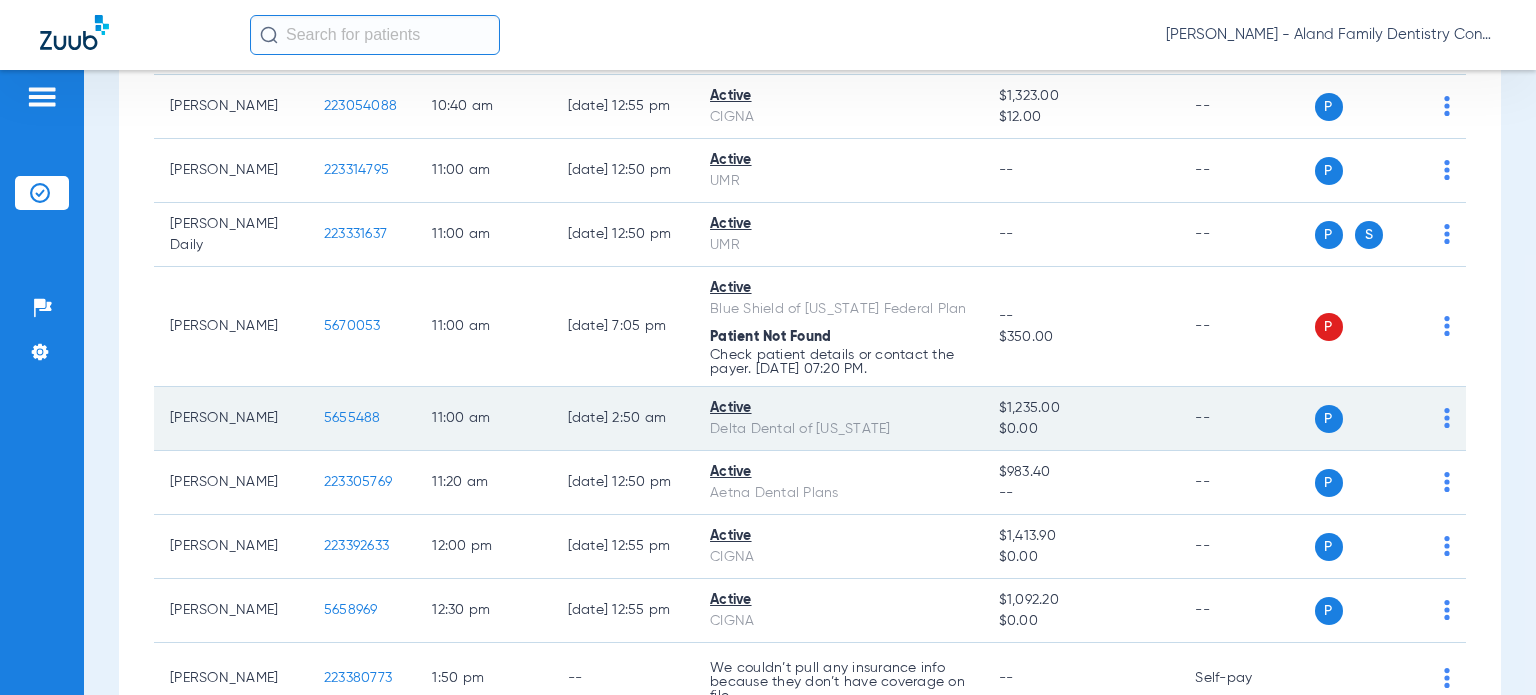 click on "P S" 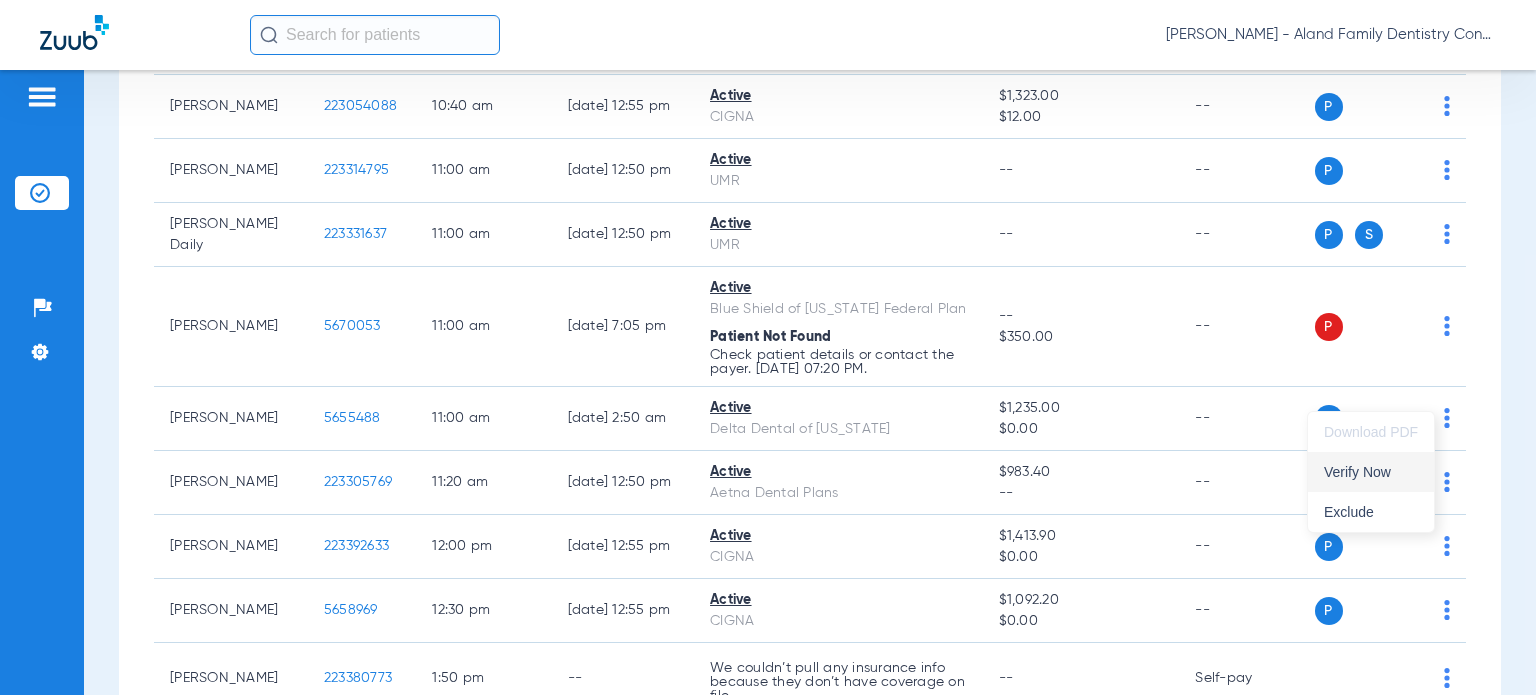 click on "Verify Now" at bounding box center [1371, 472] 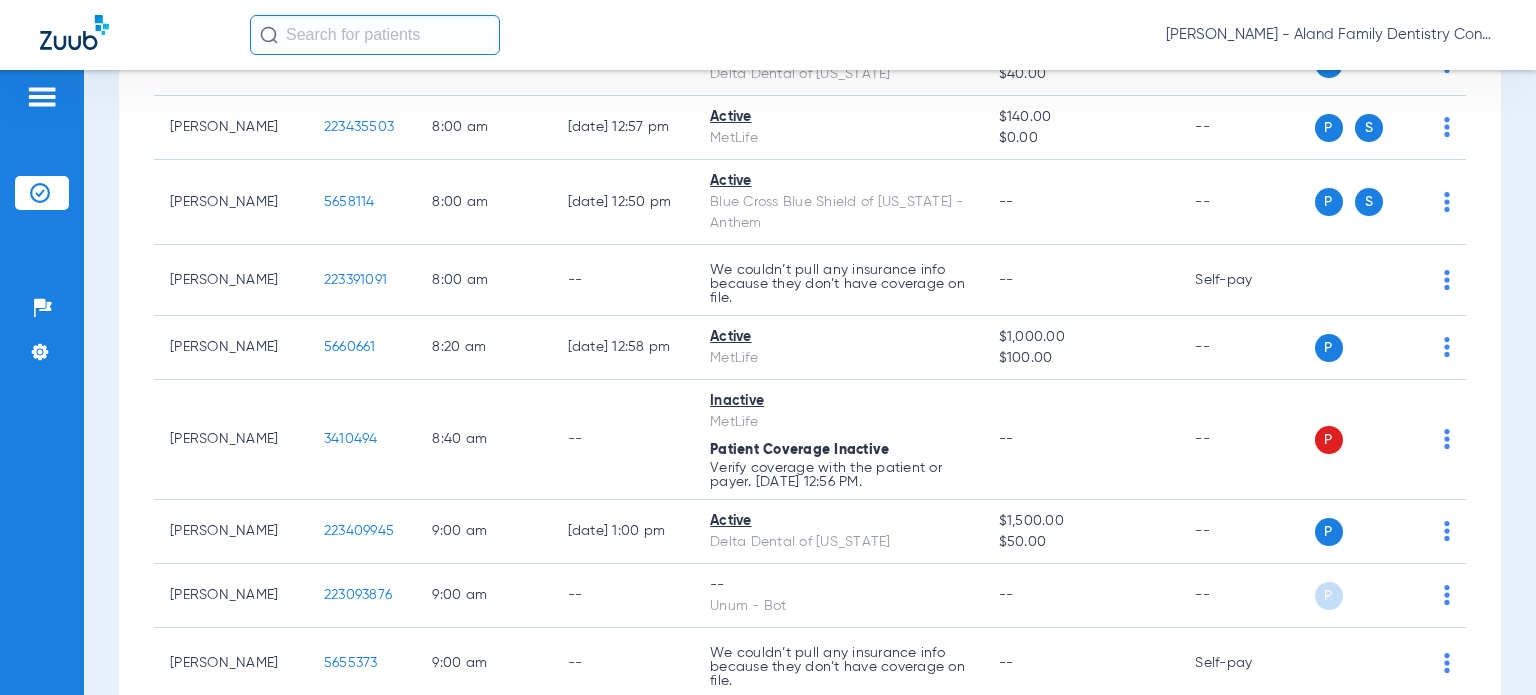 scroll, scrollTop: 0, scrollLeft: 0, axis: both 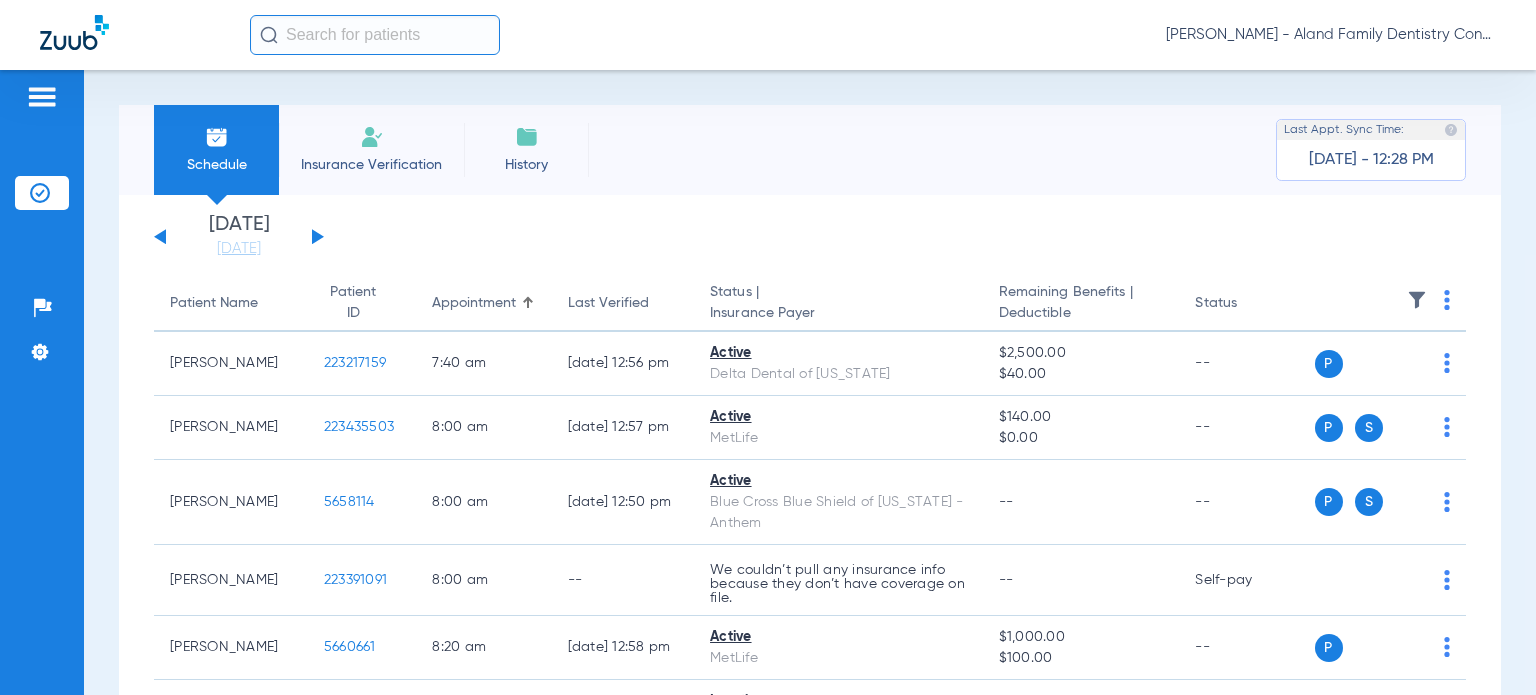 click on "[DATE]   [DATE]   [DATE]   [DATE]   [DATE]   [DATE]   [DATE]   [DATE]   [DATE]   [DATE]   [DATE]   [DATE]   [DATE]   [DATE]   [DATE]   [DATE]   [DATE]   [DATE]   [DATE]   [DATE]   [DATE]   [DATE]   [DATE]   [DATE]   [DATE]   [DATE]   [DATE]   [DATE]   [DATE]   [DATE]   [DATE]   [DATE]   [DATE]   [DATE]   [DATE]   [DATE]   [DATE]   [DATE]   [DATE]   [DATE]   [DATE]   [DATE]   [DATE]   [DATE]  Su 1" 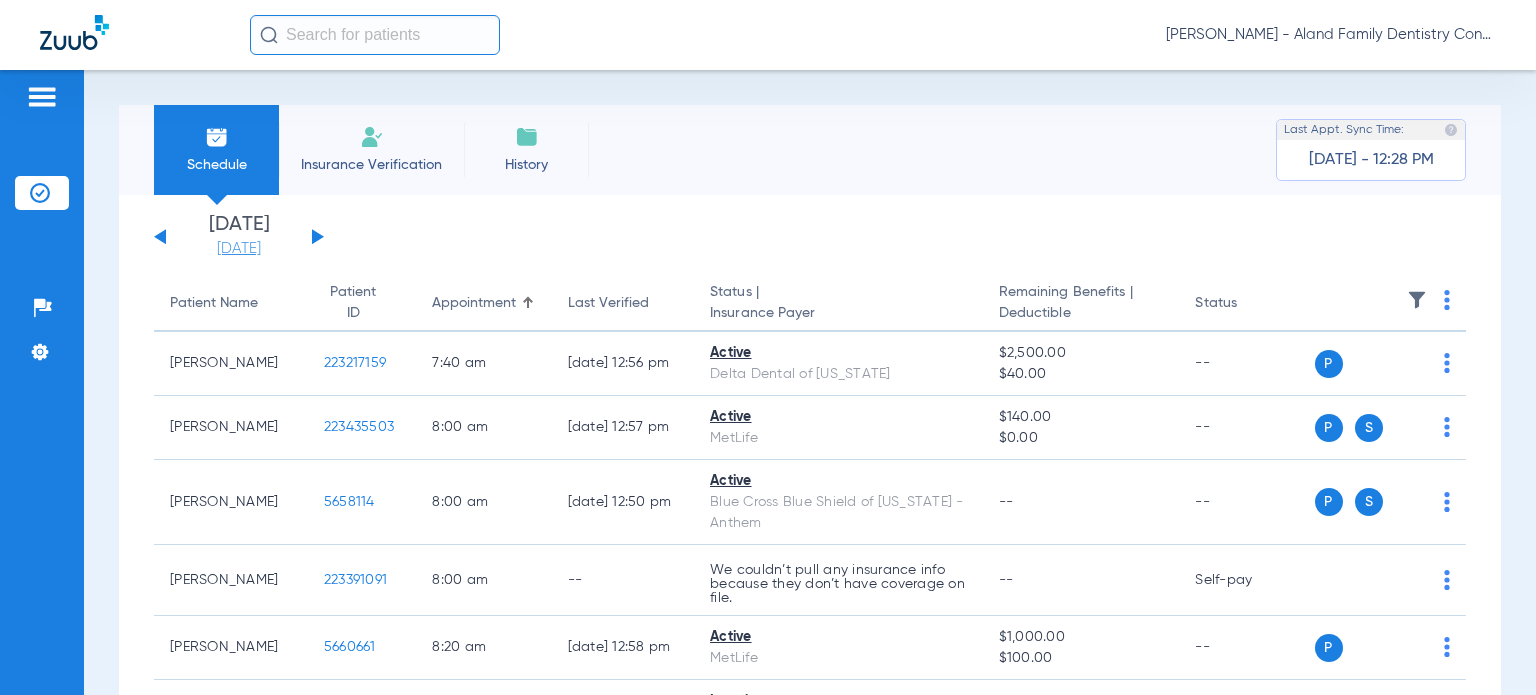 click on "[DATE]" 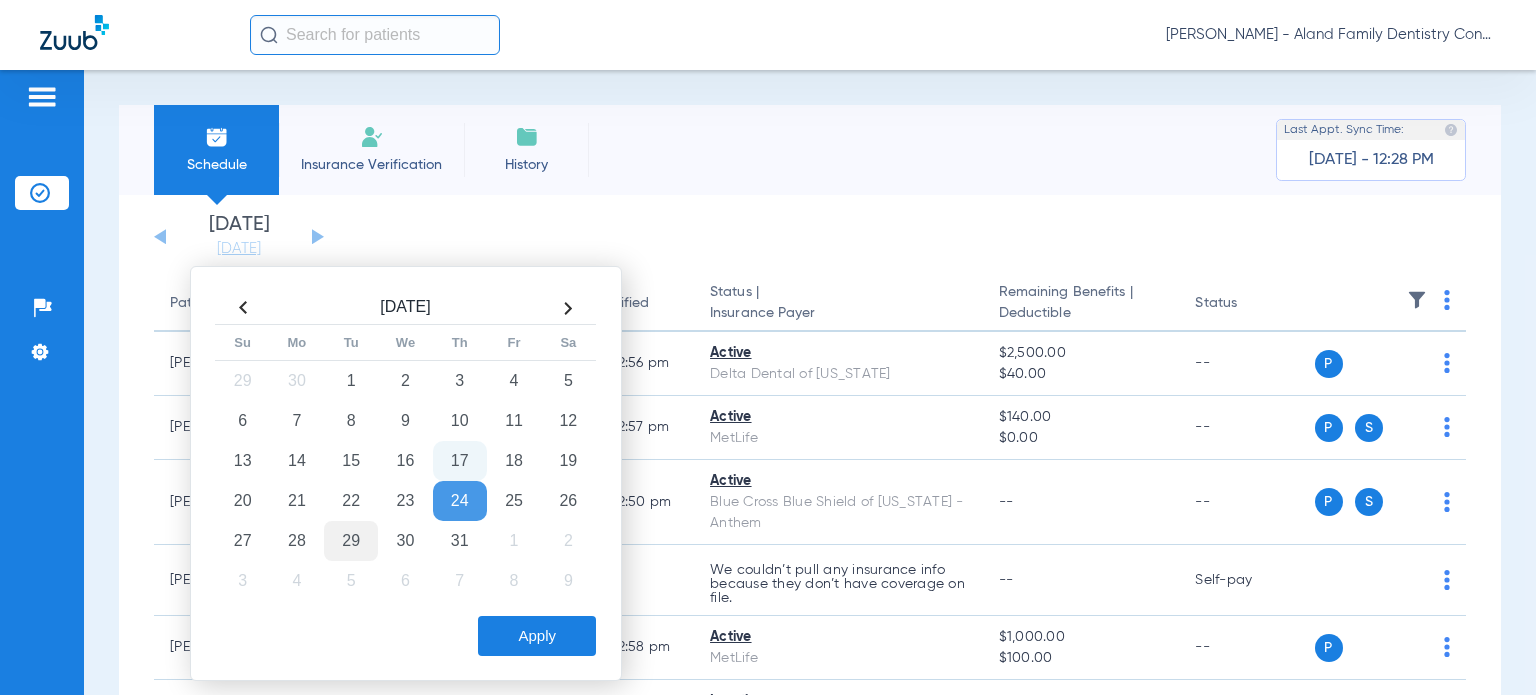 click on "29" 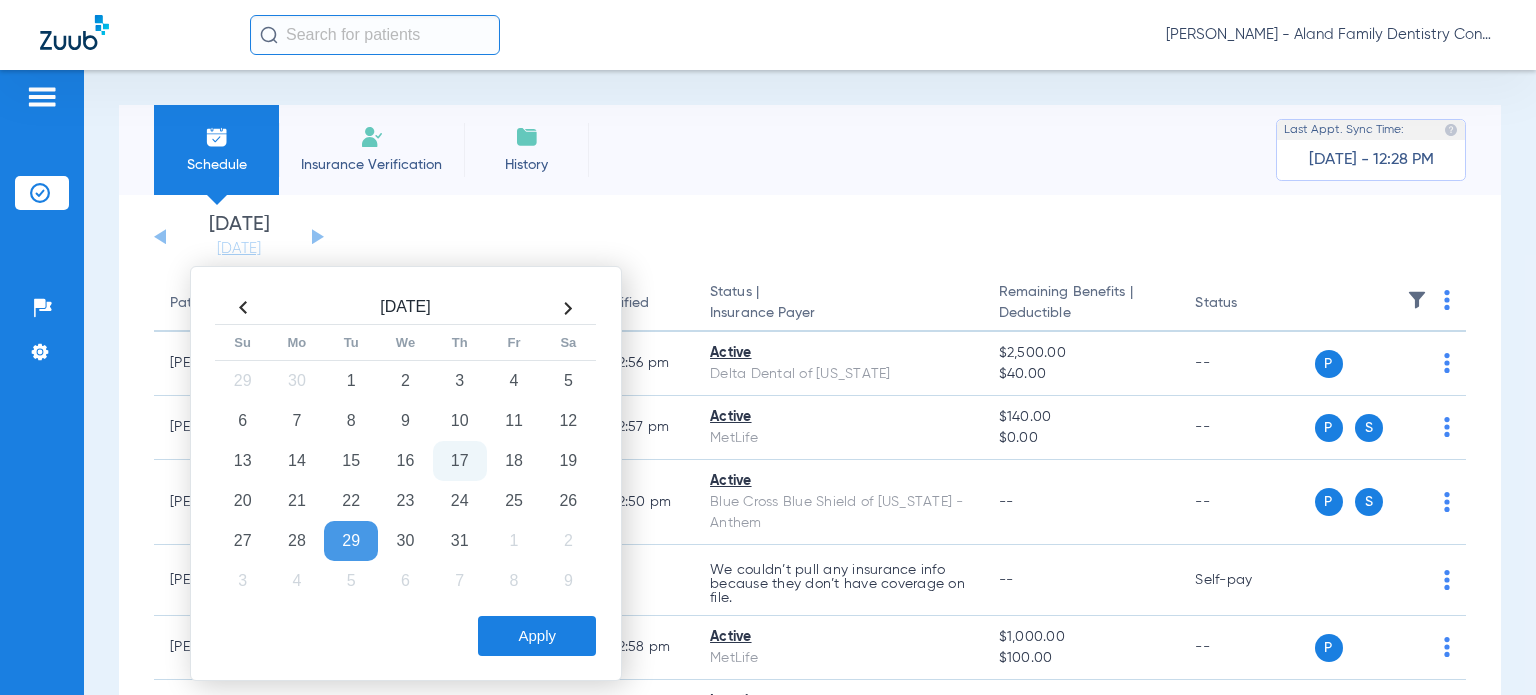click on "Apply" 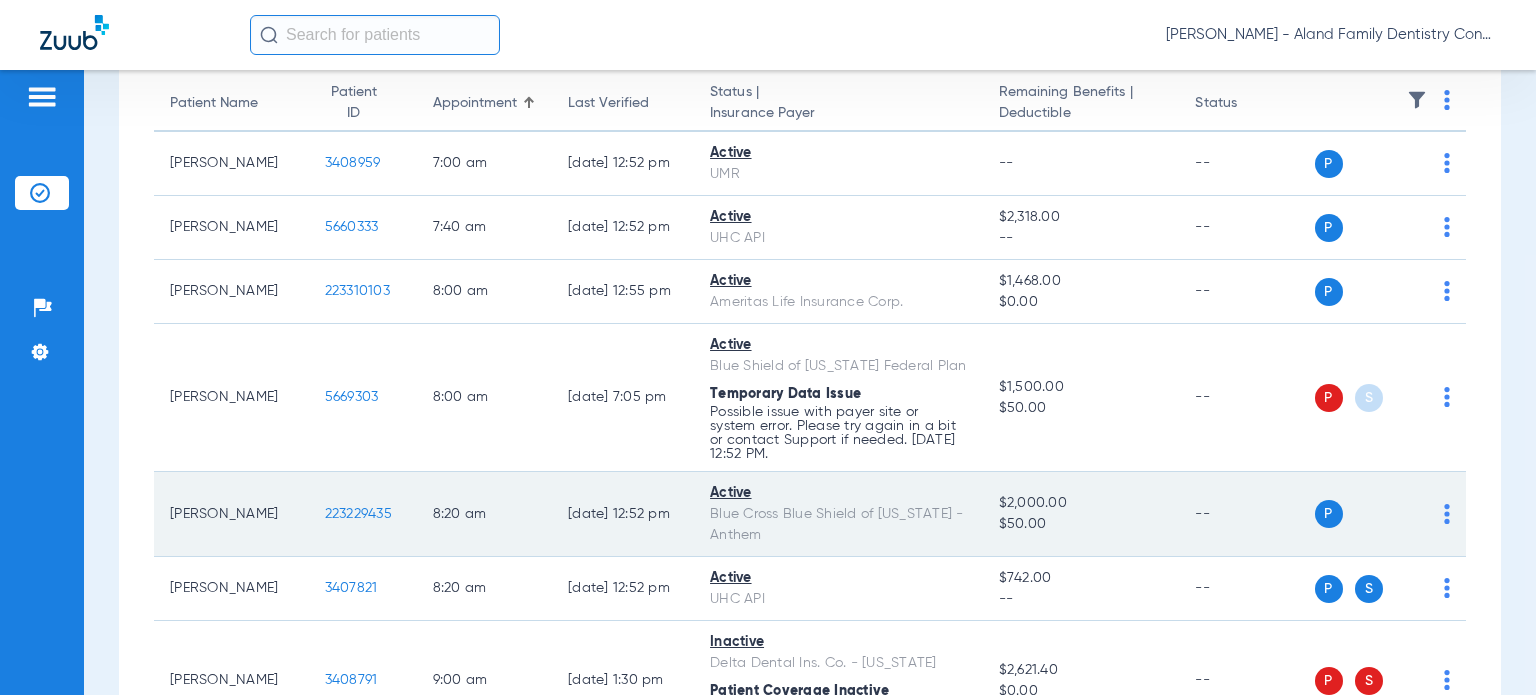 scroll, scrollTop: 300, scrollLeft: 0, axis: vertical 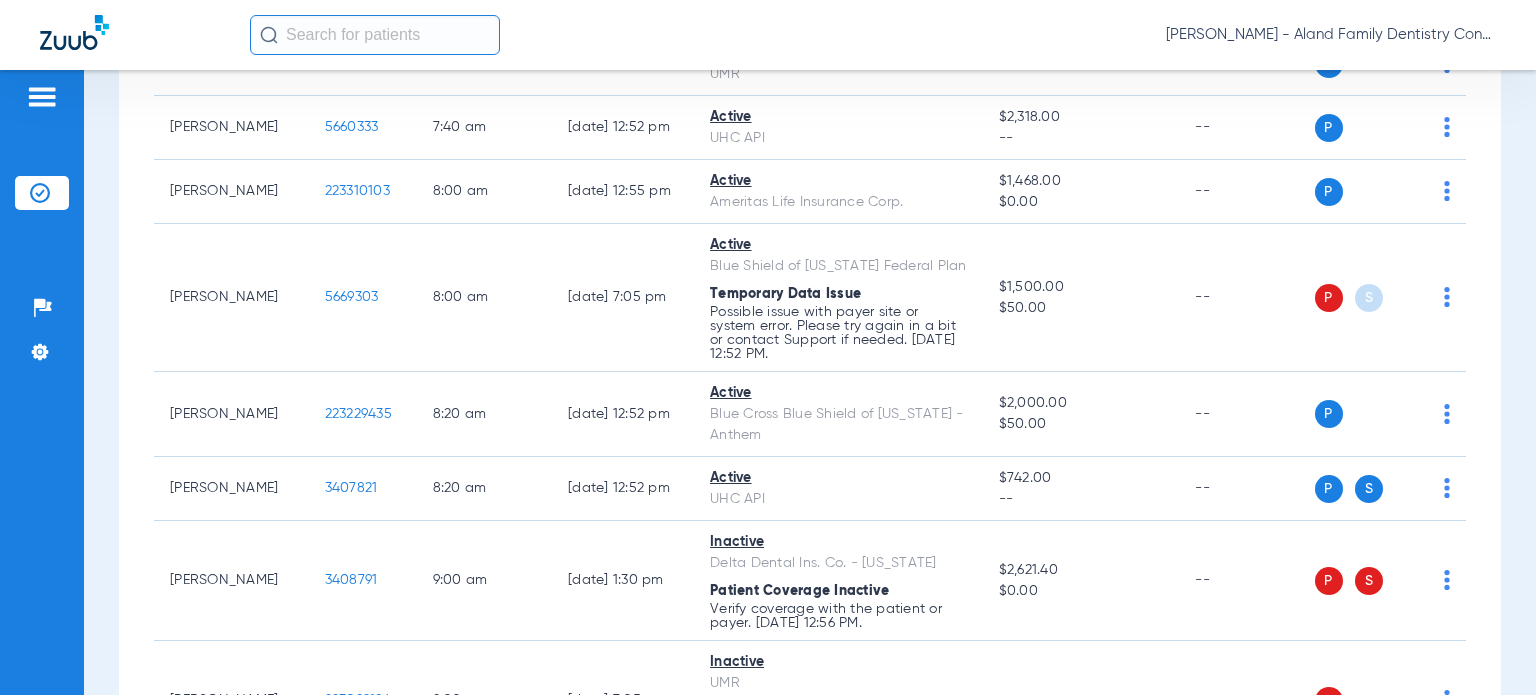 click on "Schedule Insurance Verification History  Last Appt. Sync Time:   [DATE] - 12:28 PM   [DATE]   [DATE]   [DATE]   [DATE]   [DATE]   [DATE]   [DATE]   [DATE]   [DATE]   [DATE]   [DATE]   [DATE]   [DATE]   [DATE]   [DATE]   [DATE]   [DATE]   [DATE]   [DATE]   [DATE]   [DATE]   [DATE]   [DATE]   [DATE]   [DATE]   [DATE]   [DATE]   [DATE]   [DATE]   [DATE]   [DATE]   [DATE]   [DATE]   [DATE]   [DATE]   [DATE]   [DATE]   [DATE]   [DATE]   [DATE]   [DATE]  Su 1" at bounding box center [810, 382] 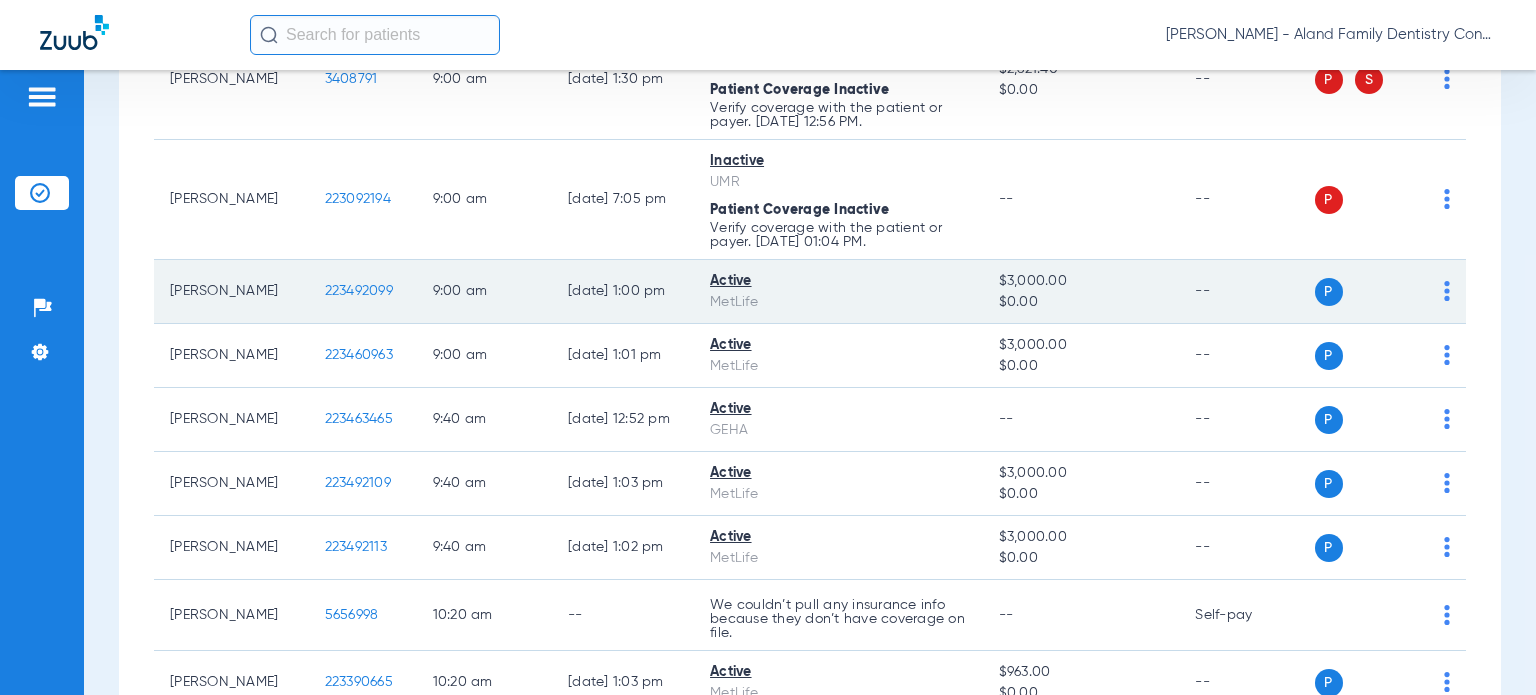 scroll, scrollTop: 800, scrollLeft: 0, axis: vertical 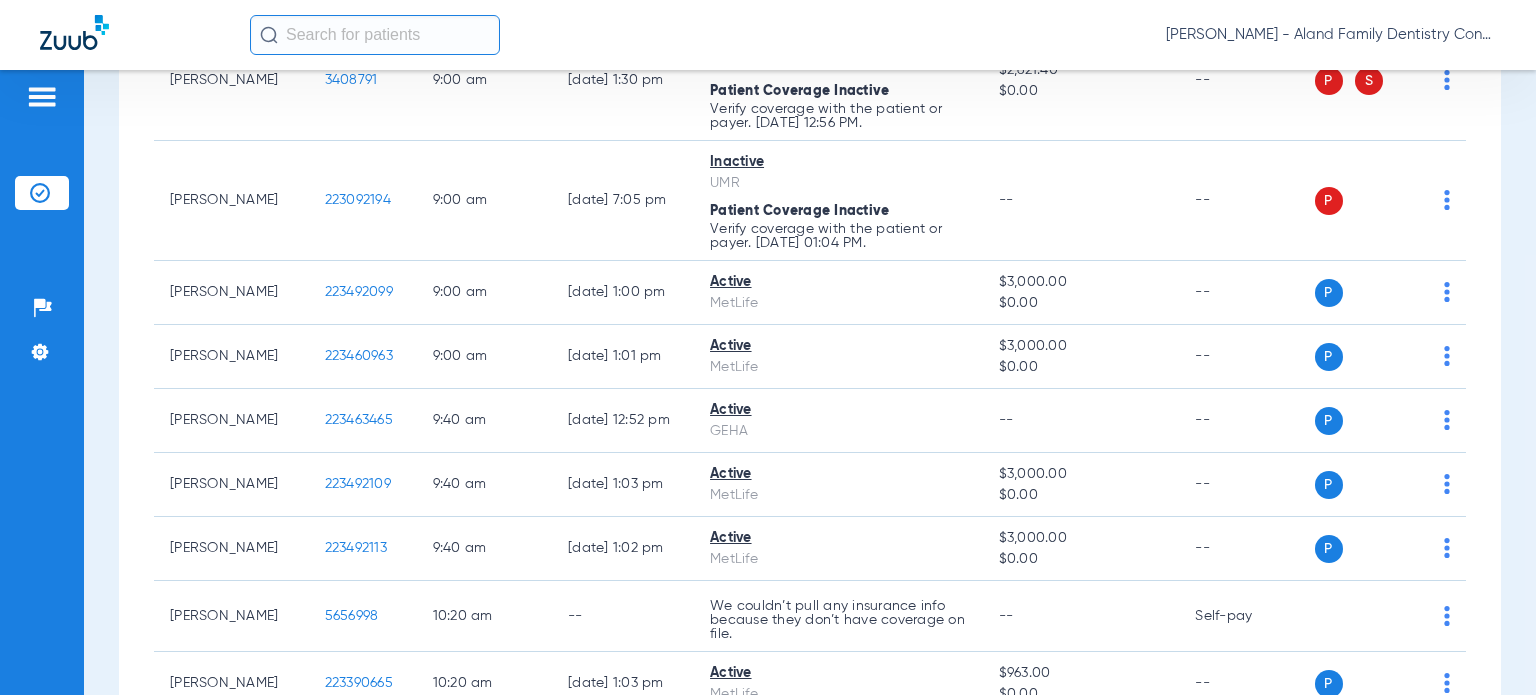 click on "[DATE]   [DATE]   [DATE]   [DATE]   [DATE]   [DATE]   [DATE]   [DATE]   [DATE]   [DATE]   [DATE]   [DATE]   [DATE]   [DATE]   [DATE]   [DATE]   [DATE]   [DATE]   [DATE]   [DATE]   [DATE]   [DATE]   [DATE]   [DATE]   [DATE]   [DATE]   [DATE]   [DATE]   [DATE]   [DATE]   [DATE]   [DATE]   [DATE]   [DATE]   [DATE]   [DATE]   [DATE]   [DATE]   [DATE]   [DATE]   [DATE]   [DATE]   [DATE]   [DATE]  Su 1" 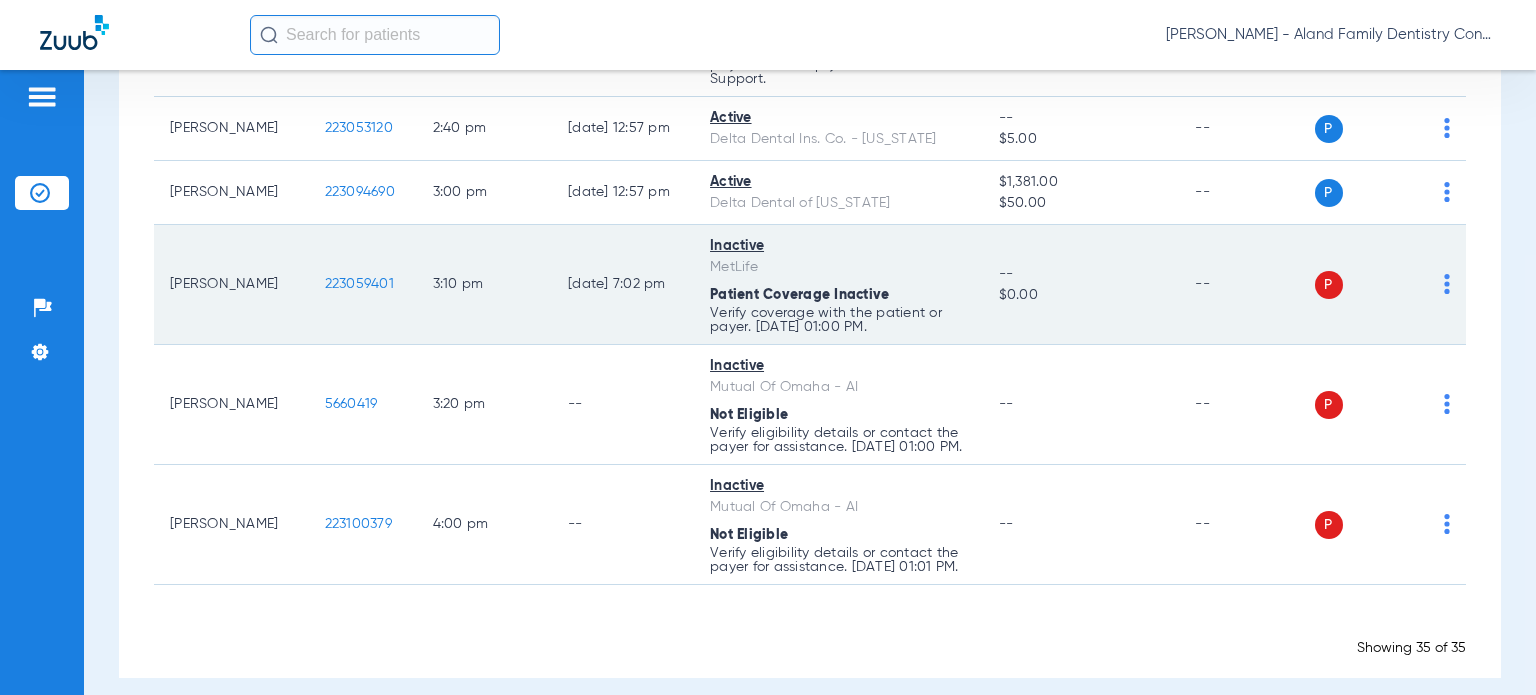 scroll, scrollTop: 2653, scrollLeft: 0, axis: vertical 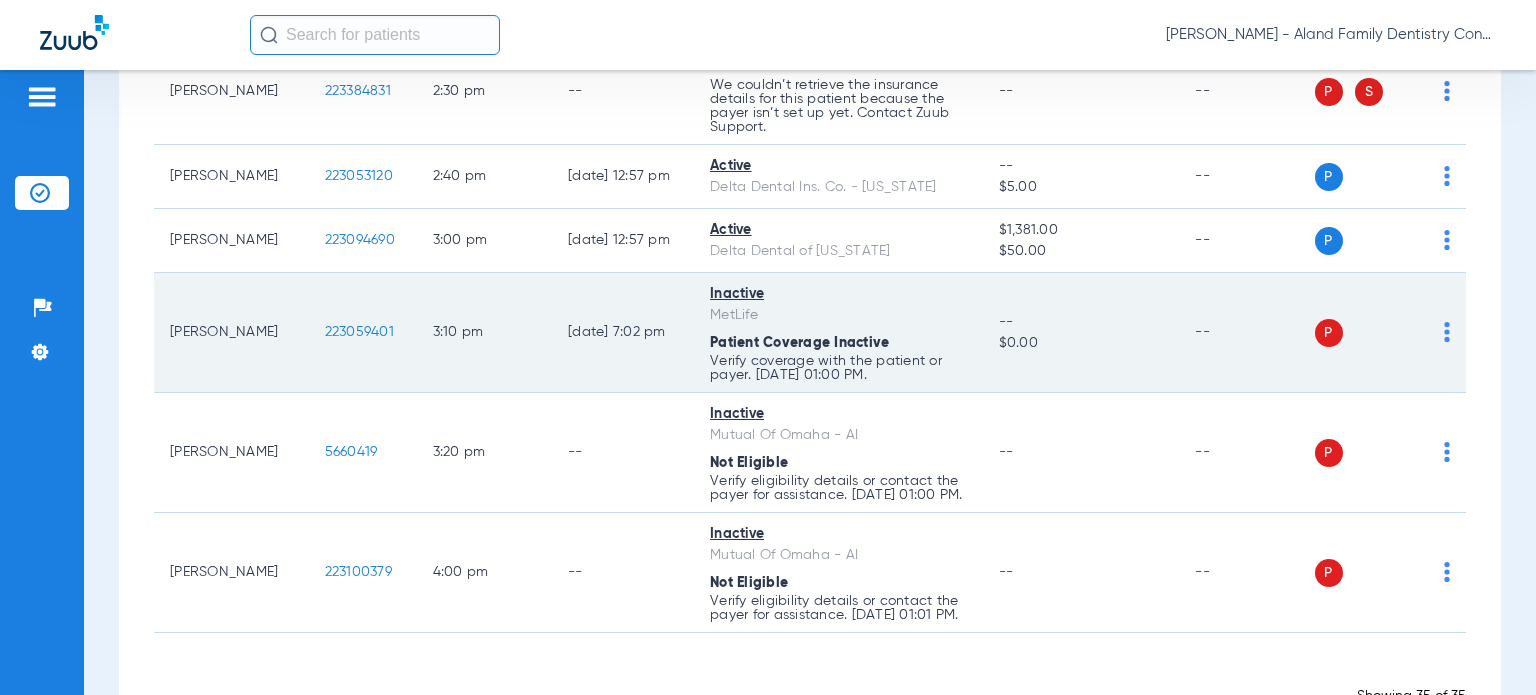 click 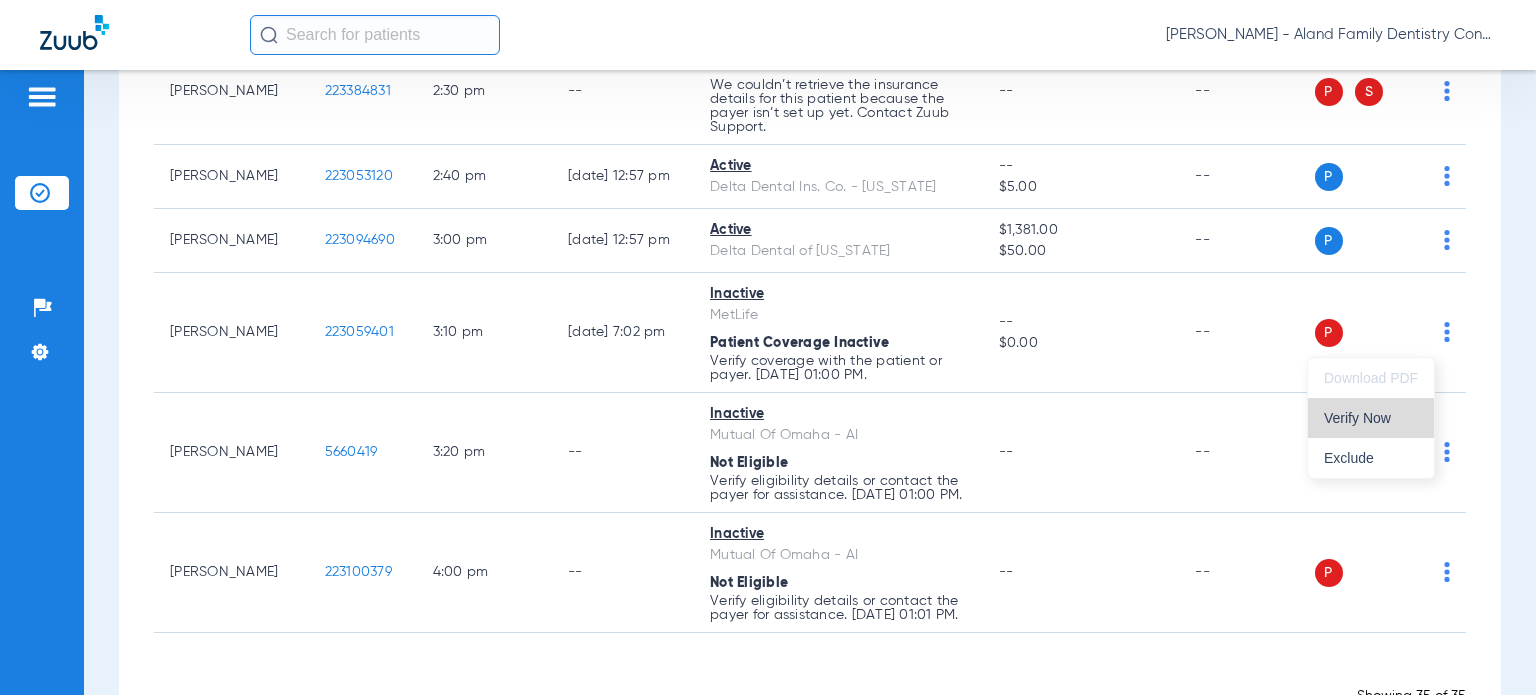 click on "Verify Now" at bounding box center (1371, 418) 